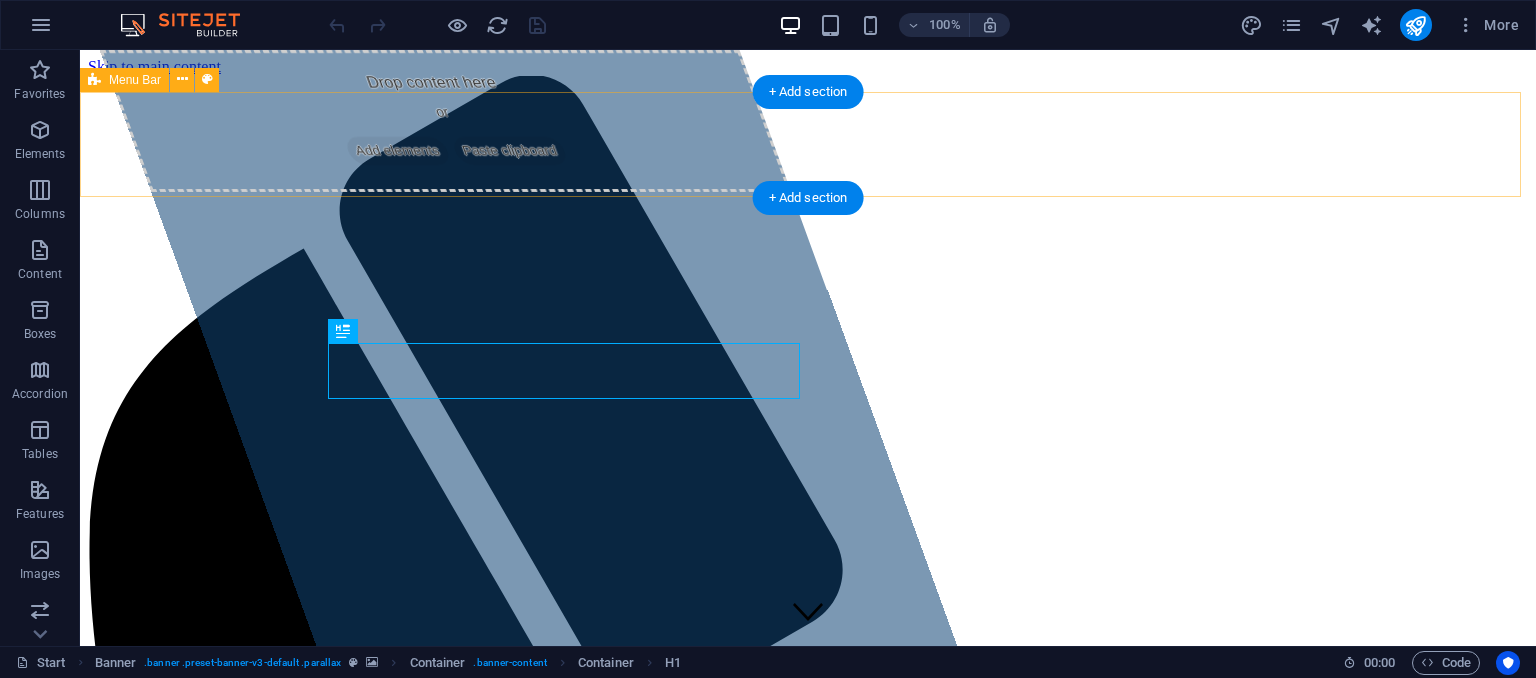 scroll, scrollTop: 0, scrollLeft: 0, axis: both 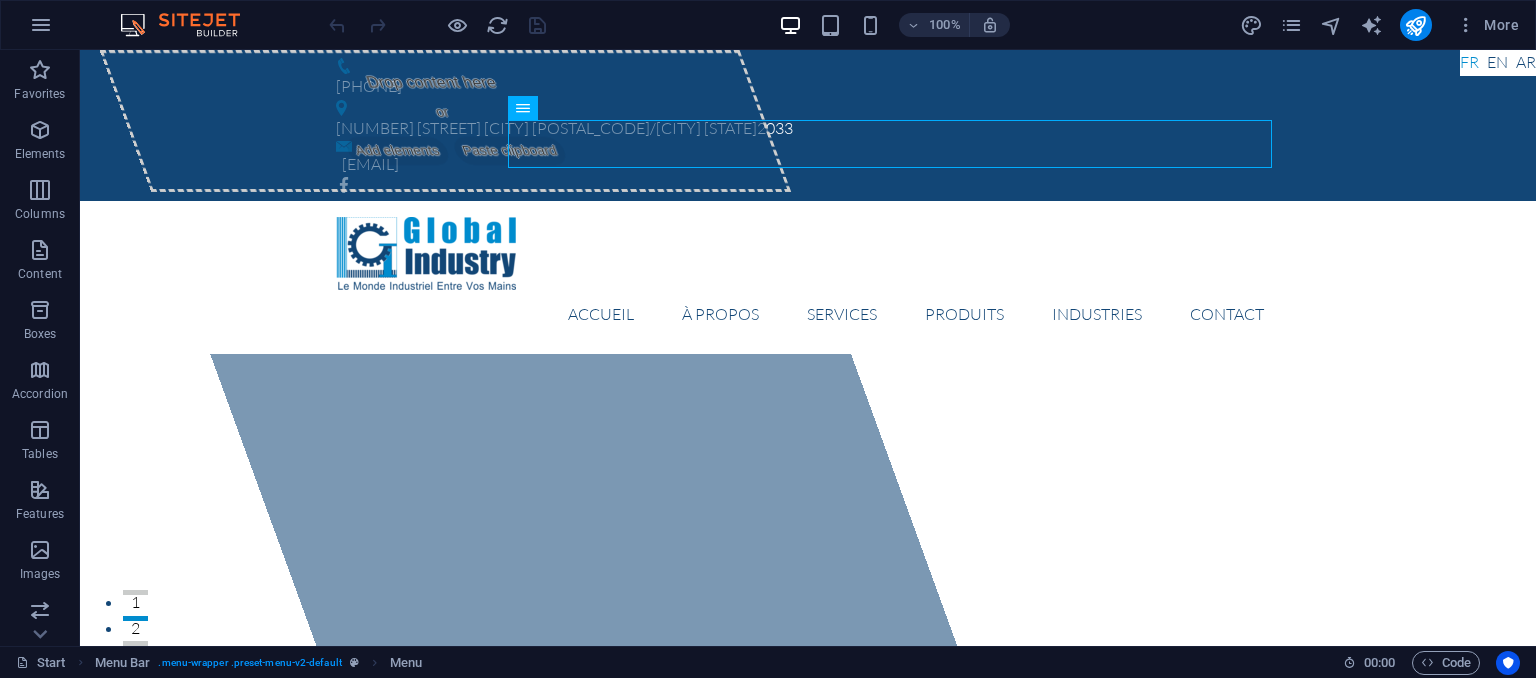 drag, startPoint x: 458, startPoint y: 23, endPoint x: 408, endPoint y: 28, distance: 50.24938 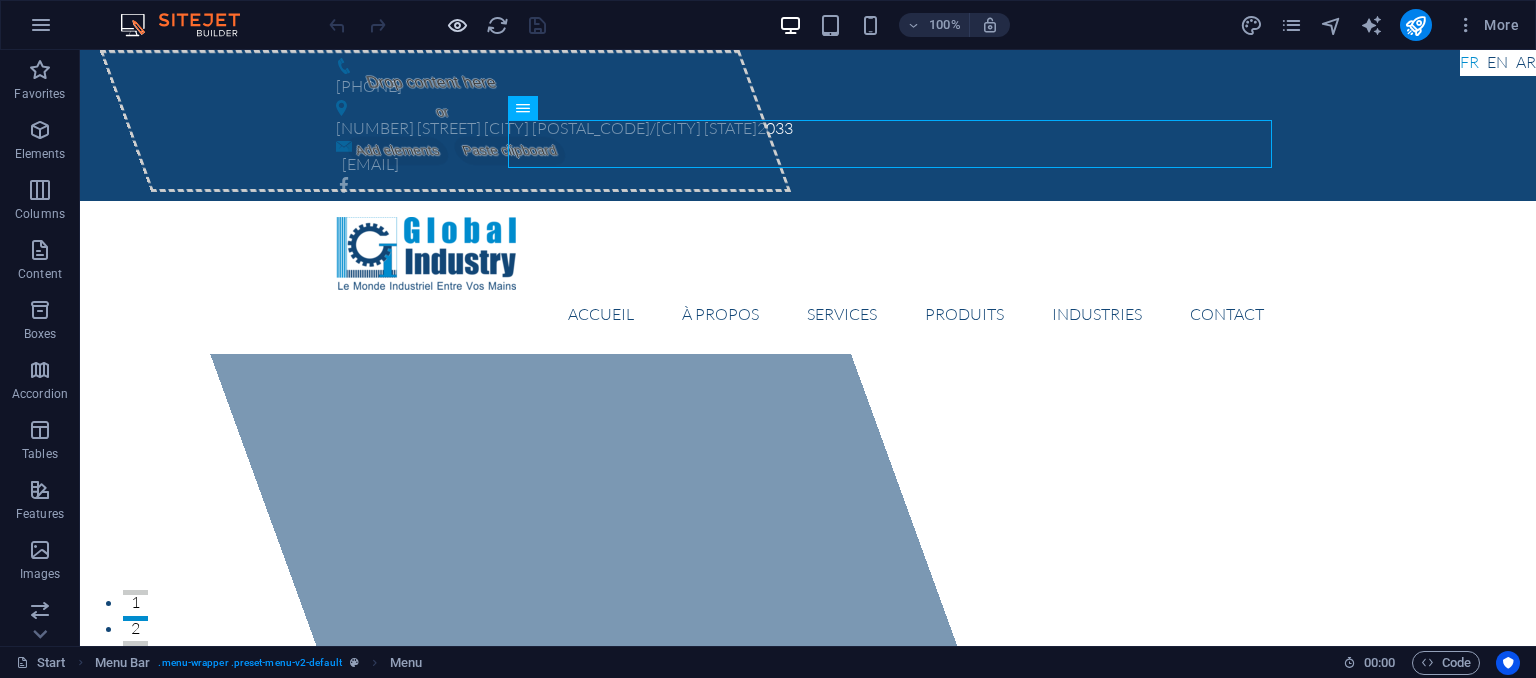 drag, startPoint x: 408, startPoint y: 28, endPoint x: 457, endPoint y: 21, distance: 49.497475 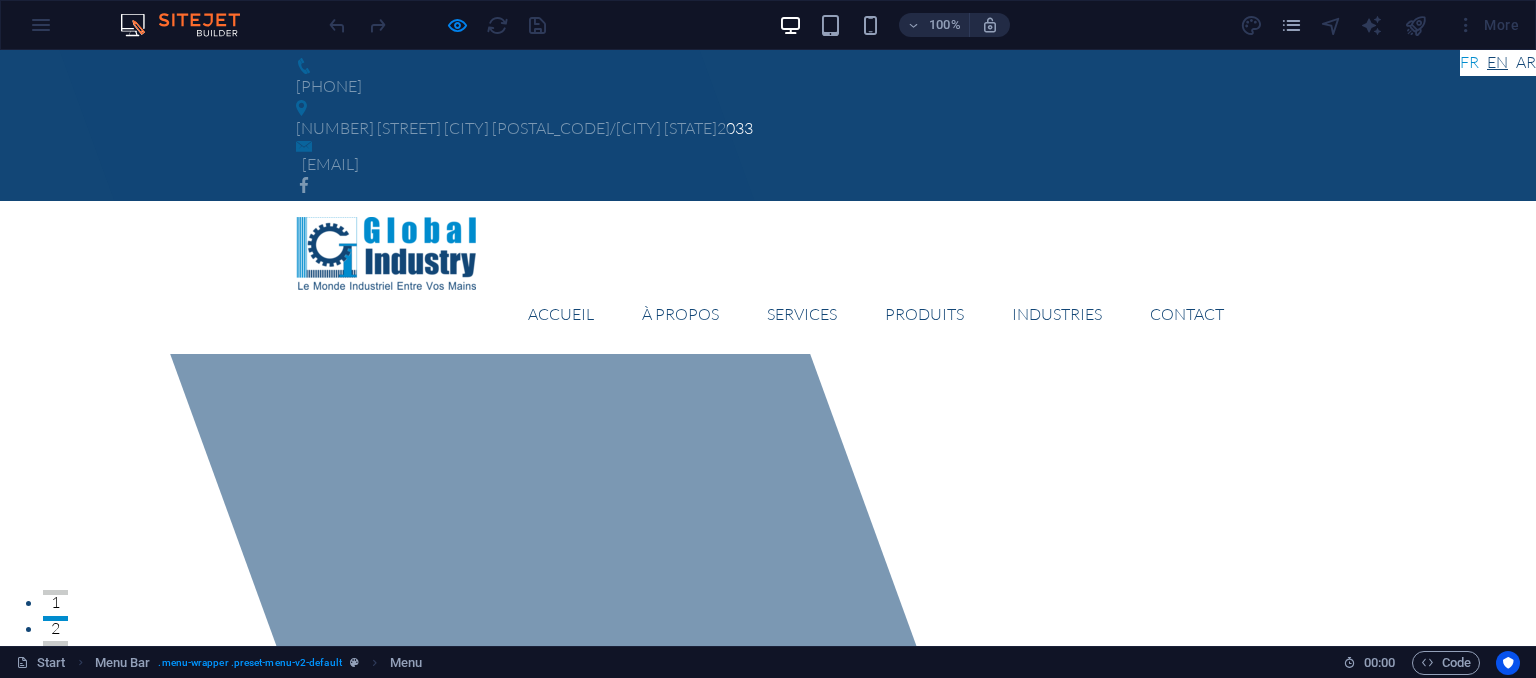 click on "English" at bounding box center (1497, 63) 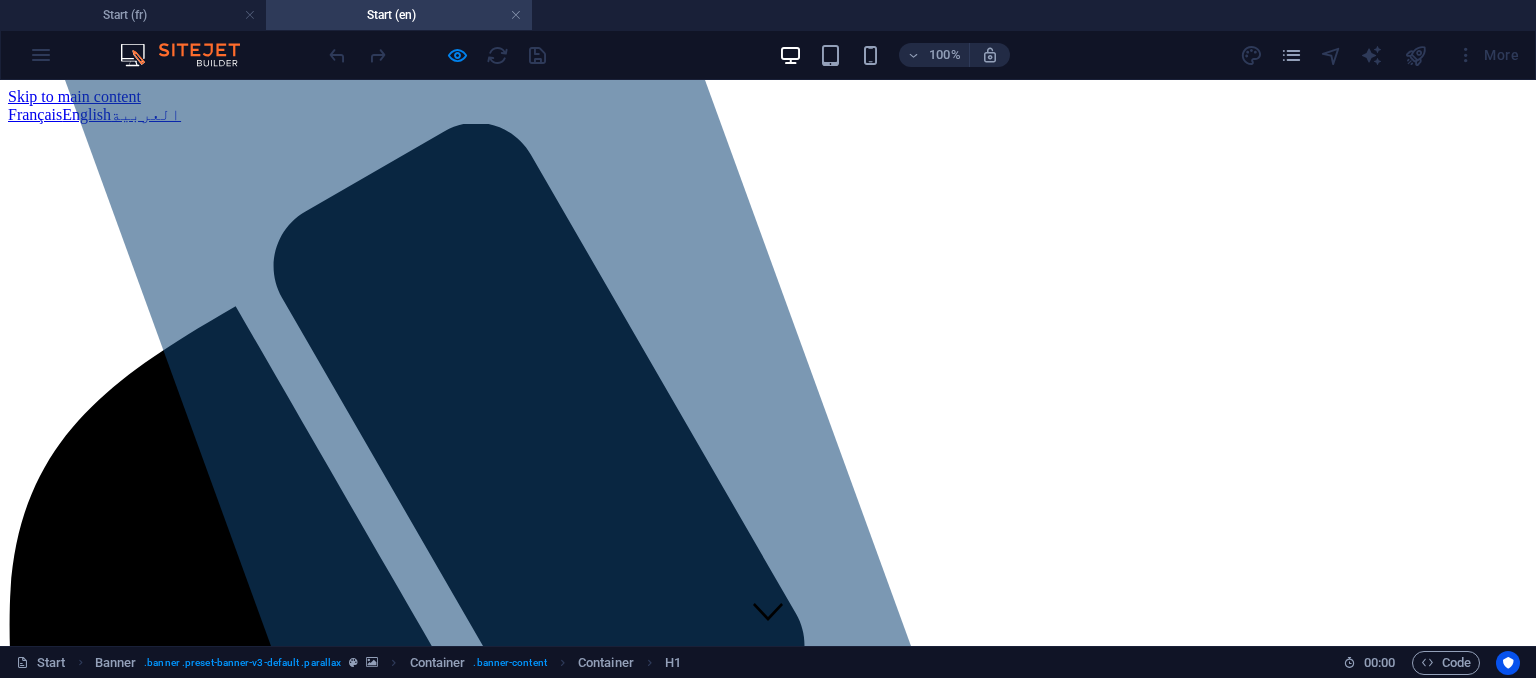 scroll, scrollTop: 0, scrollLeft: 0, axis: both 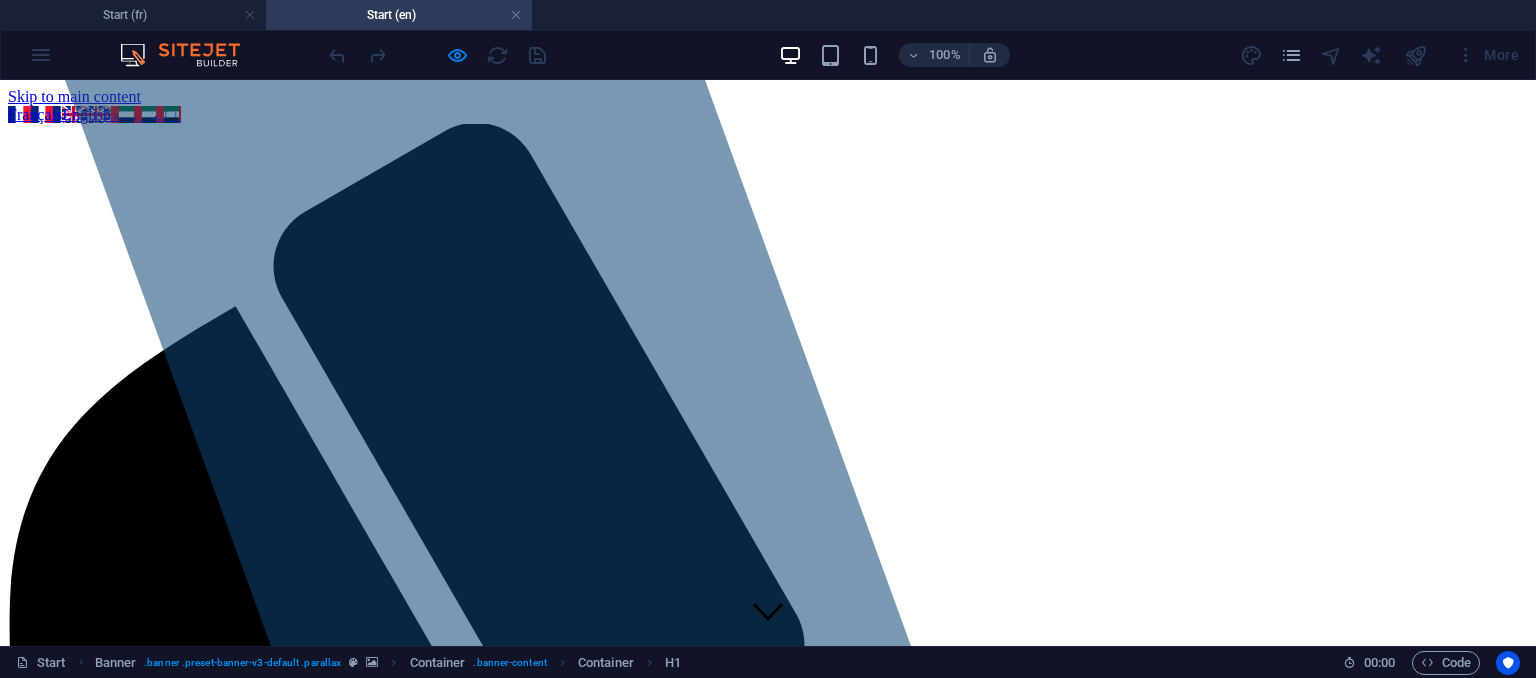 click on "Home About Us Services Products Industries Contact" at bounding box center [768, 8652] 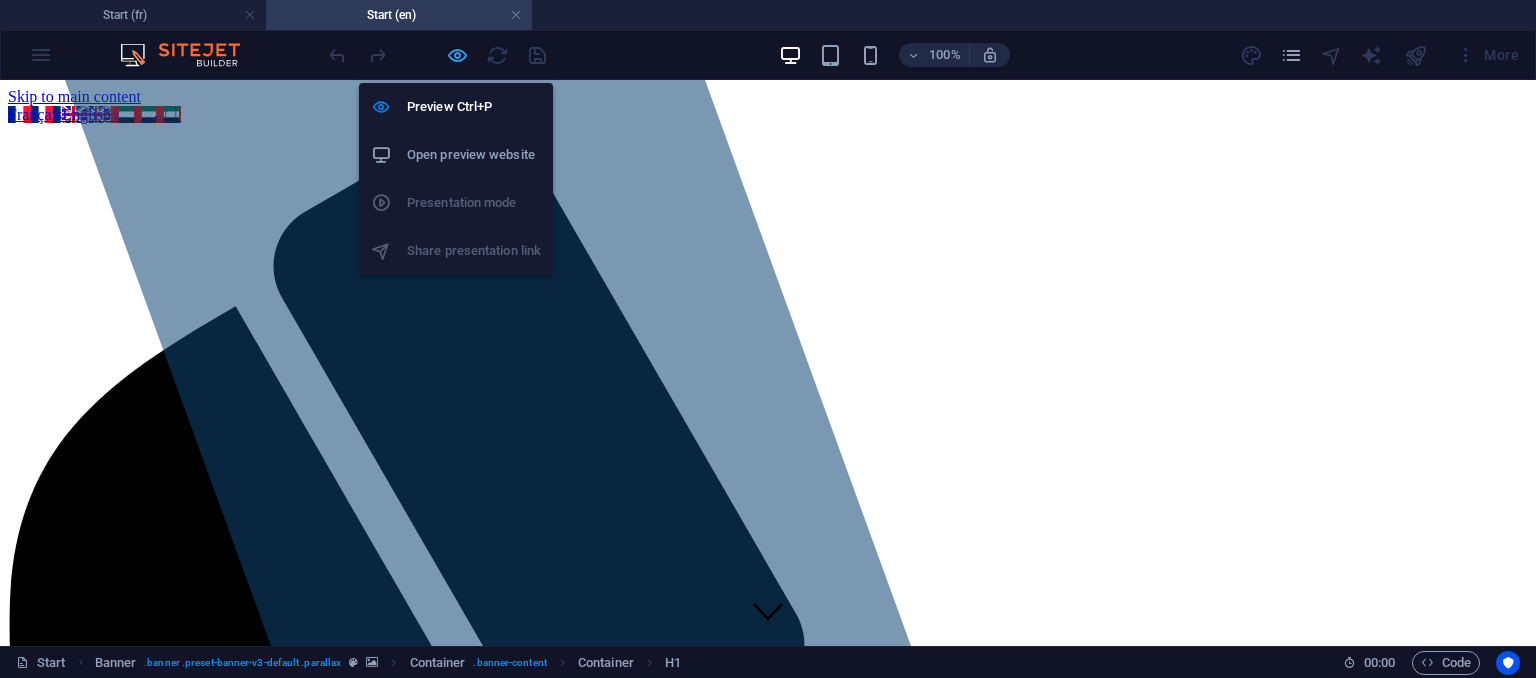 click at bounding box center [457, 55] 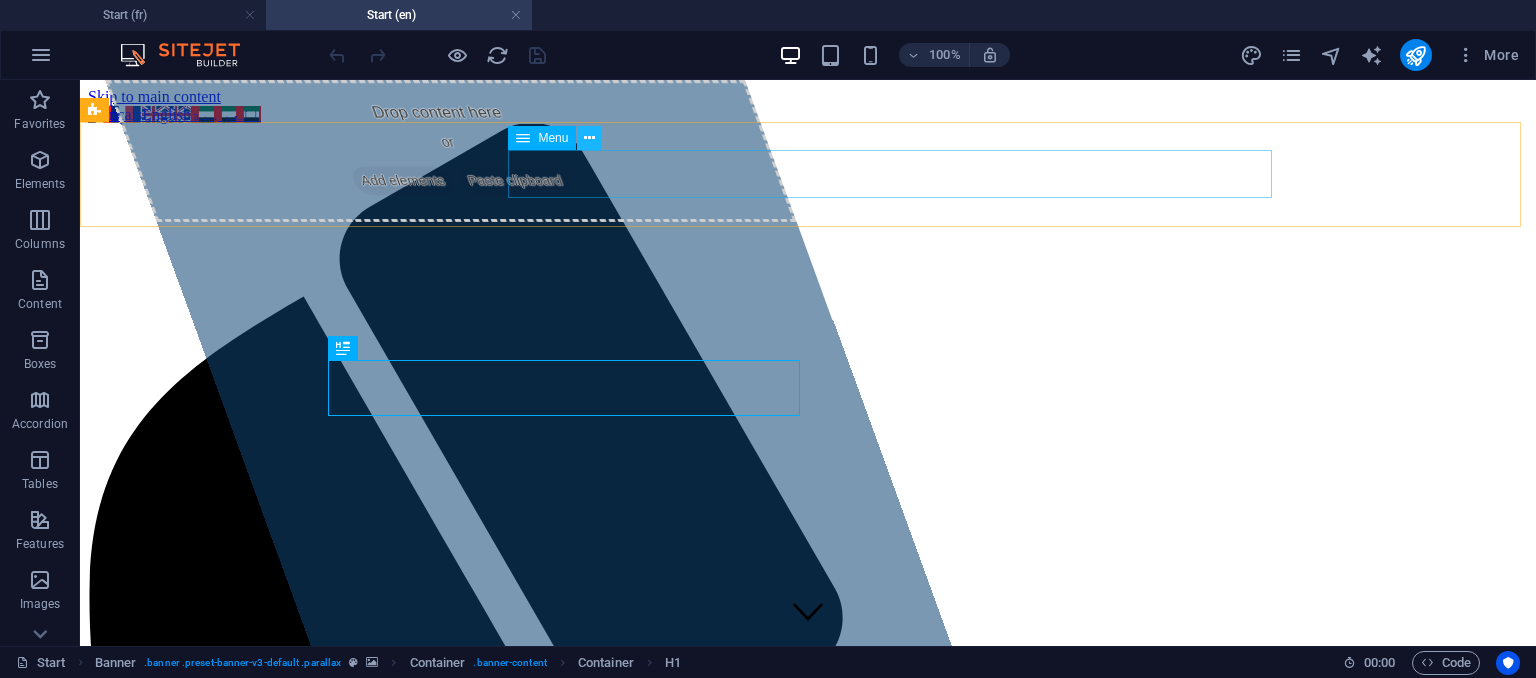click at bounding box center (589, 138) 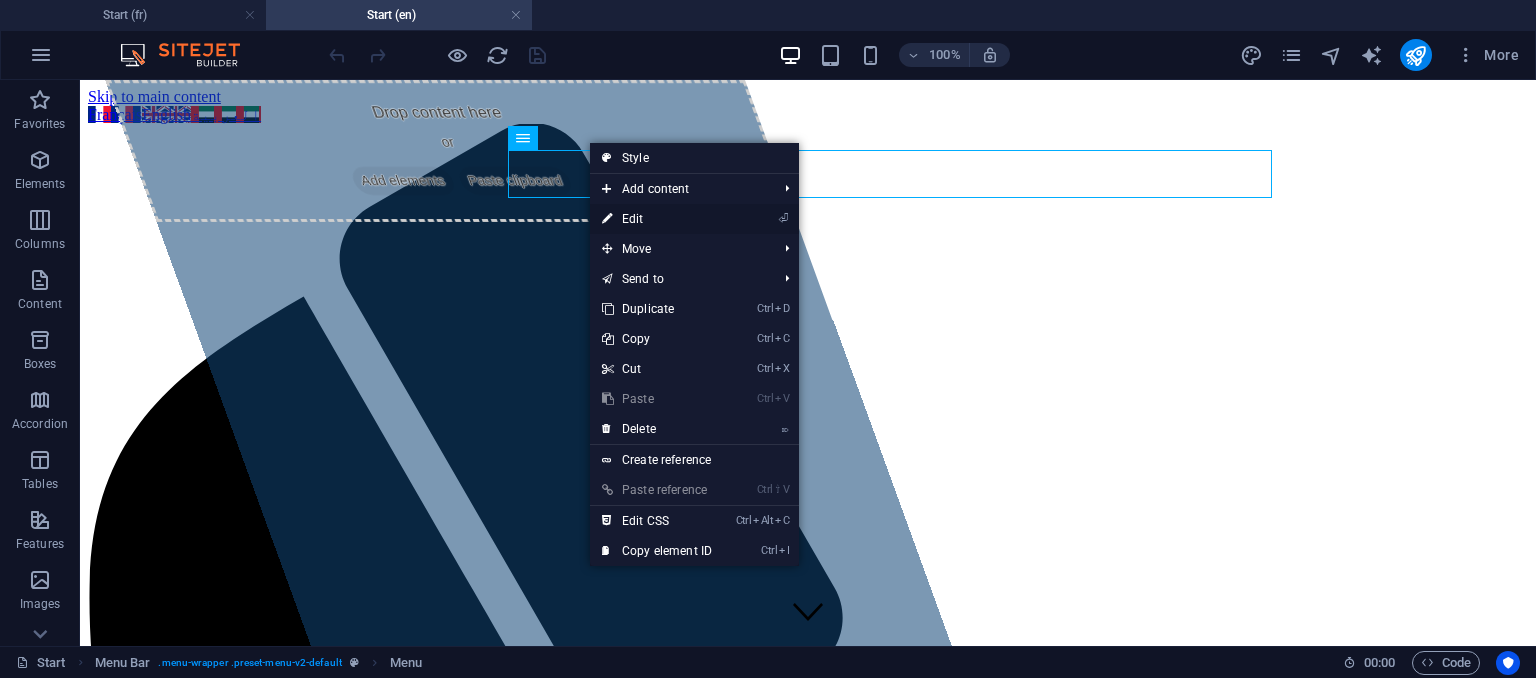 click on "⏎  Edit" at bounding box center (657, 219) 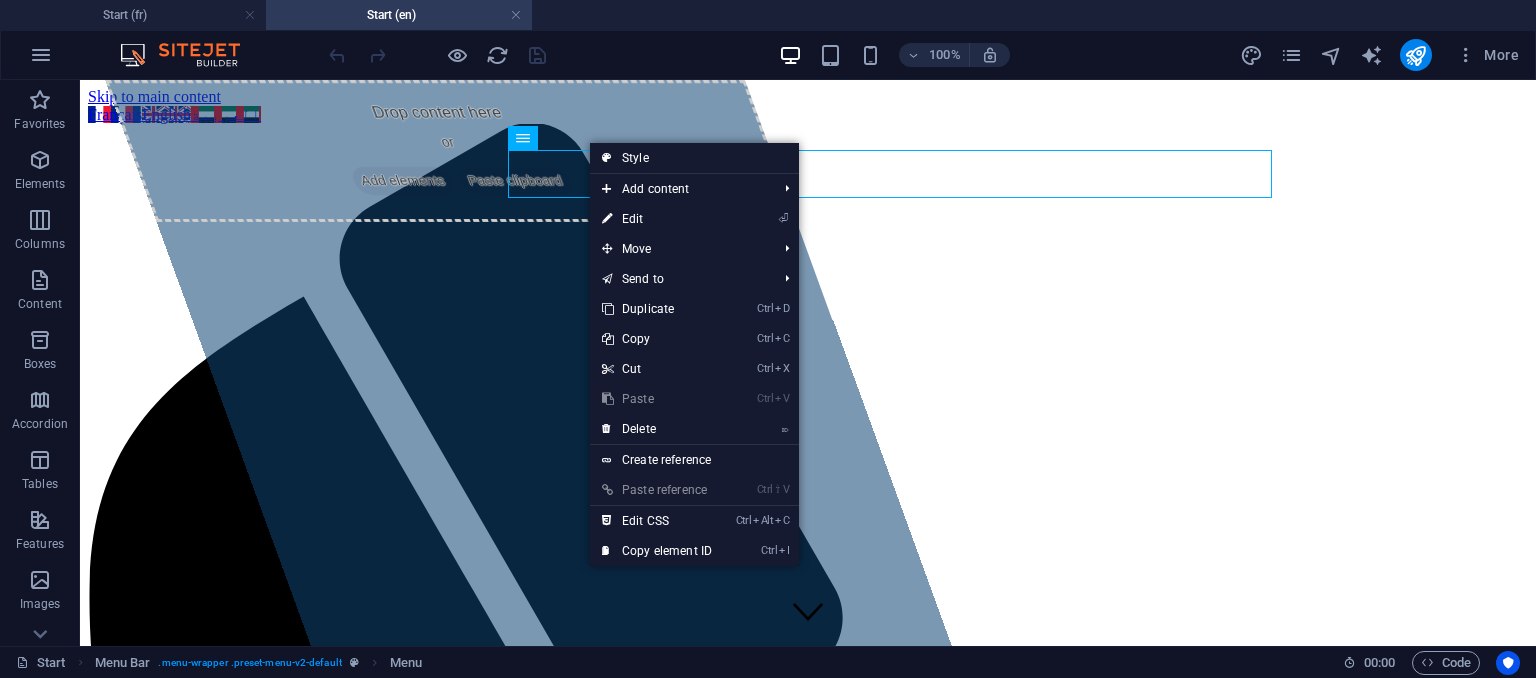 select 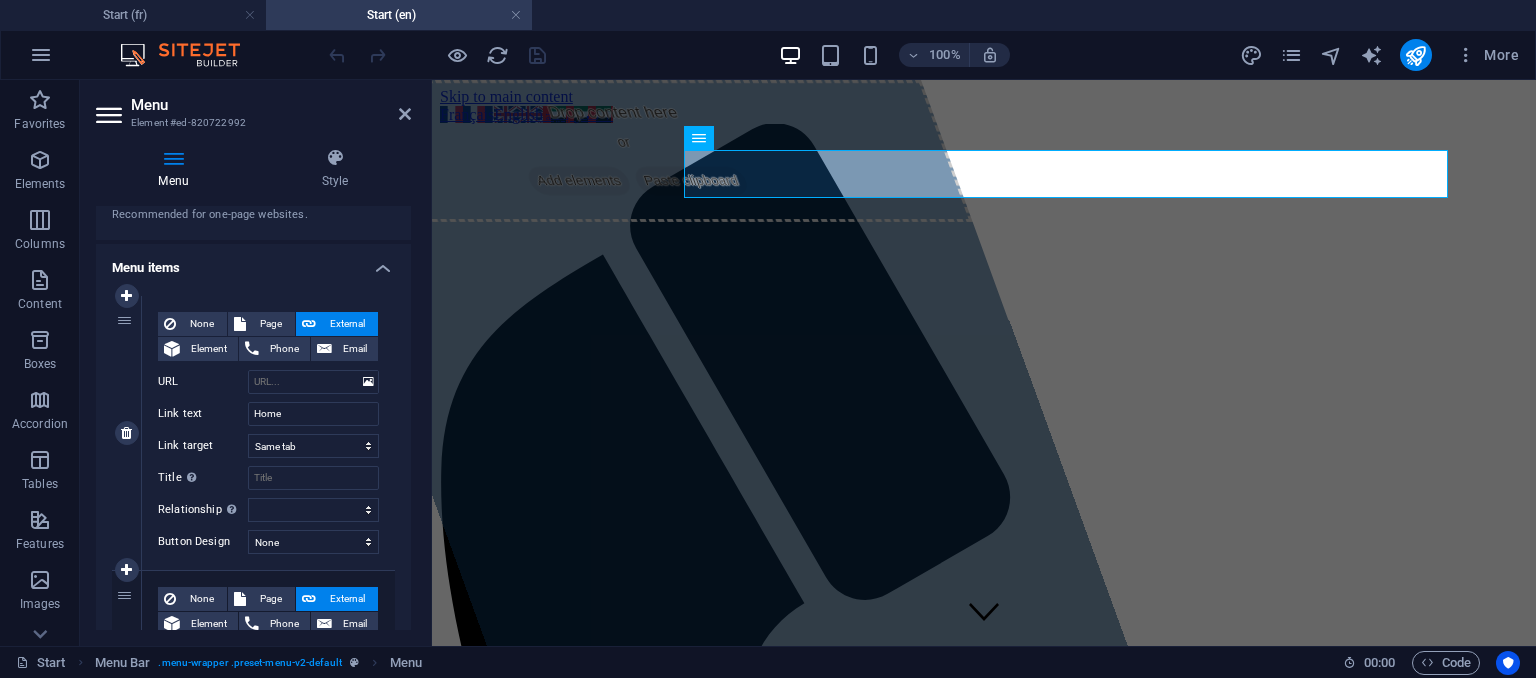 scroll, scrollTop: 200, scrollLeft: 0, axis: vertical 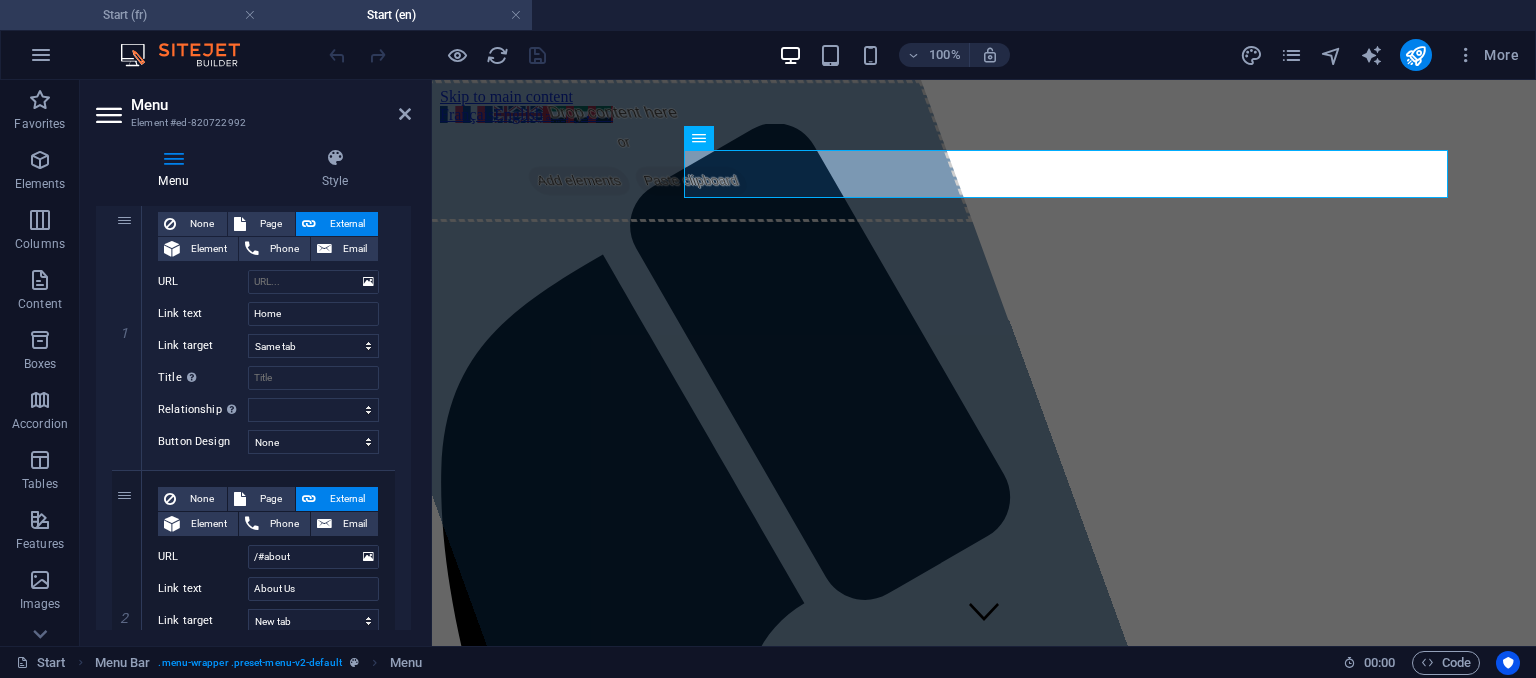 click on "Start (fr)" at bounding box center (133, 15) 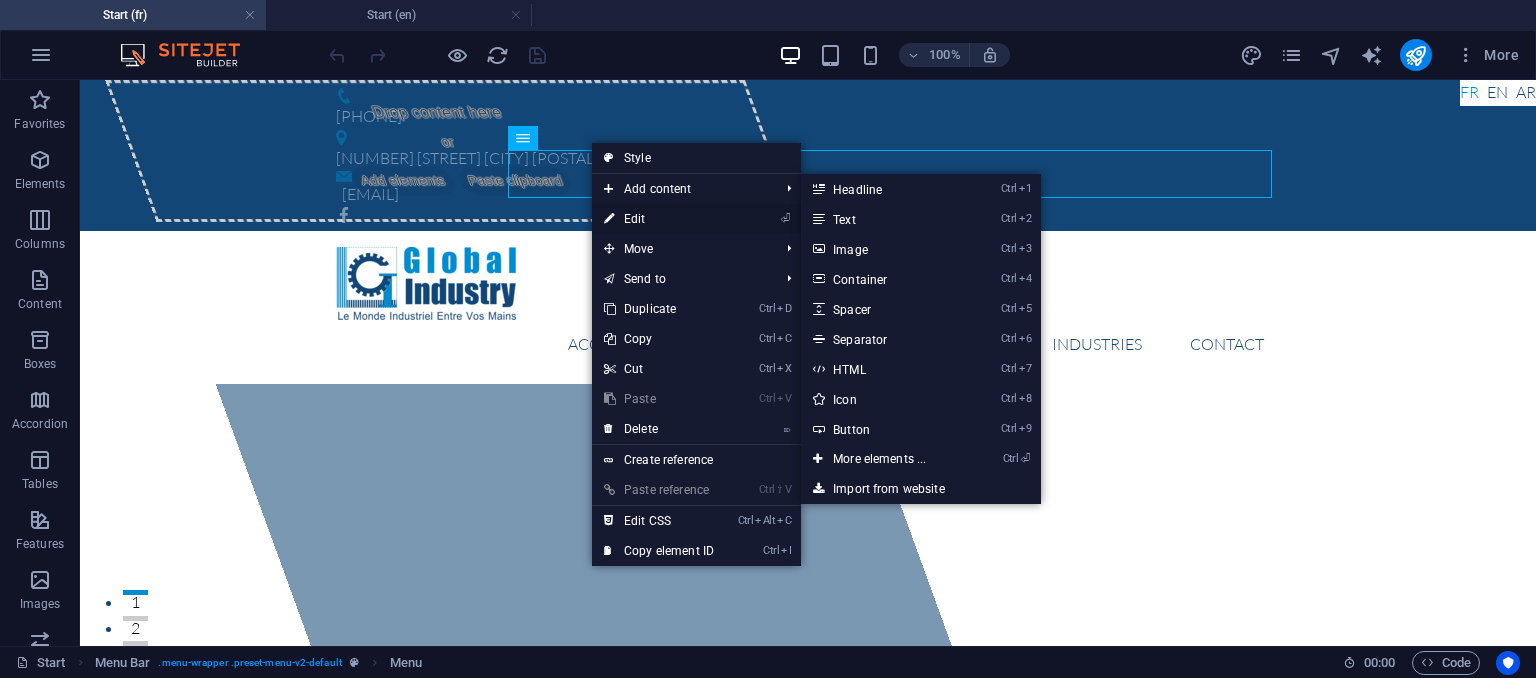 click on "⏎  Edit" at bounding box center (659, 219) 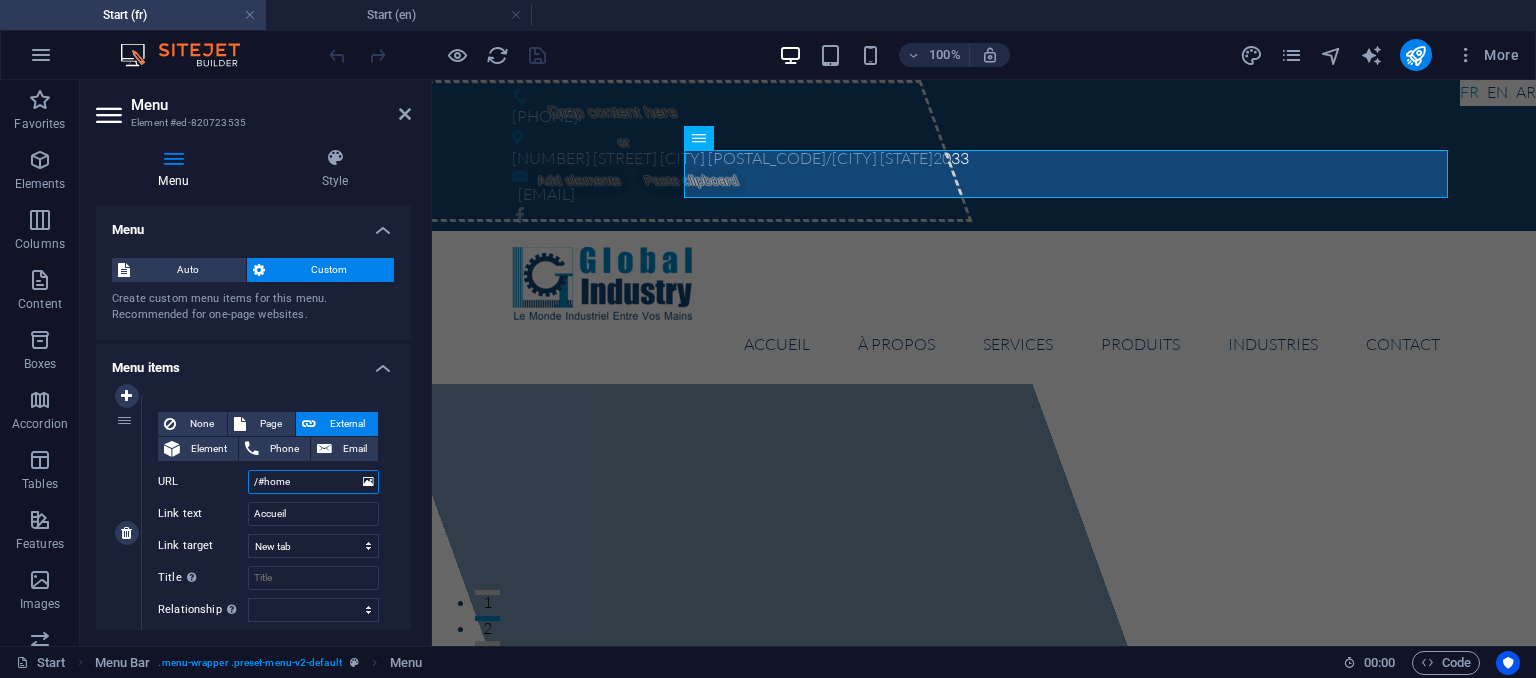 drag, startPoint x: 303, startPoint y: 485, endPoint x: 243, endPoint y: 490, distance: 60.207973 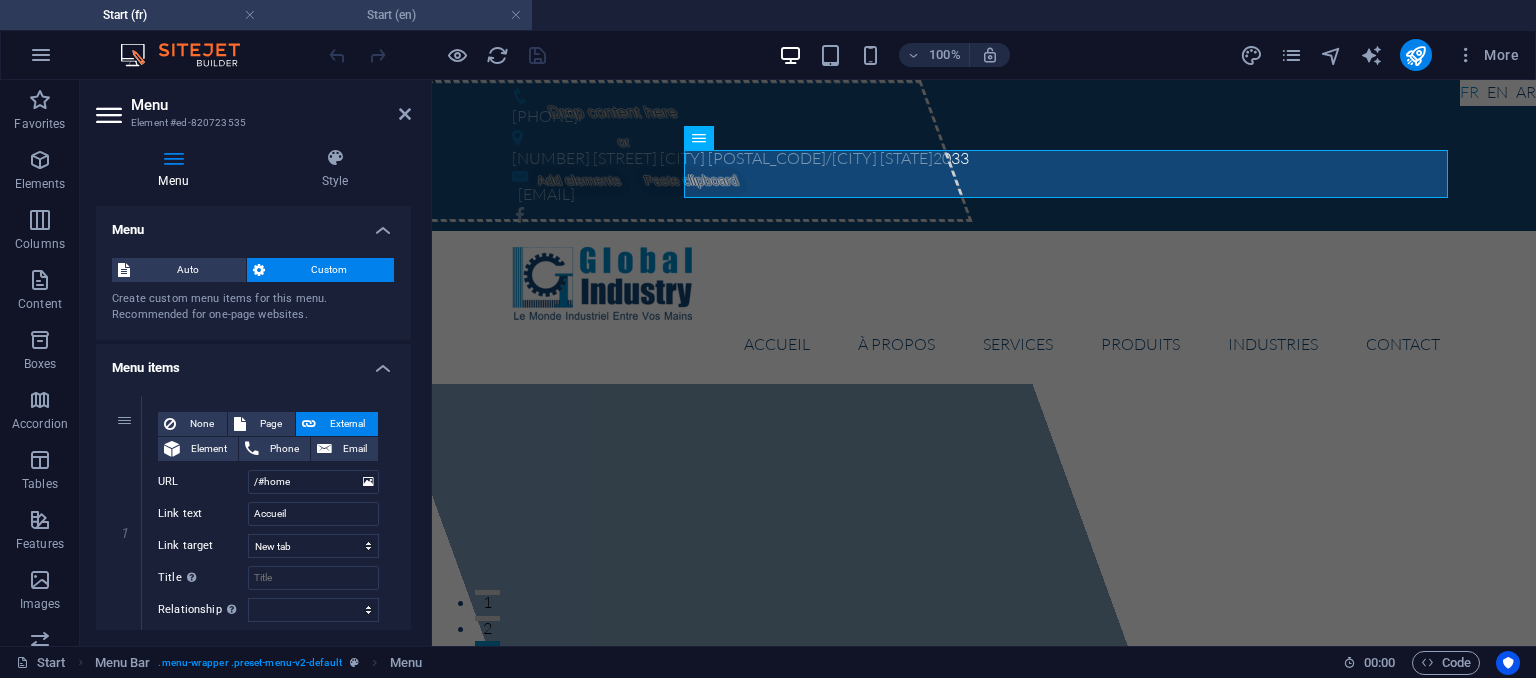 click on "Start (en)" at bounding box center (399, 15) 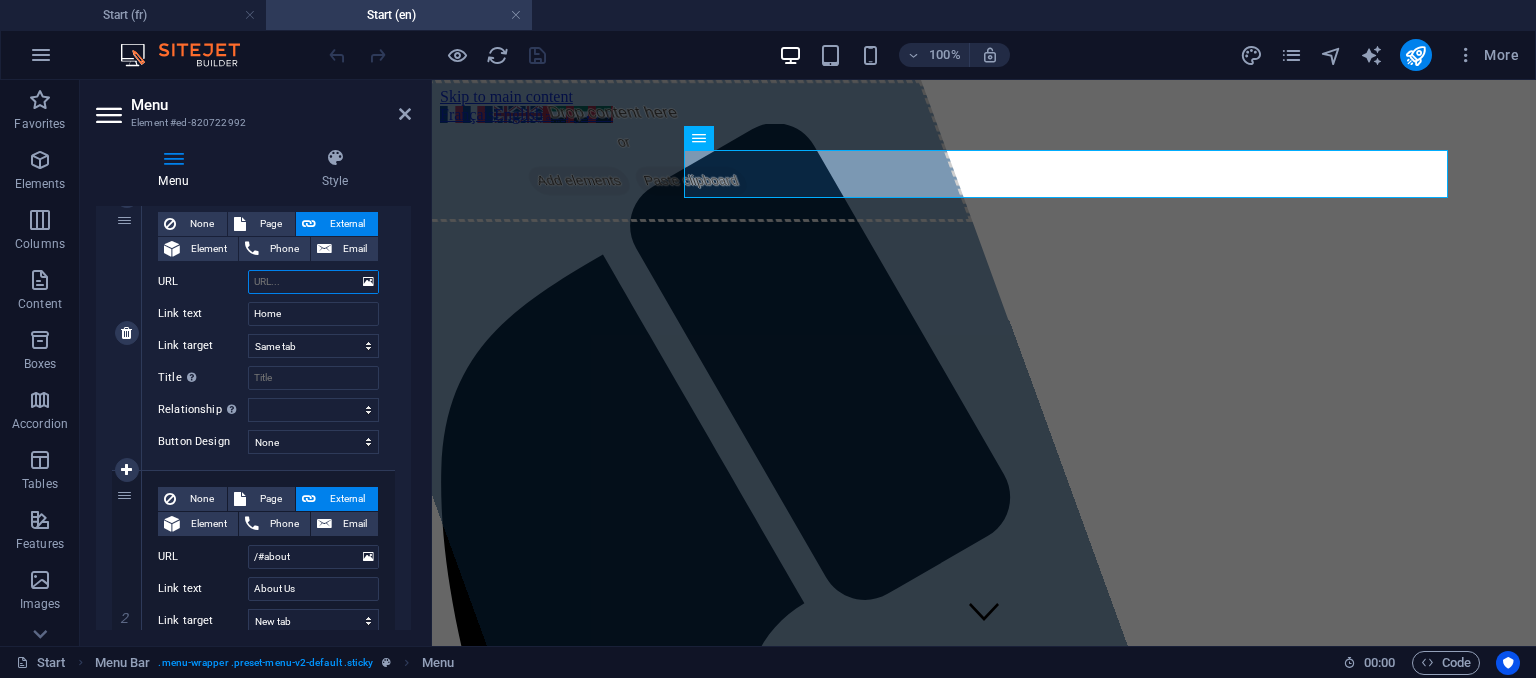 click on "URL" at bounding box center (313, 282) 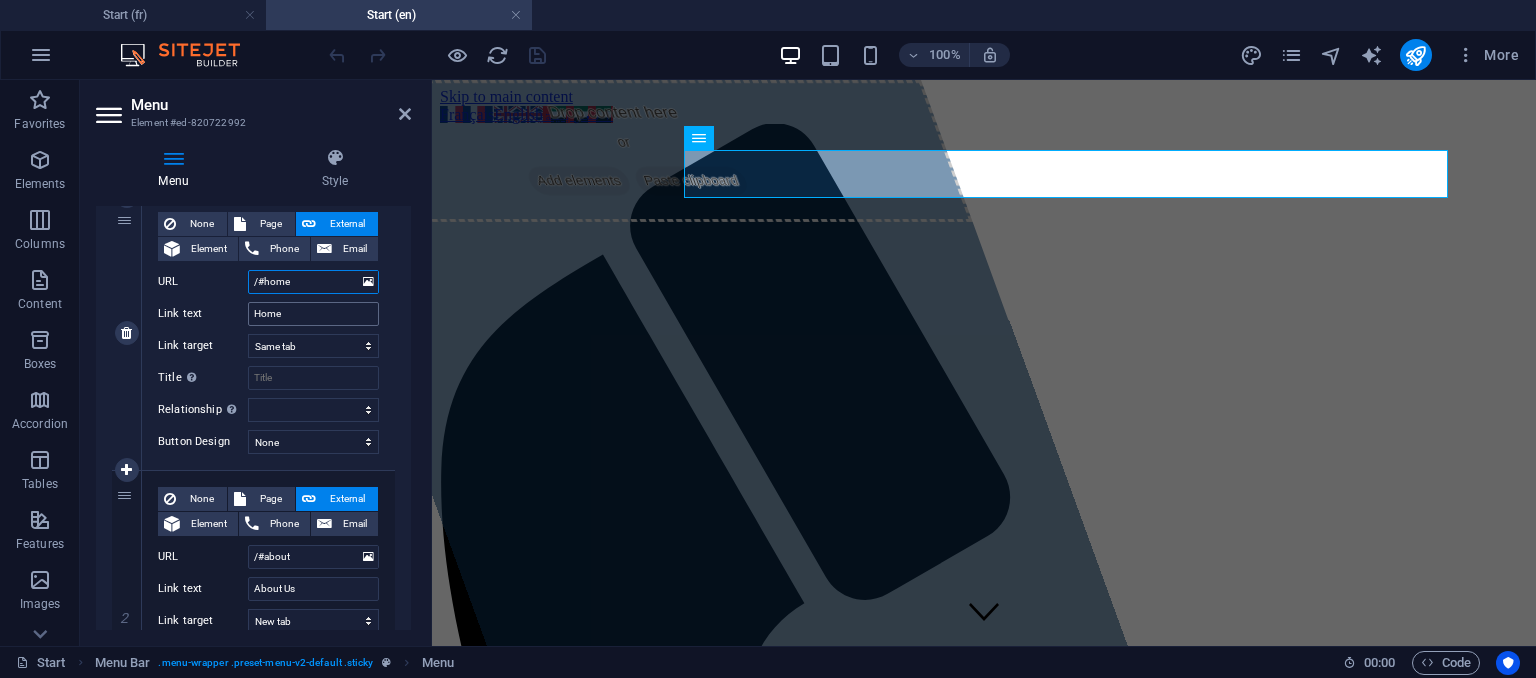 select 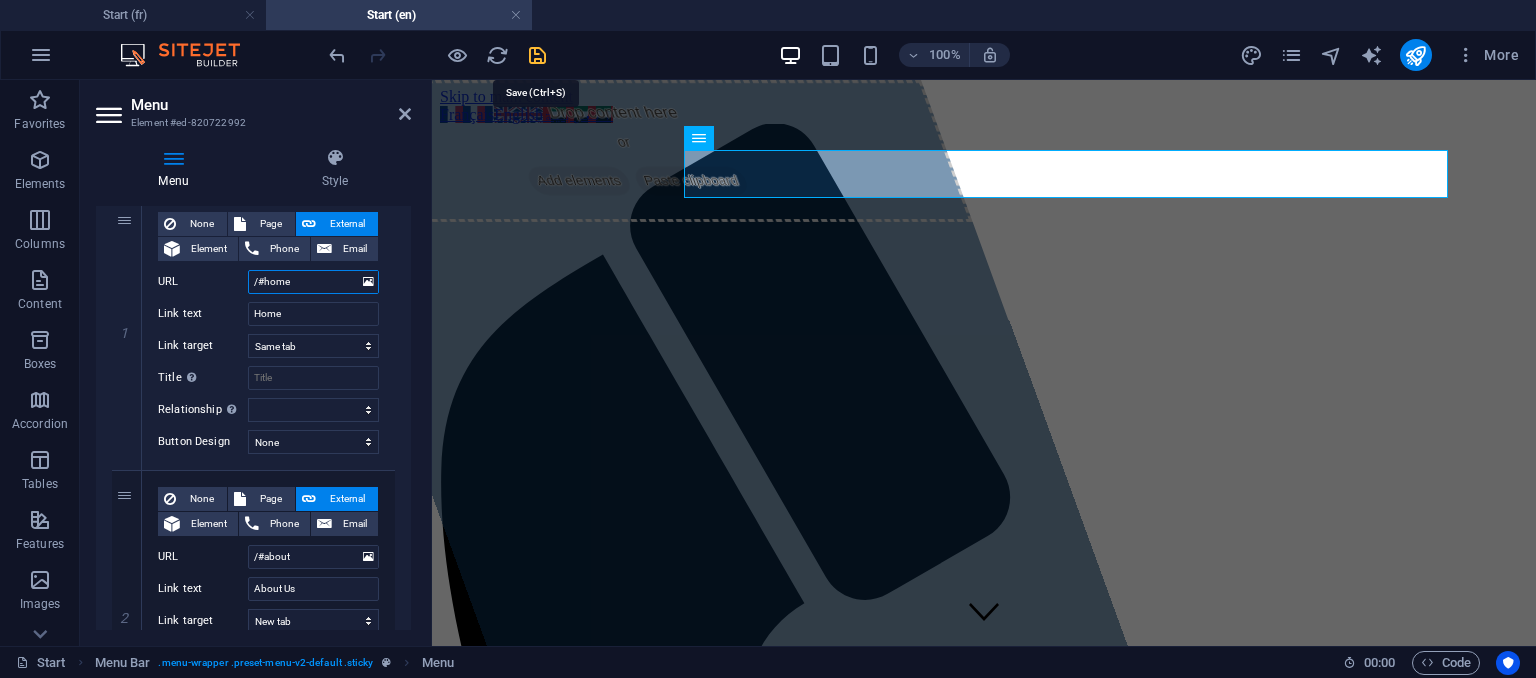 type on "/#home" 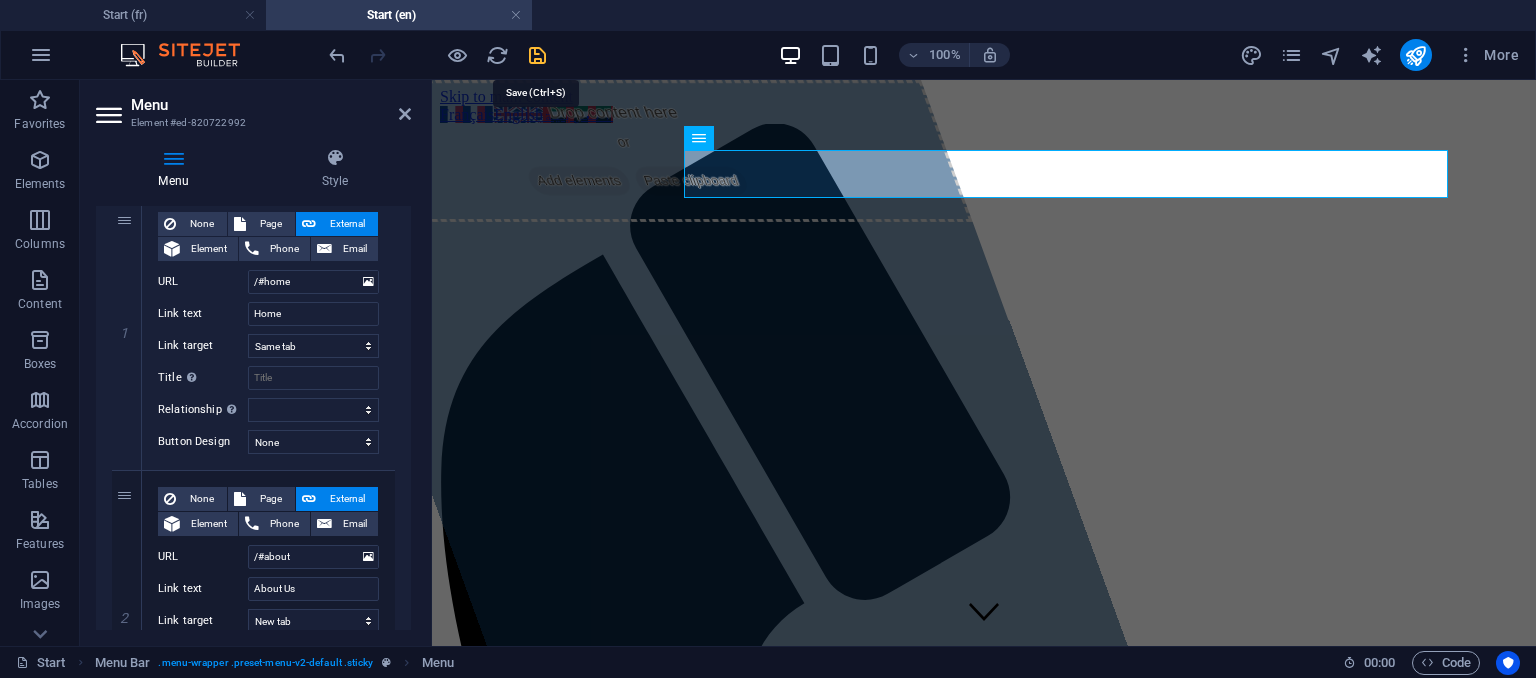 click at bounding box center (537, 55) 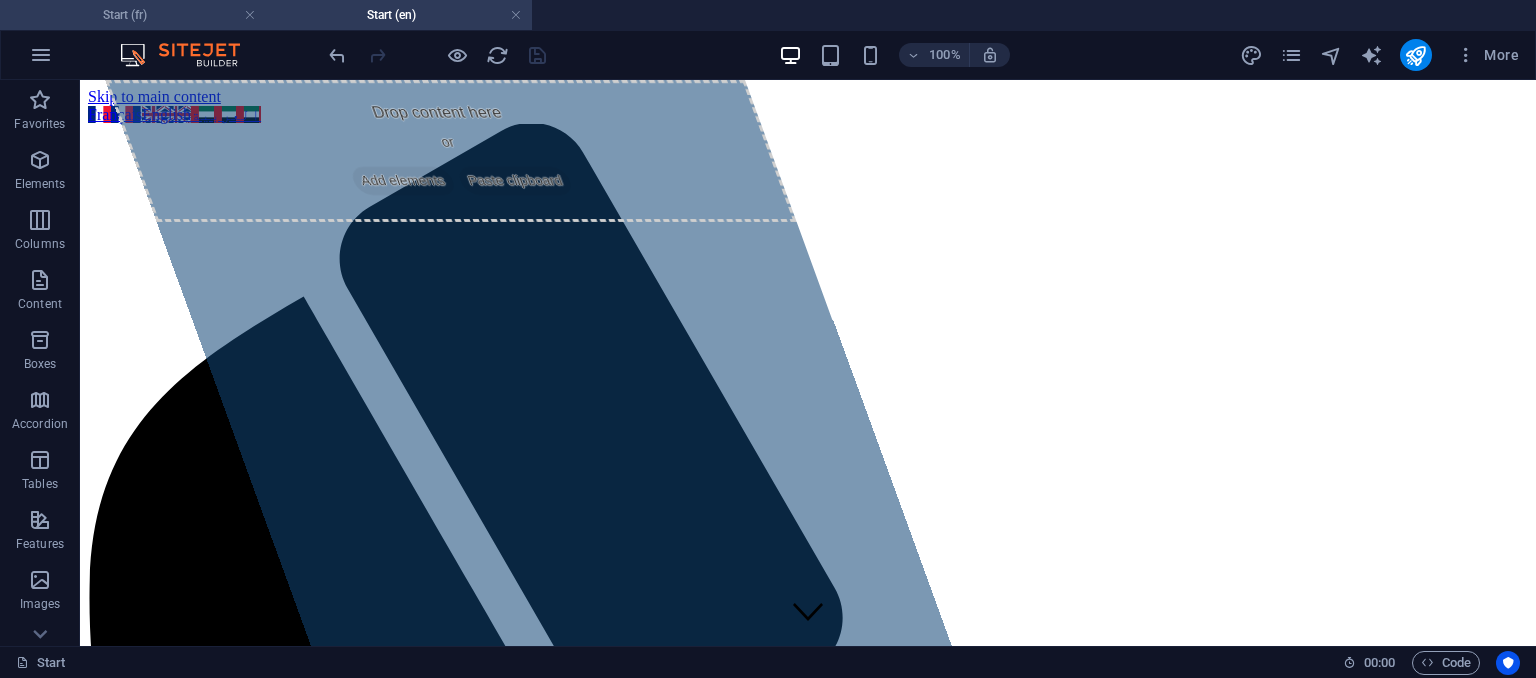 click on "Start (fr)" at bounding box center (133, 15) 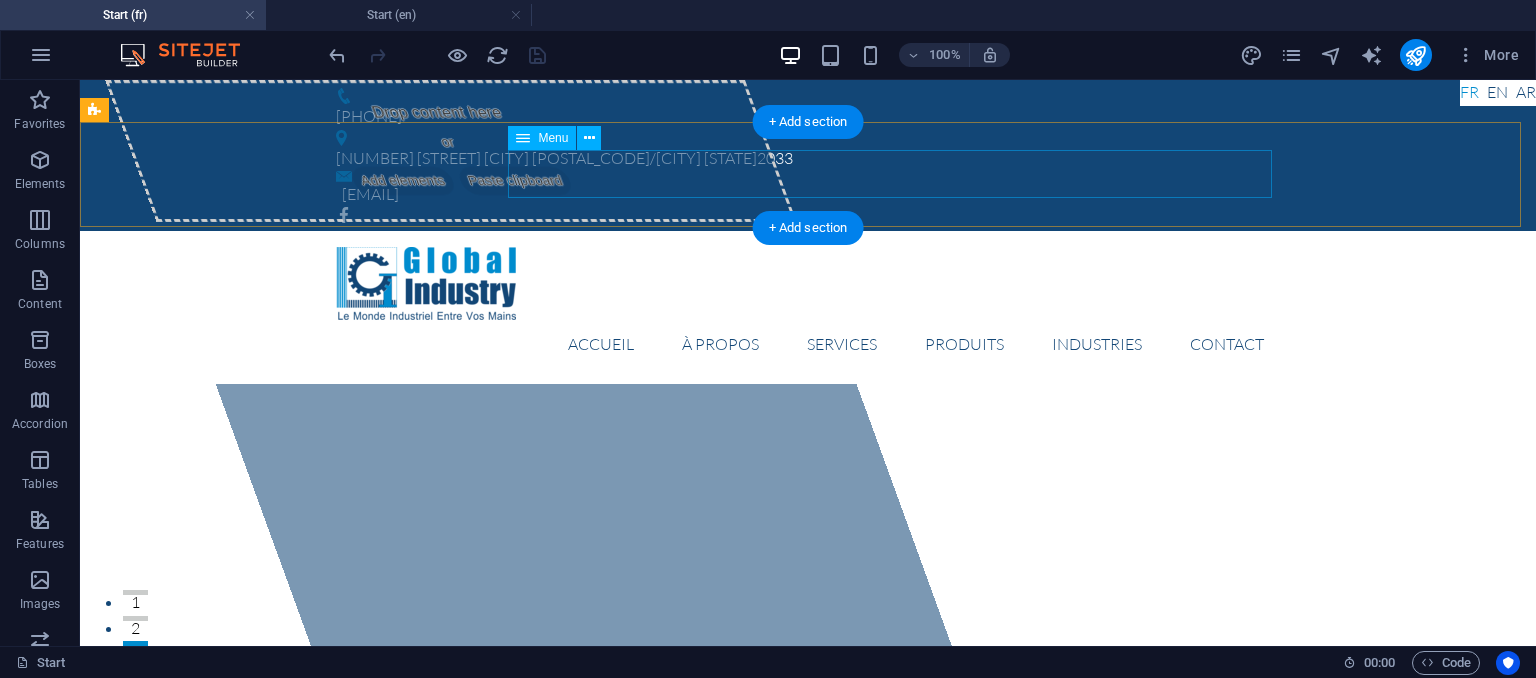 click on "Accueil À PROPOS Services Produits Industries Contact" at bounding box center (808, 344) 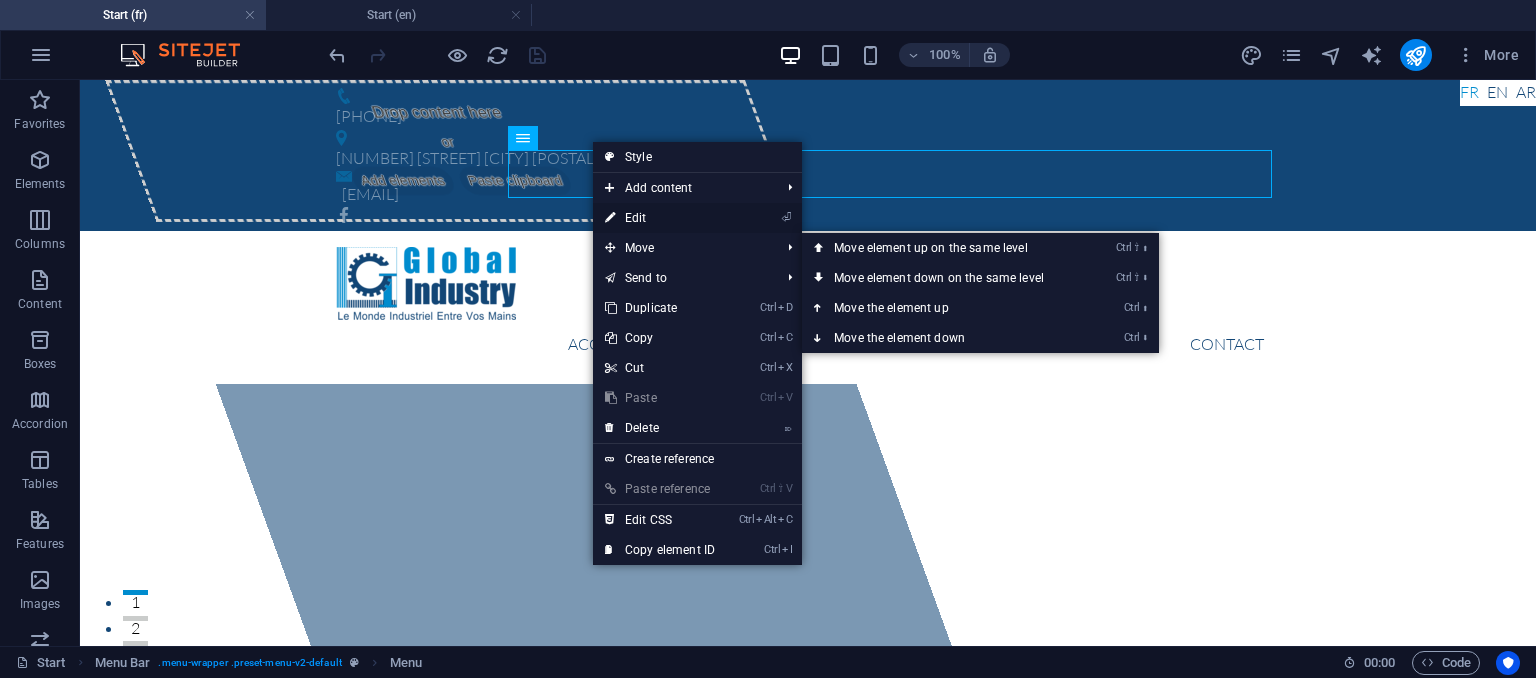 click on "⏎  Edit" at bounding box center (660, 218) 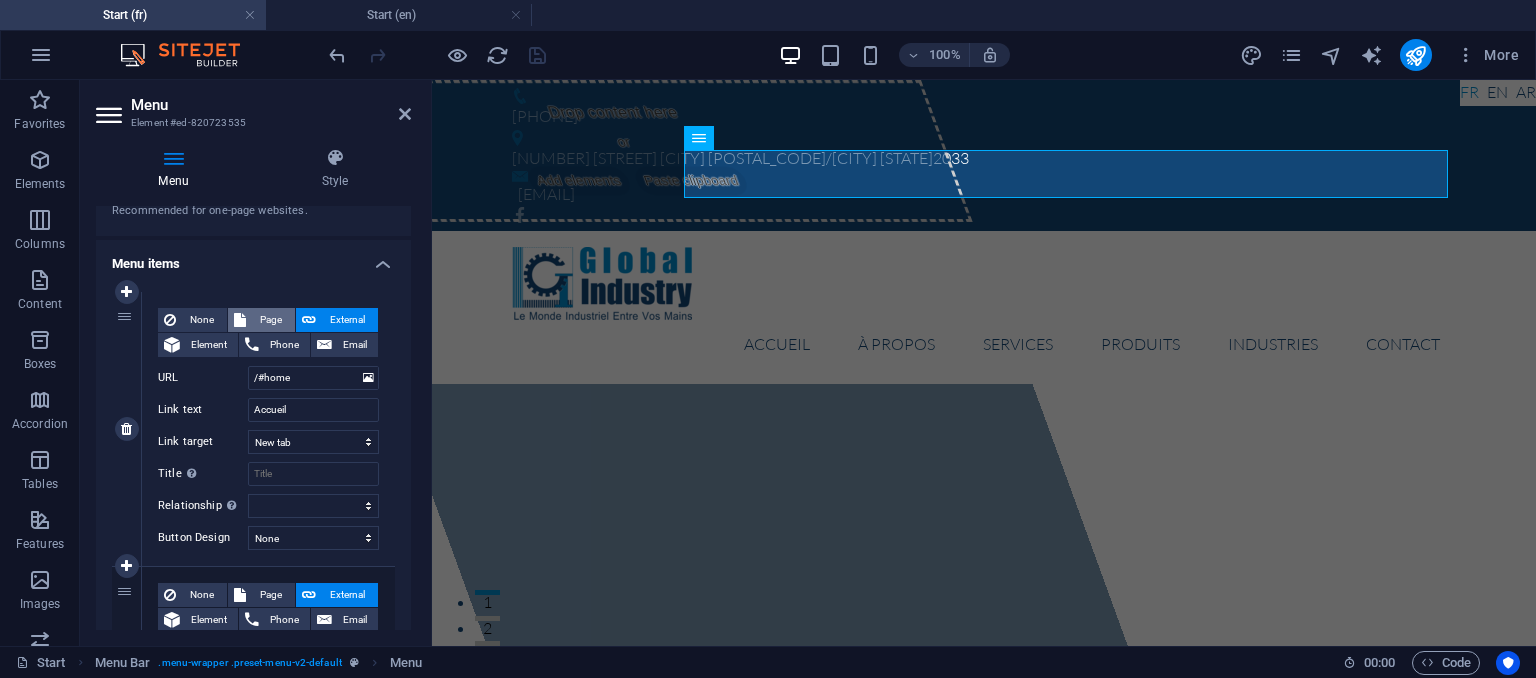 scroll, scrollTop: 400, scrollLeft: 0, axis: vertical 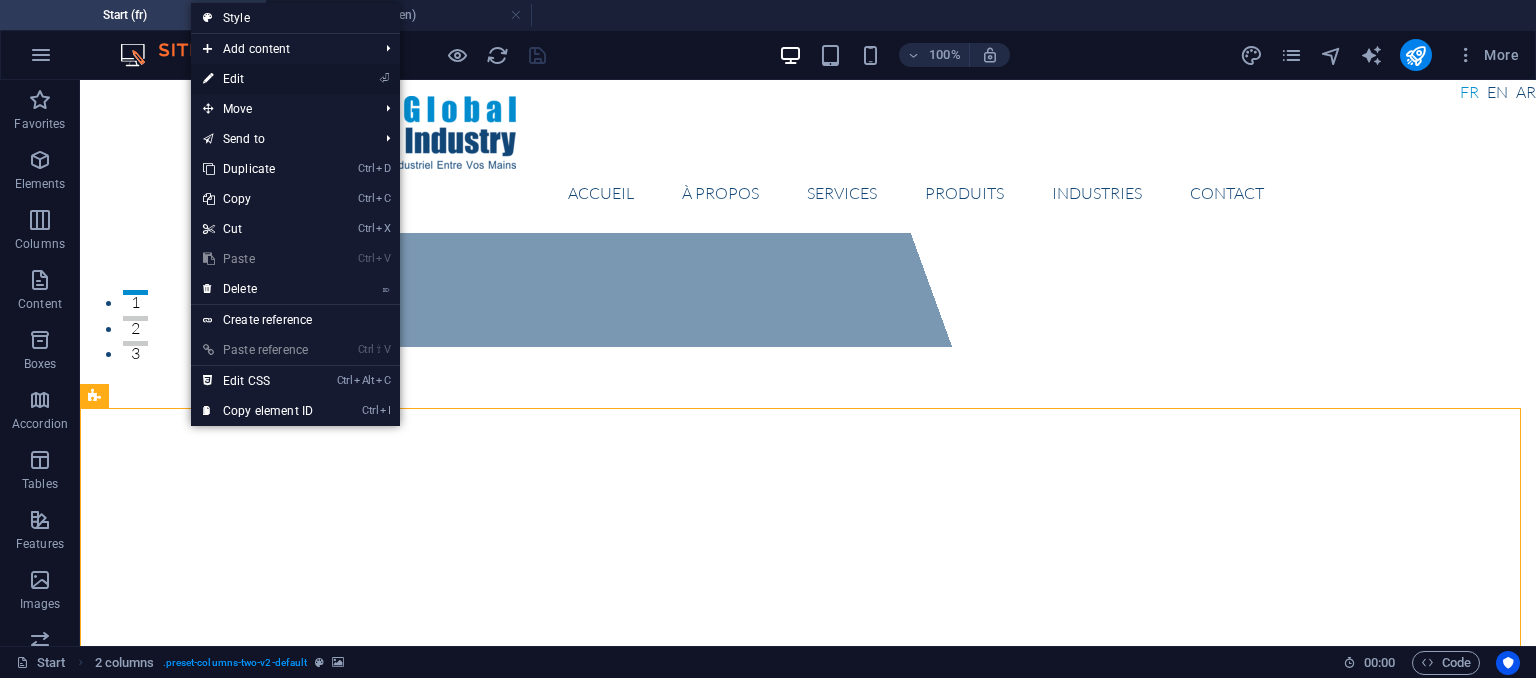 click on "⏎  Edit" at bounding box center [258, 79] 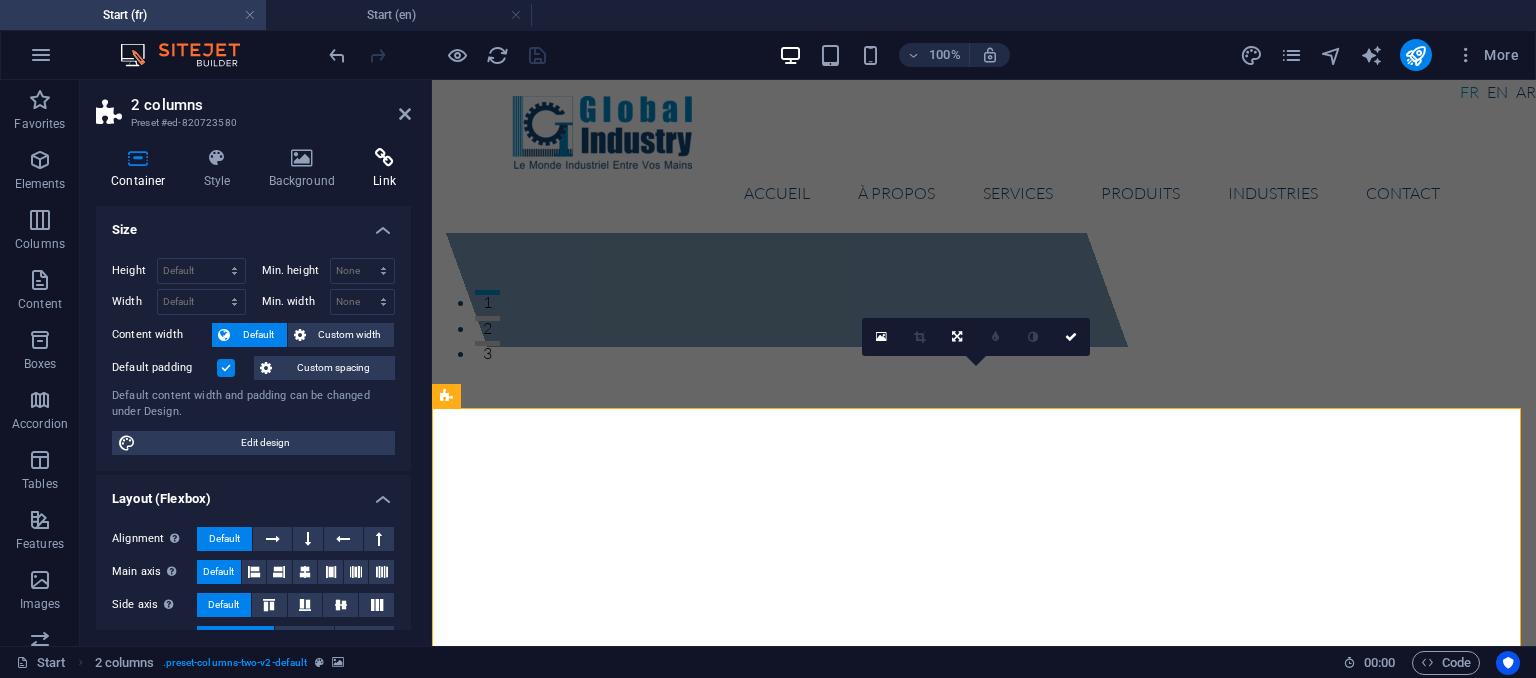 click at bounding box center (384, 158) 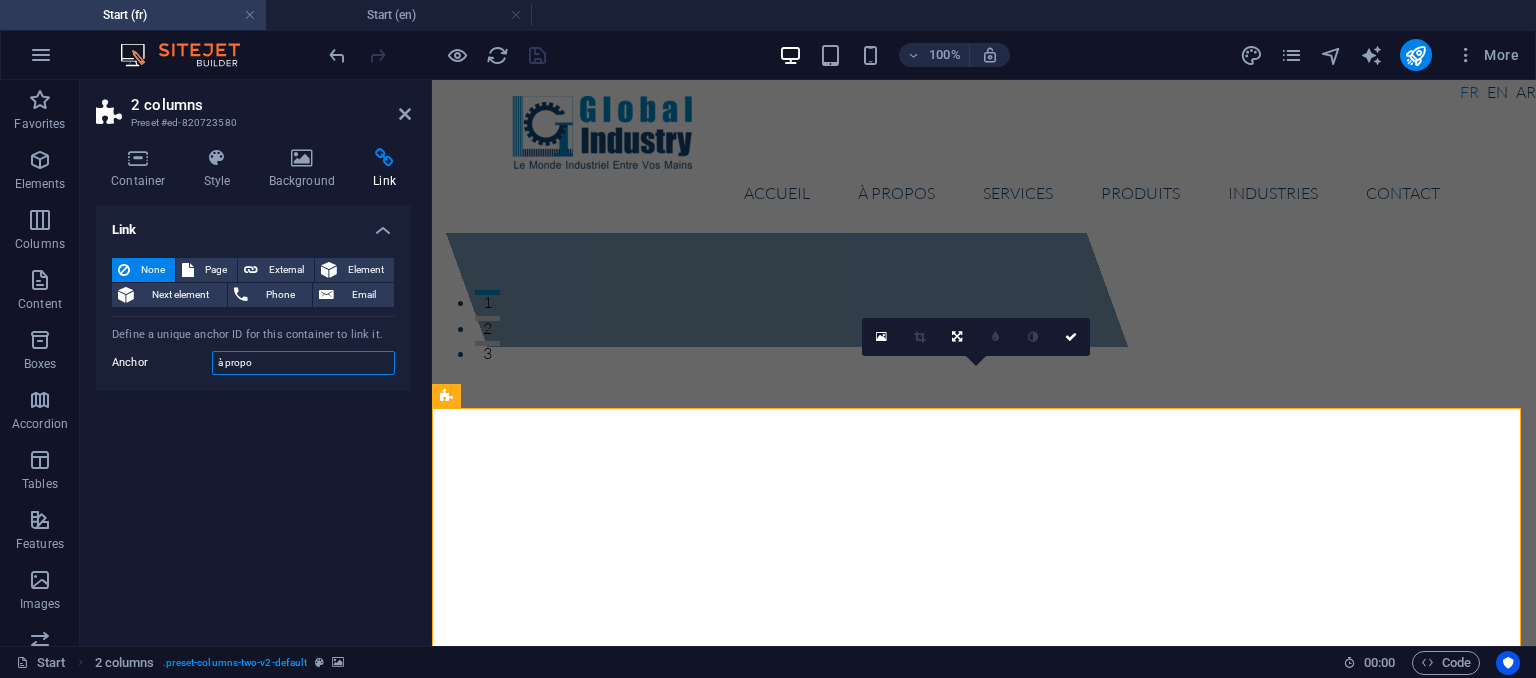 click on "à propo" at bounding box center (303, 363) 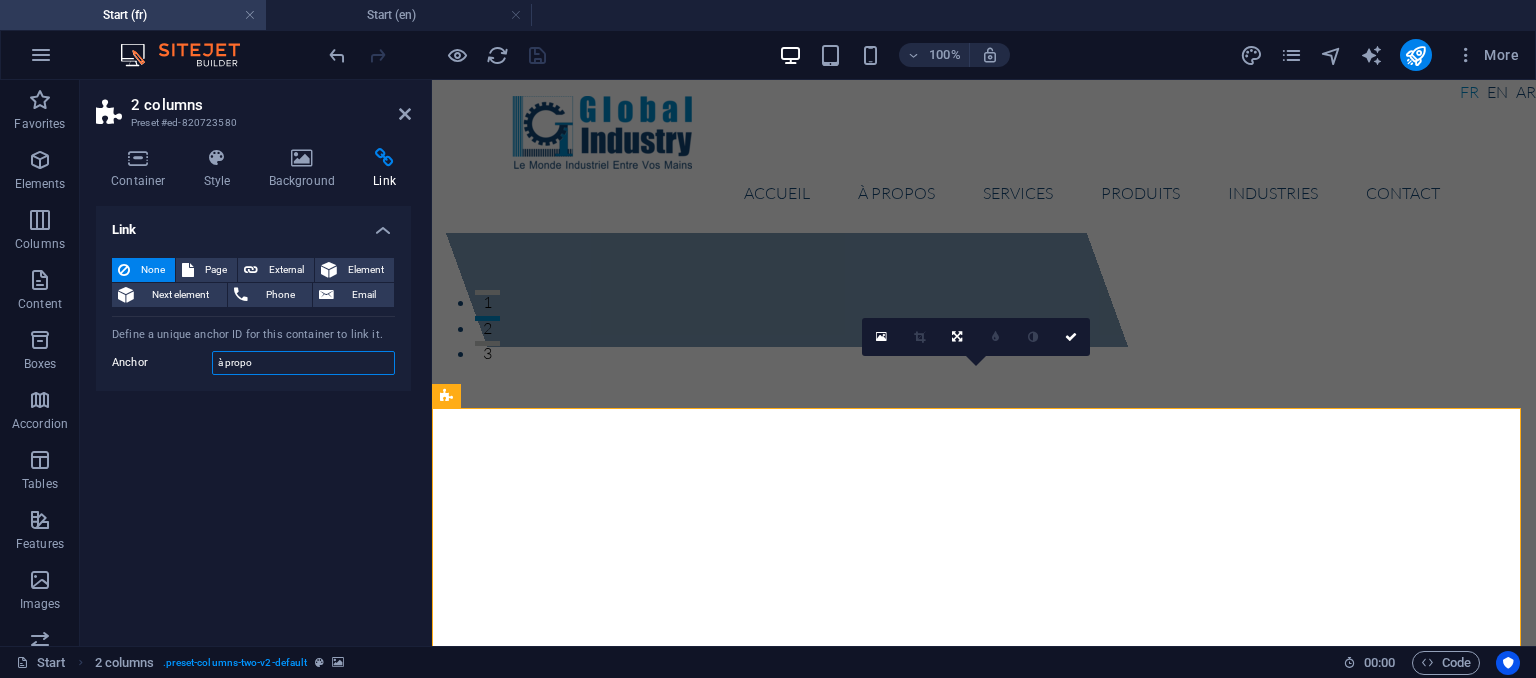 drag, startPoint x: 258, startPoint y: 362, endPoint x: 208, endPoint y: 366, distance: 50.159744 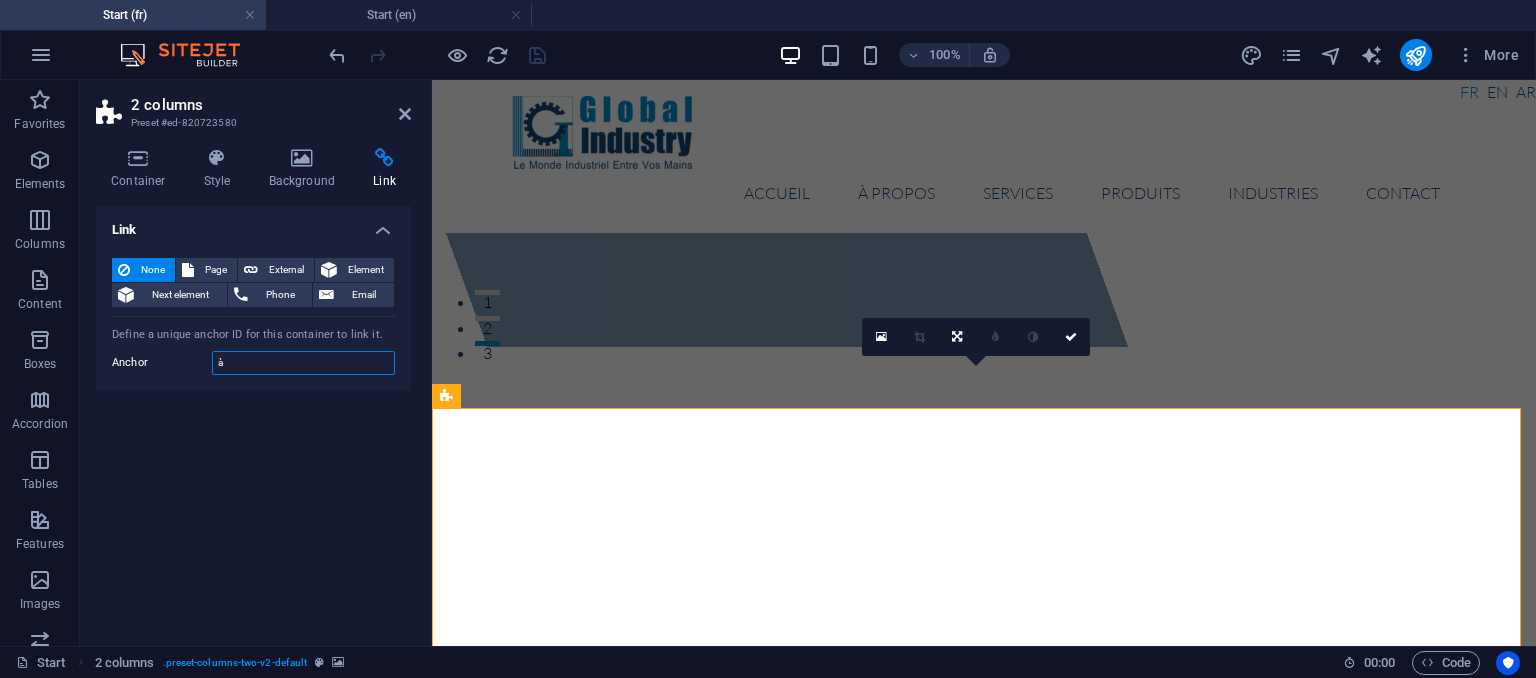 type on "à" 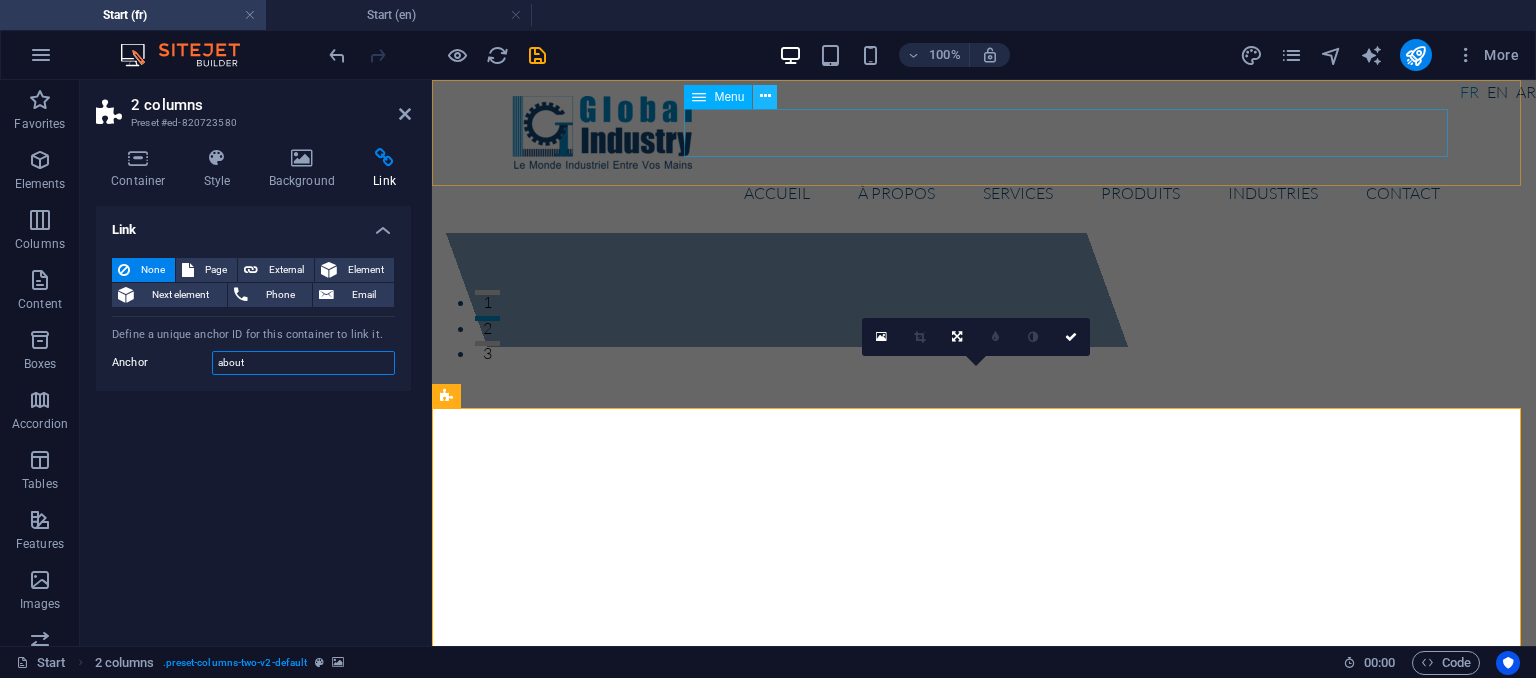 type on "about" 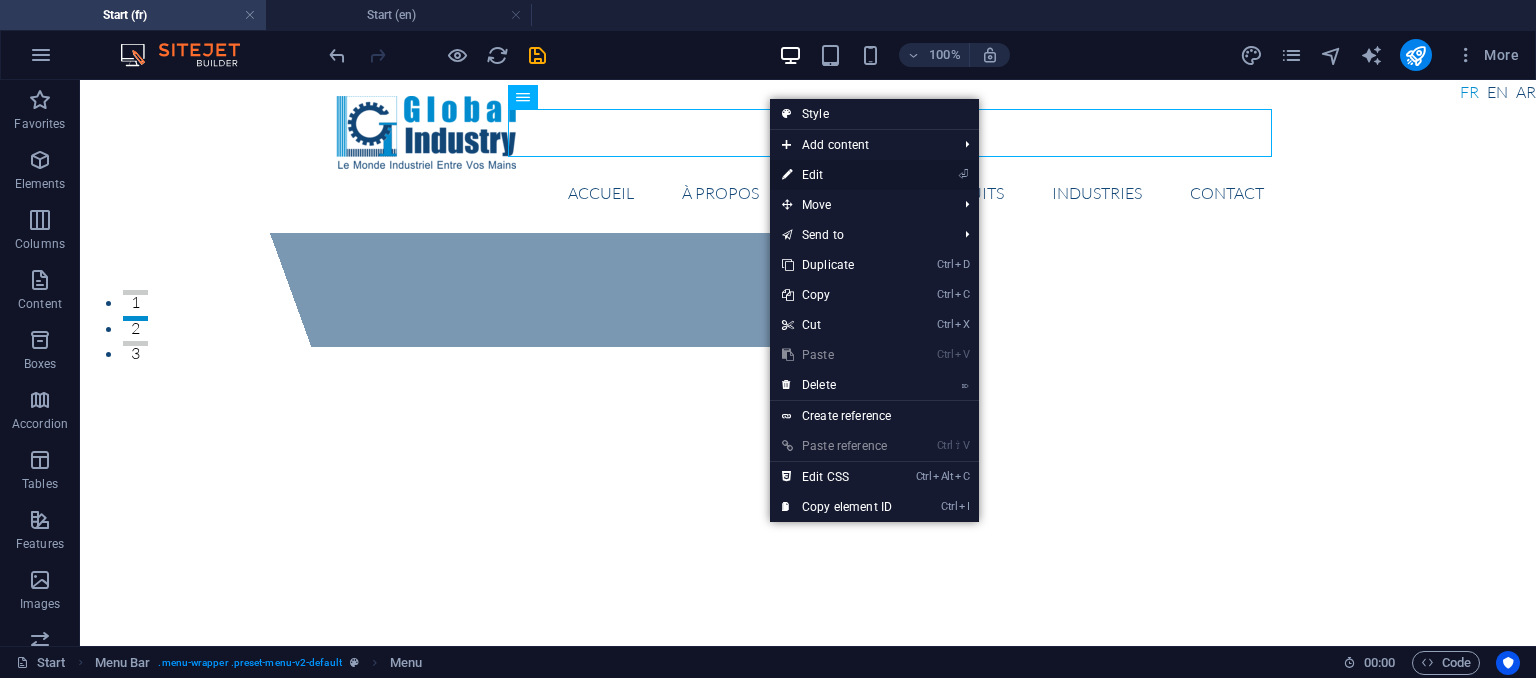 click on "⏎  Edit" at bounding box center [837, 175] 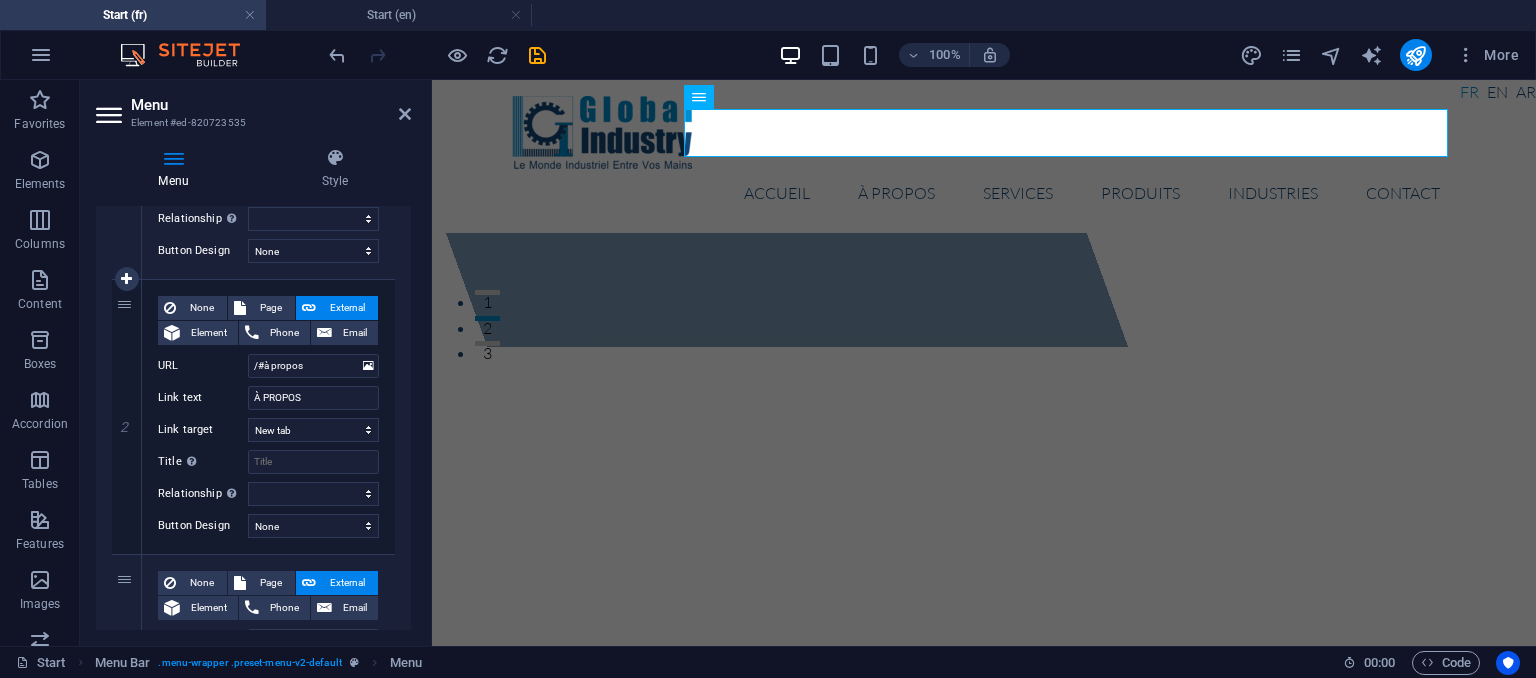 scroll, scrollTop: 400, scrollLeft: 0, axis: vertical 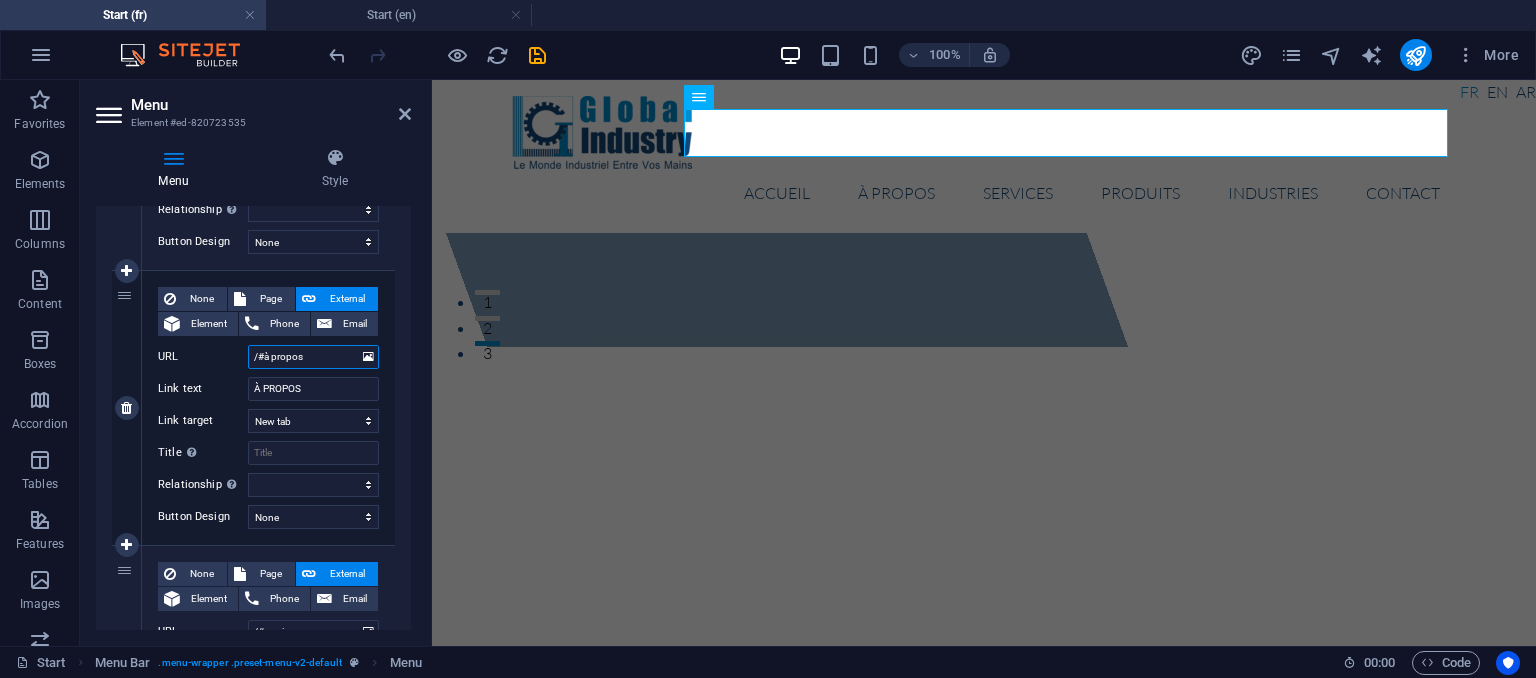drag, startPoint x: 311, startPoint y: 357, endPoint x: 263, endPoint y: 369, distance: 49.47727 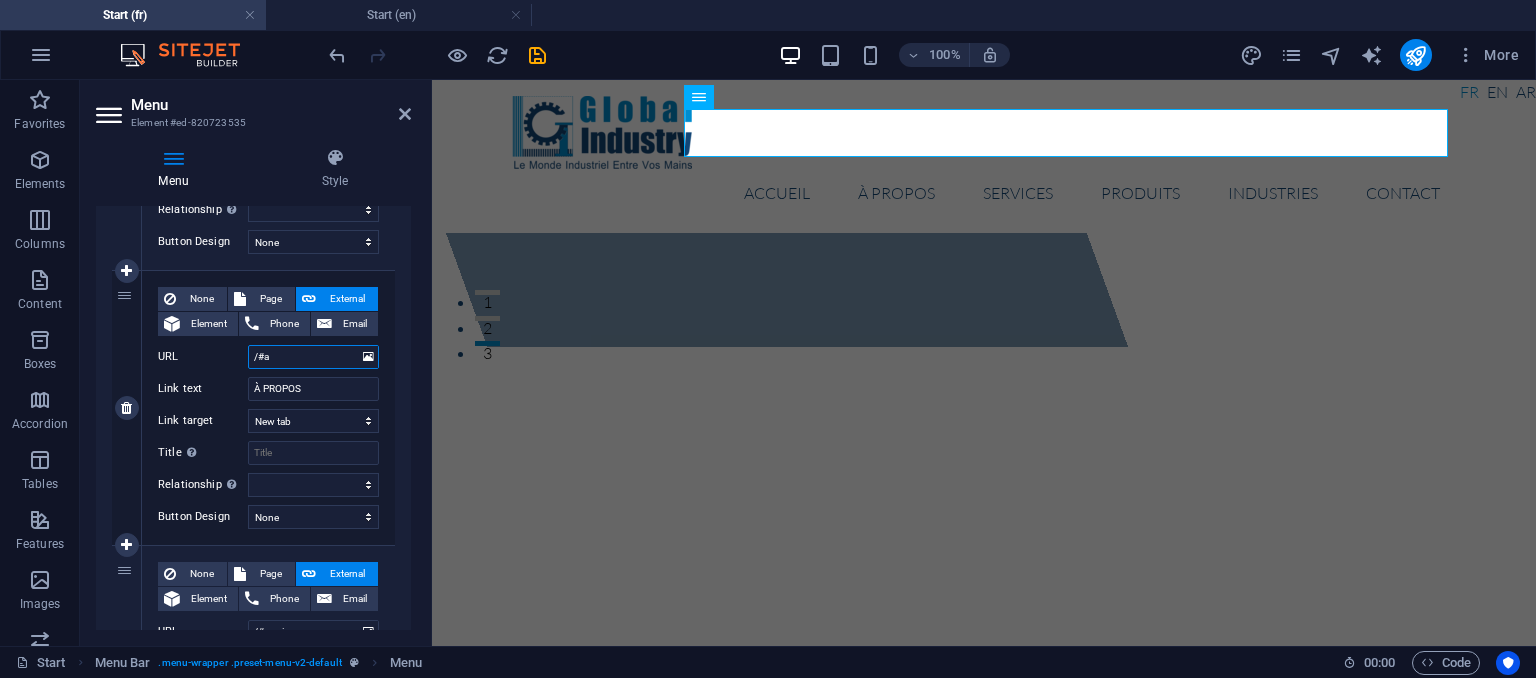 select 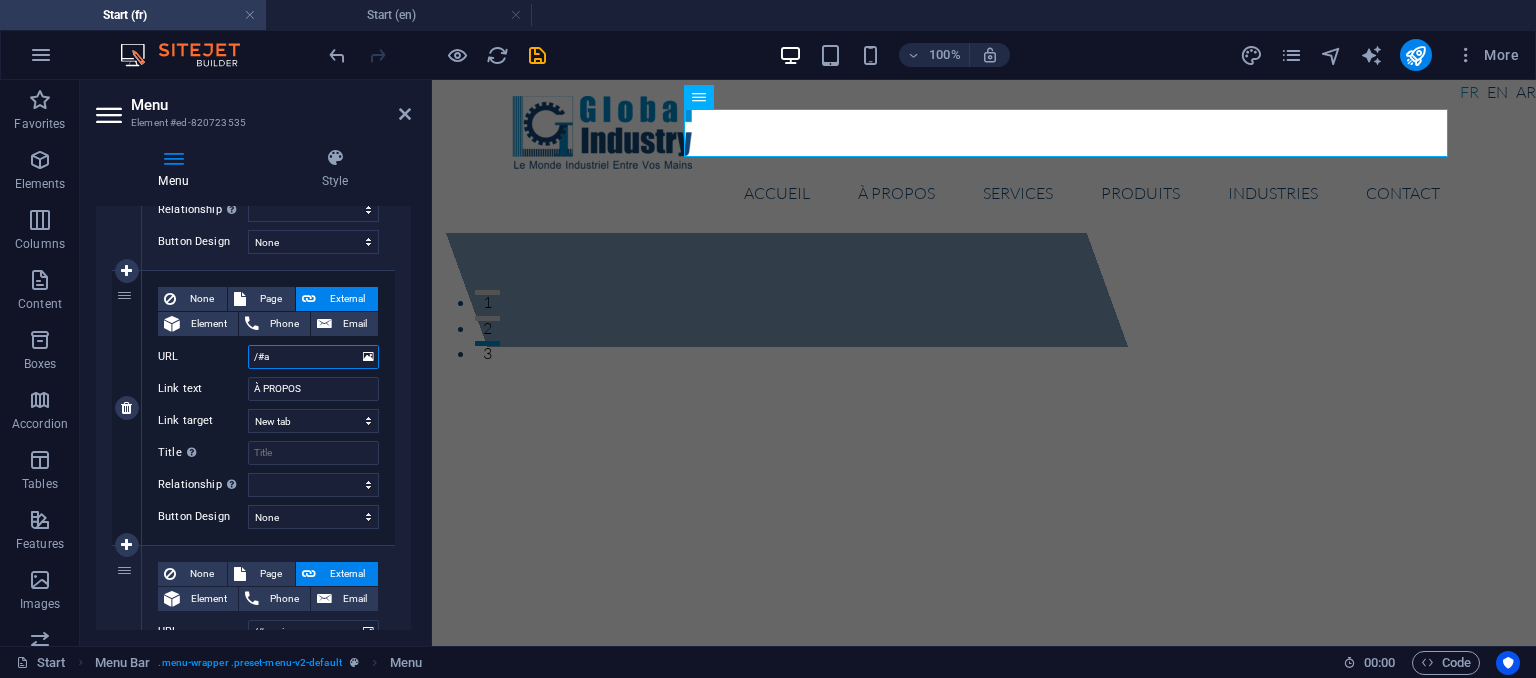type on "/#ab" 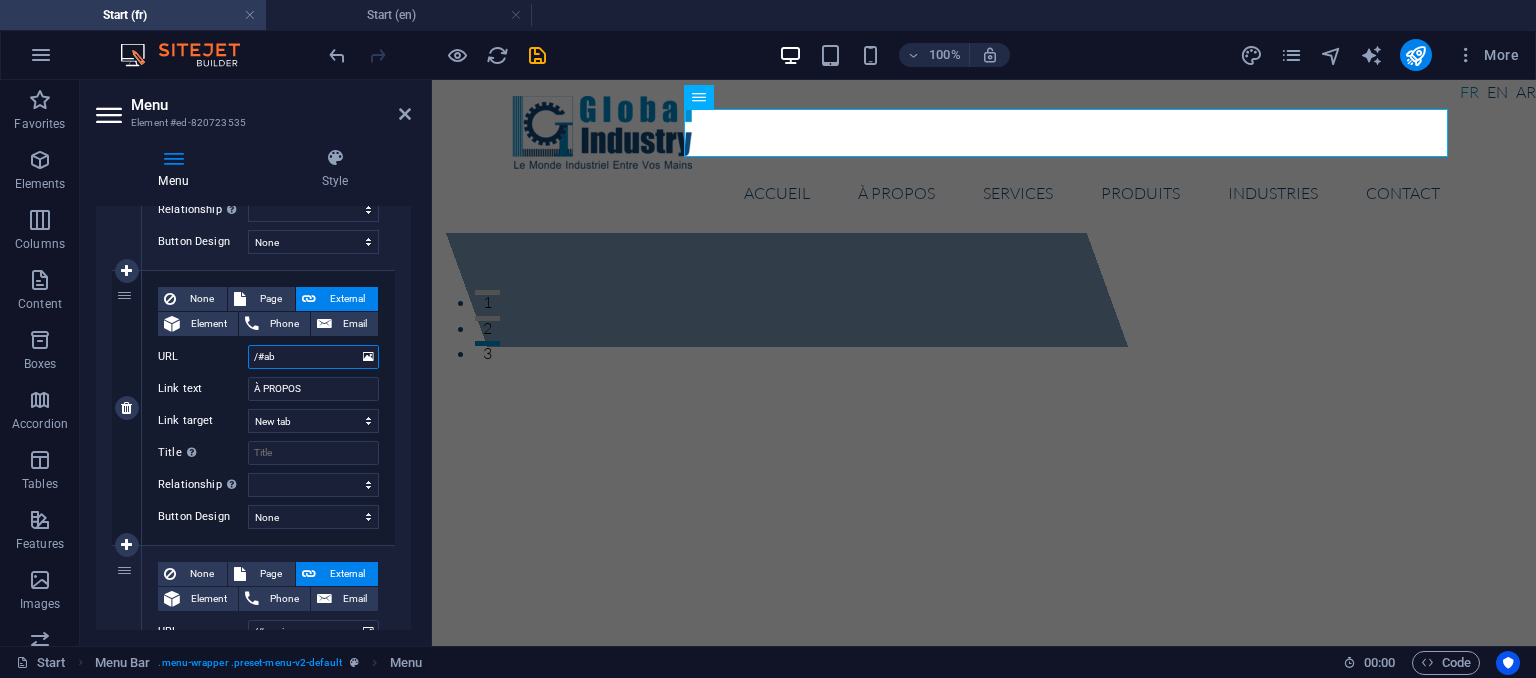 select 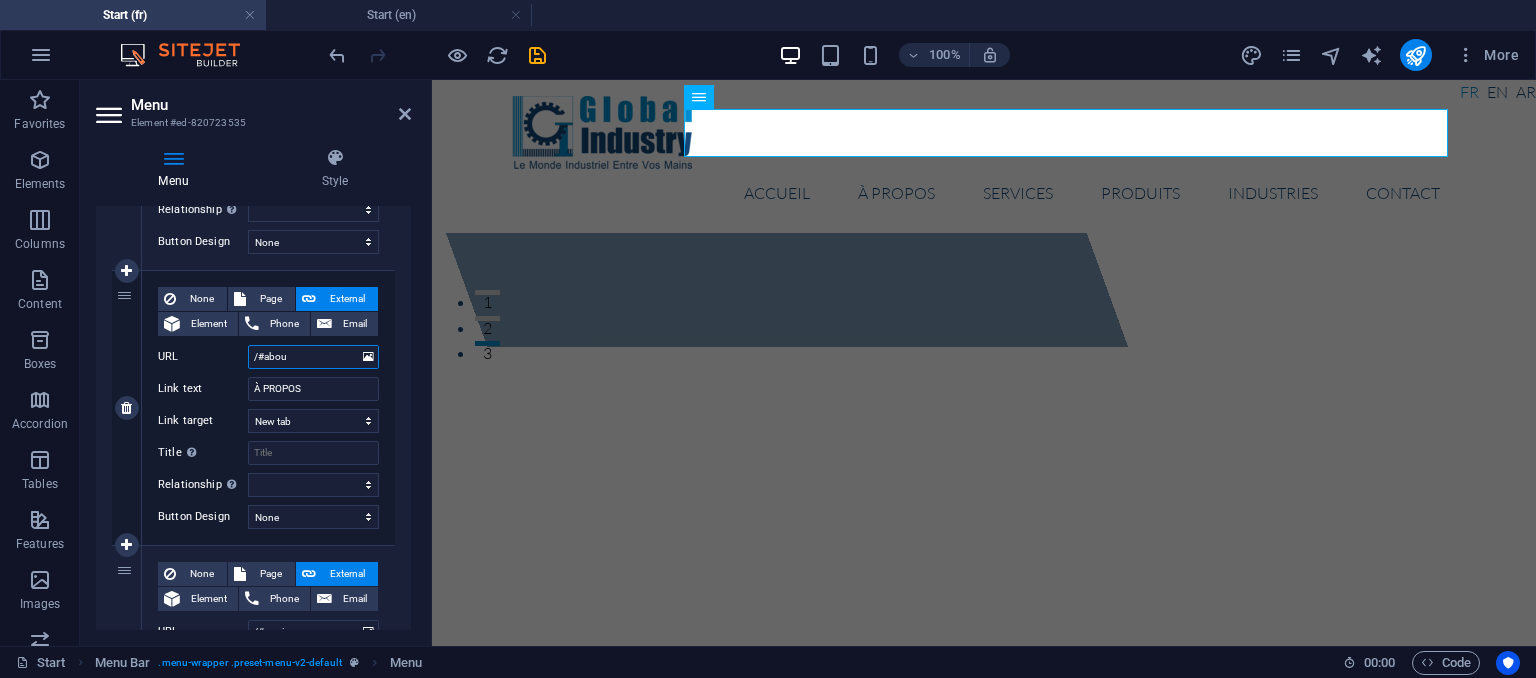 type on "/#about" 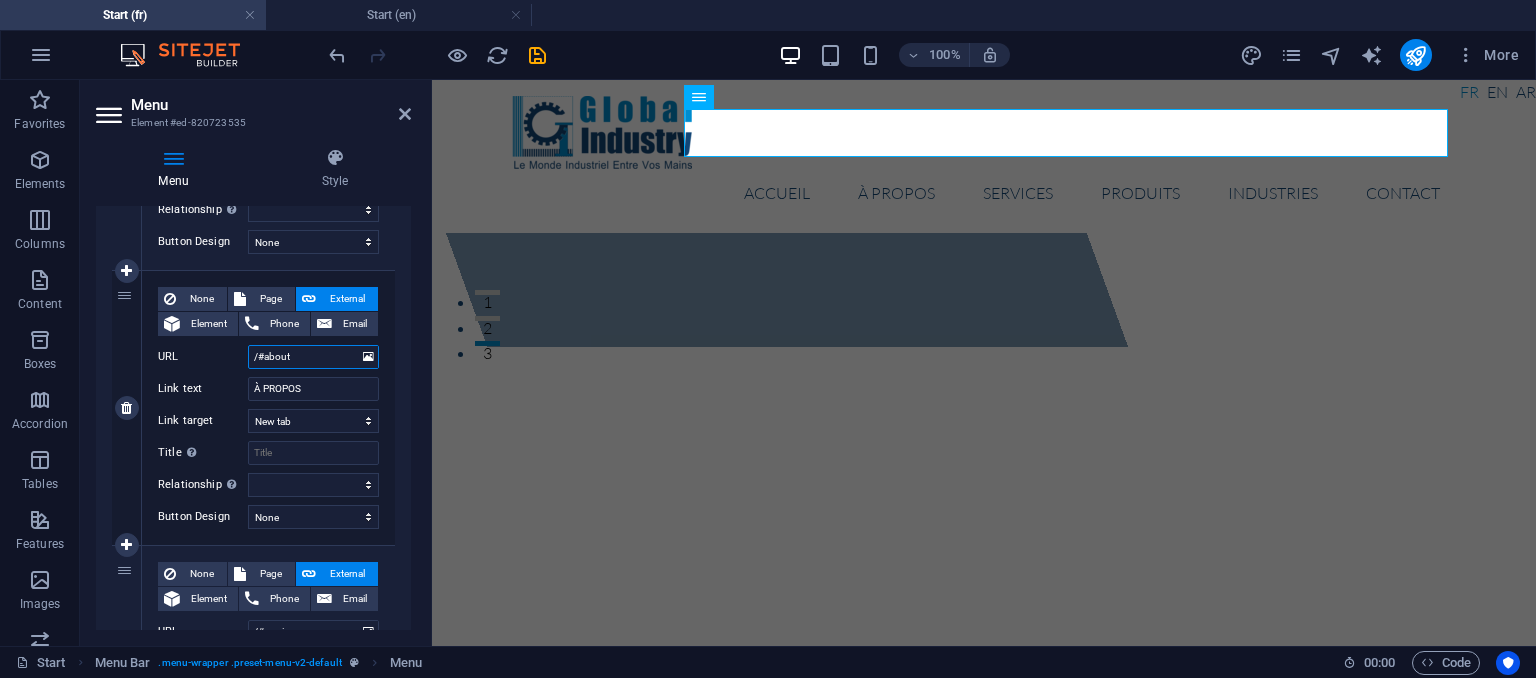 select 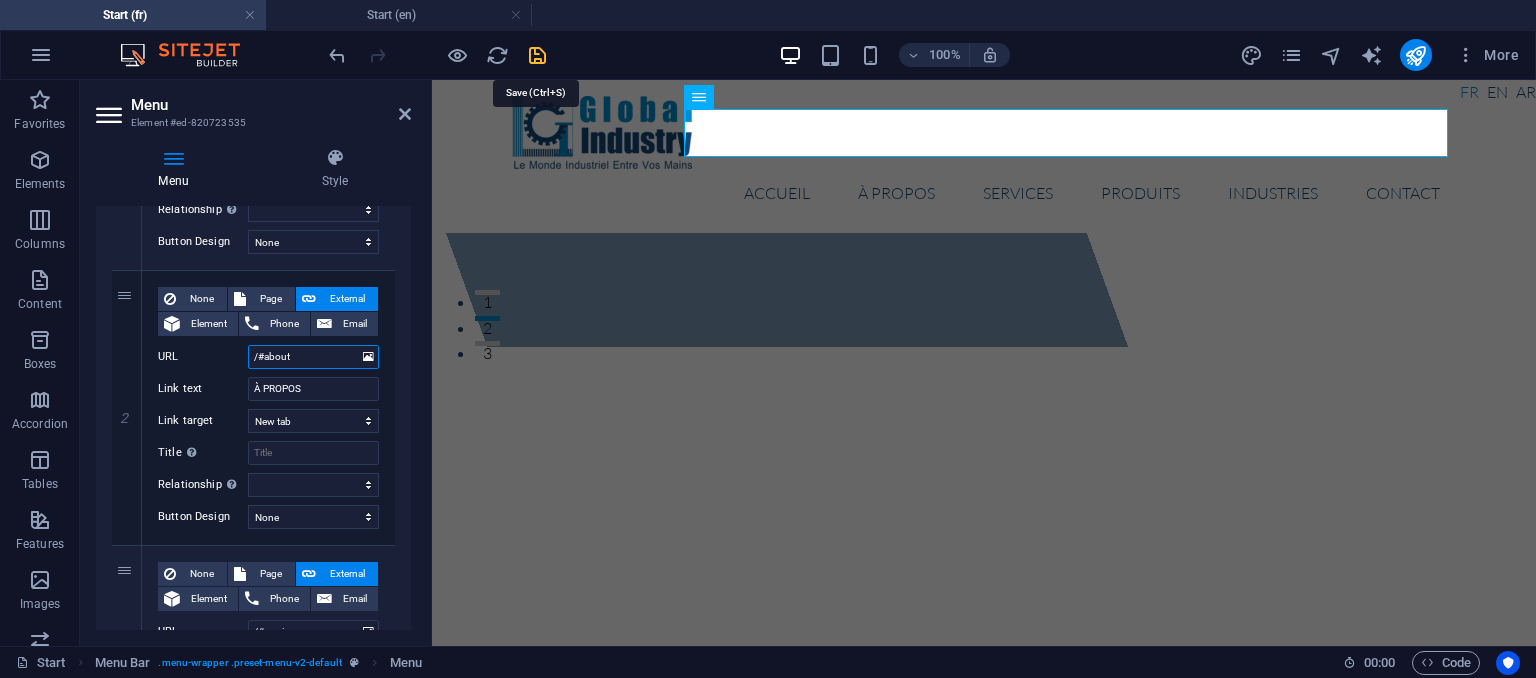 type on "/#about" 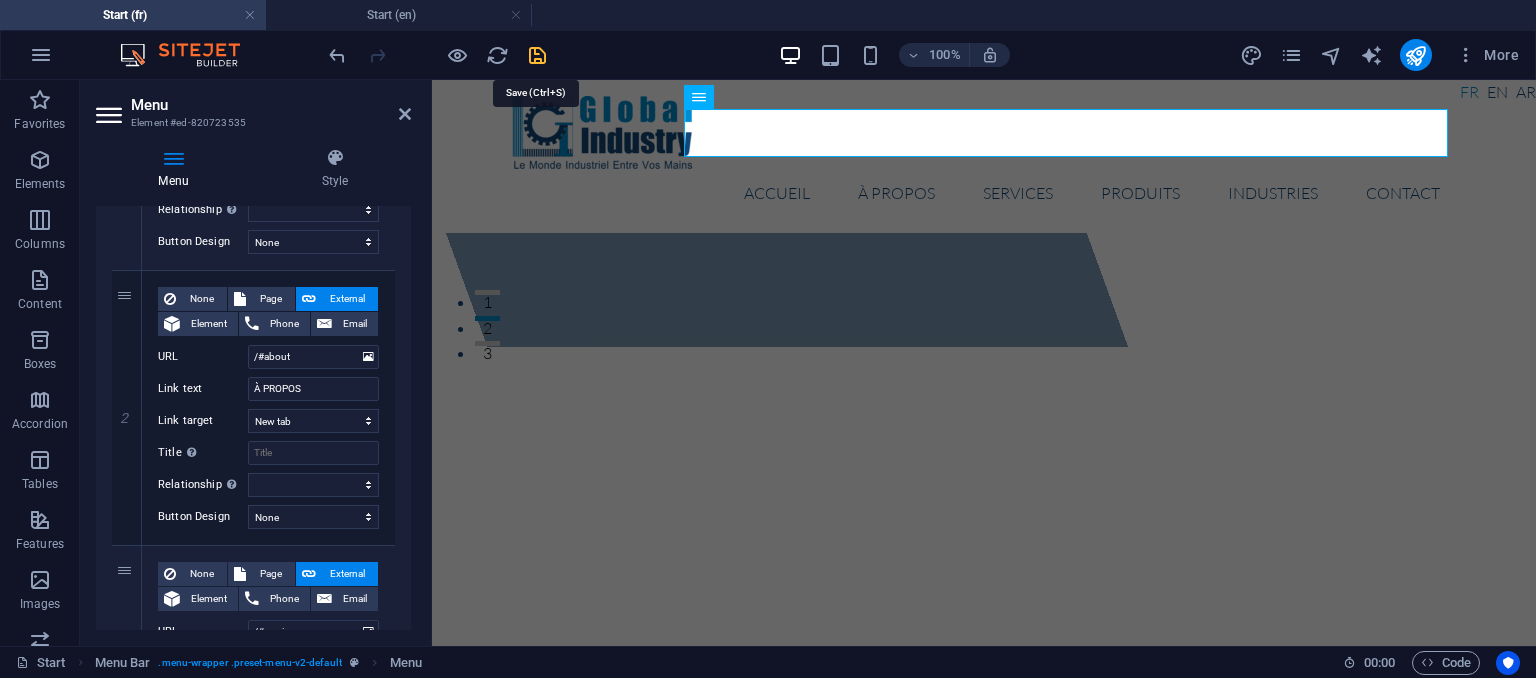 click at bounding box center (537, 55) 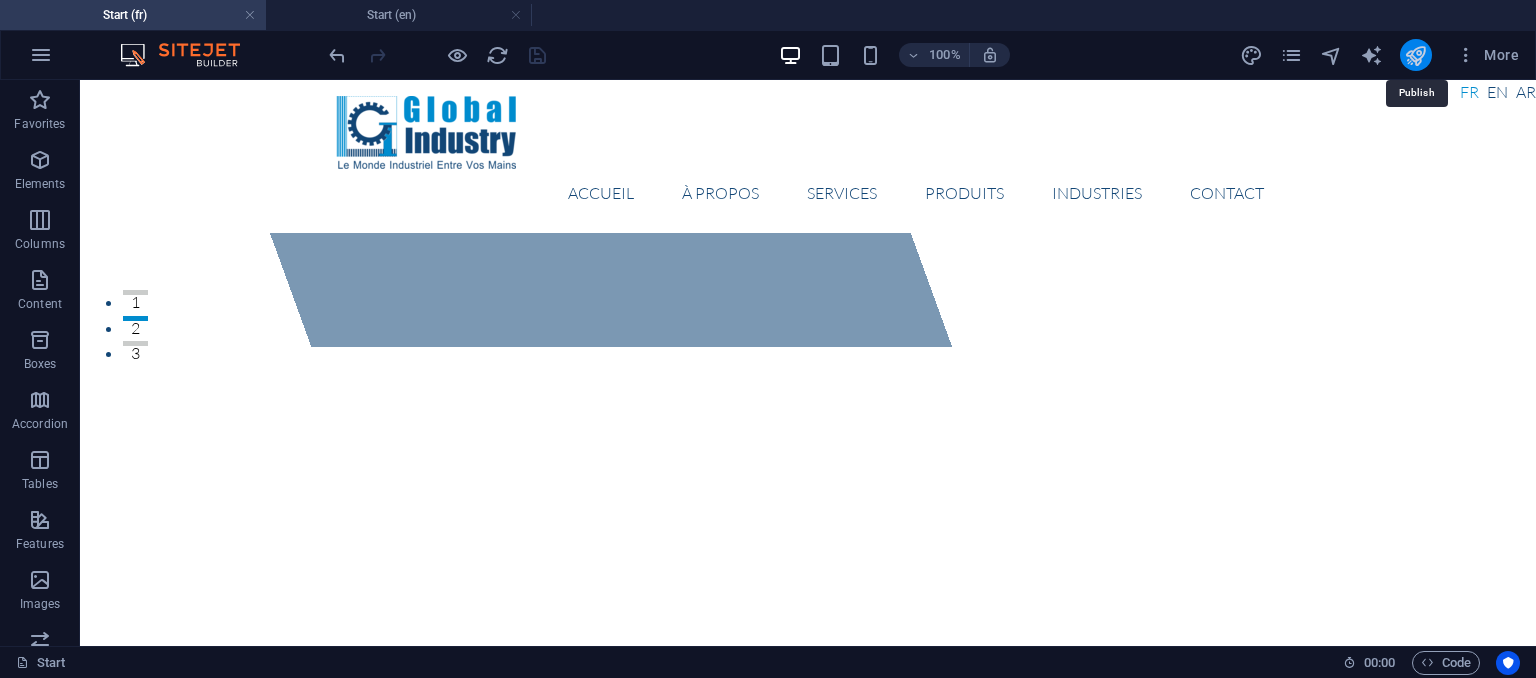 click at bounding box center [1415, 55] 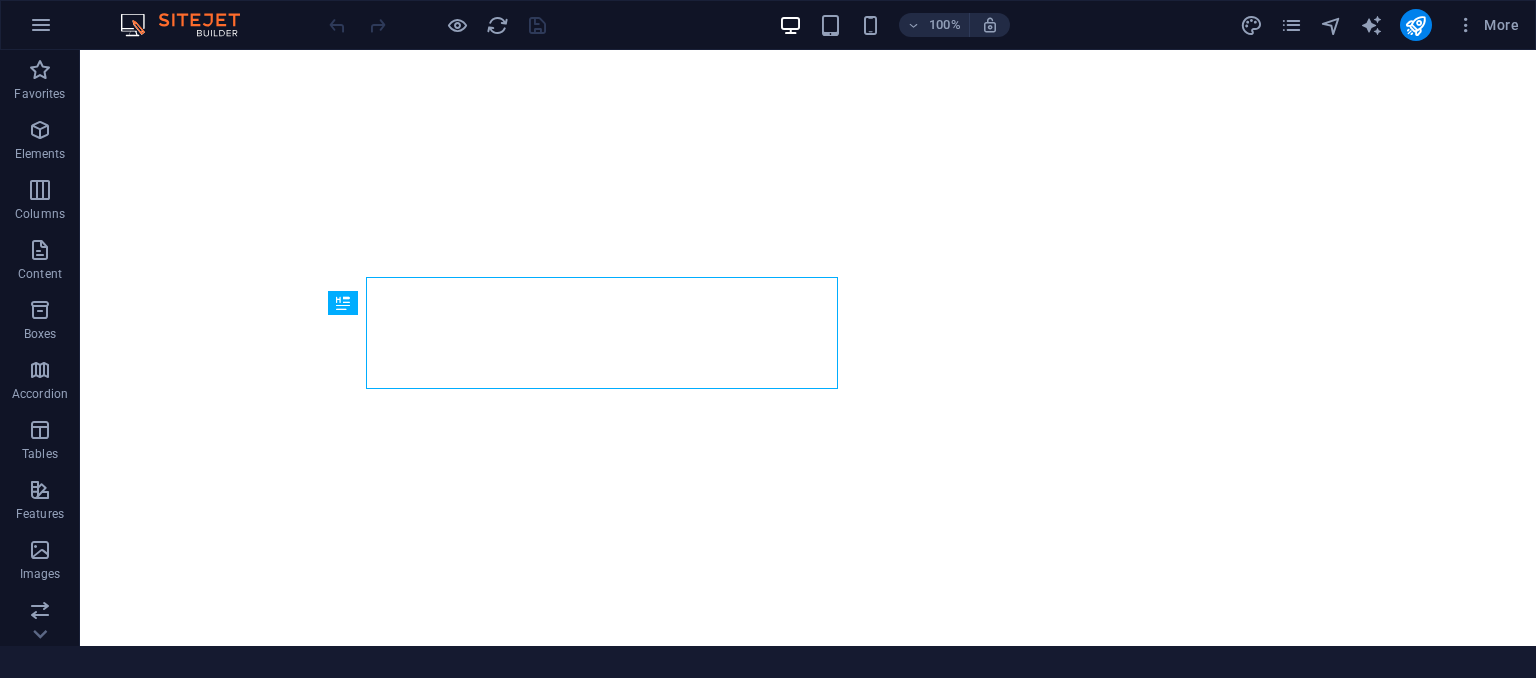 scroll, scrollTop: 0, scrollLeft: 0, axis: both 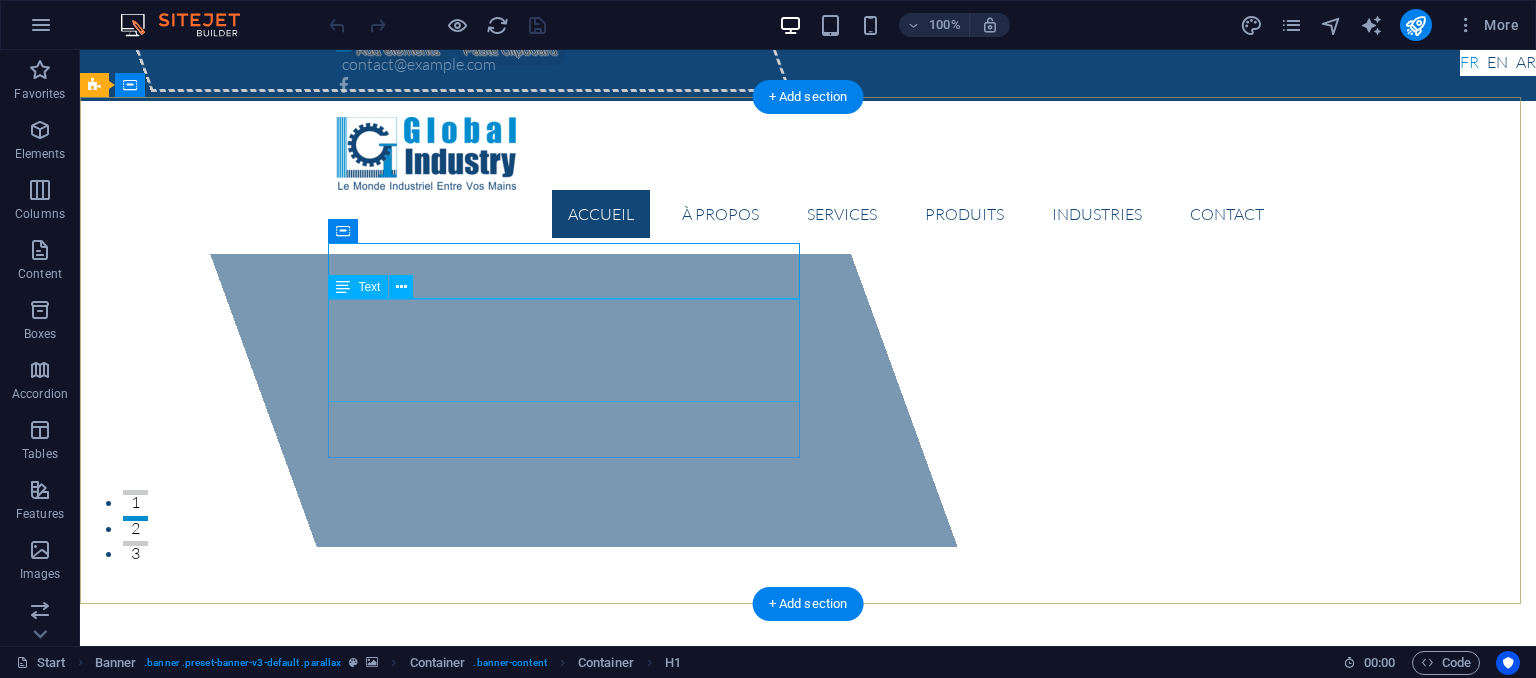 click on "Lorem ipsum dolor sit amet, consectetur adipisicing elit. Natus, dolores, at, nisi eligendi repellat voluptatem minima officia veritatis quasi animi porro laudantium dicta dolor voluptate non maiores ipsum reprehenderit odio fugiat reicid." at bounding box center [808, 967] 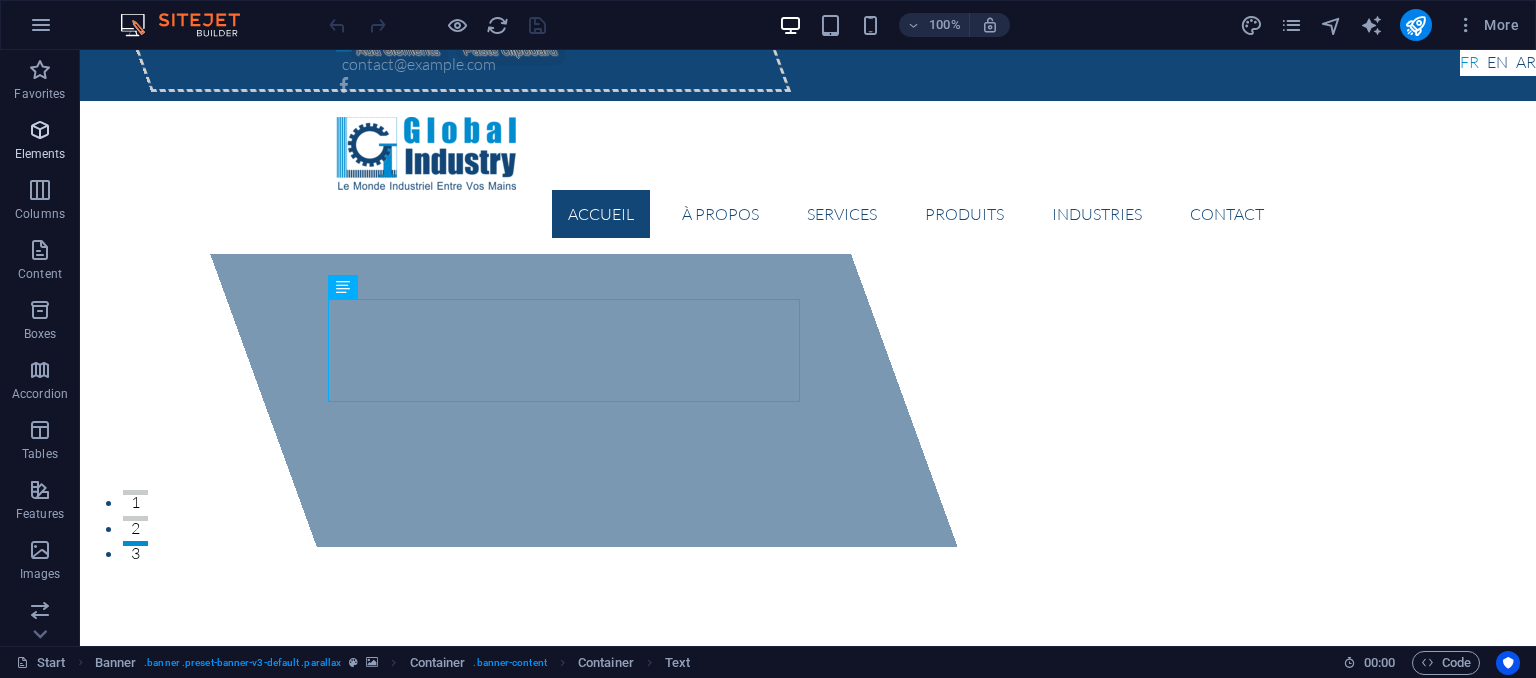 click at bounding box center [40, 130] 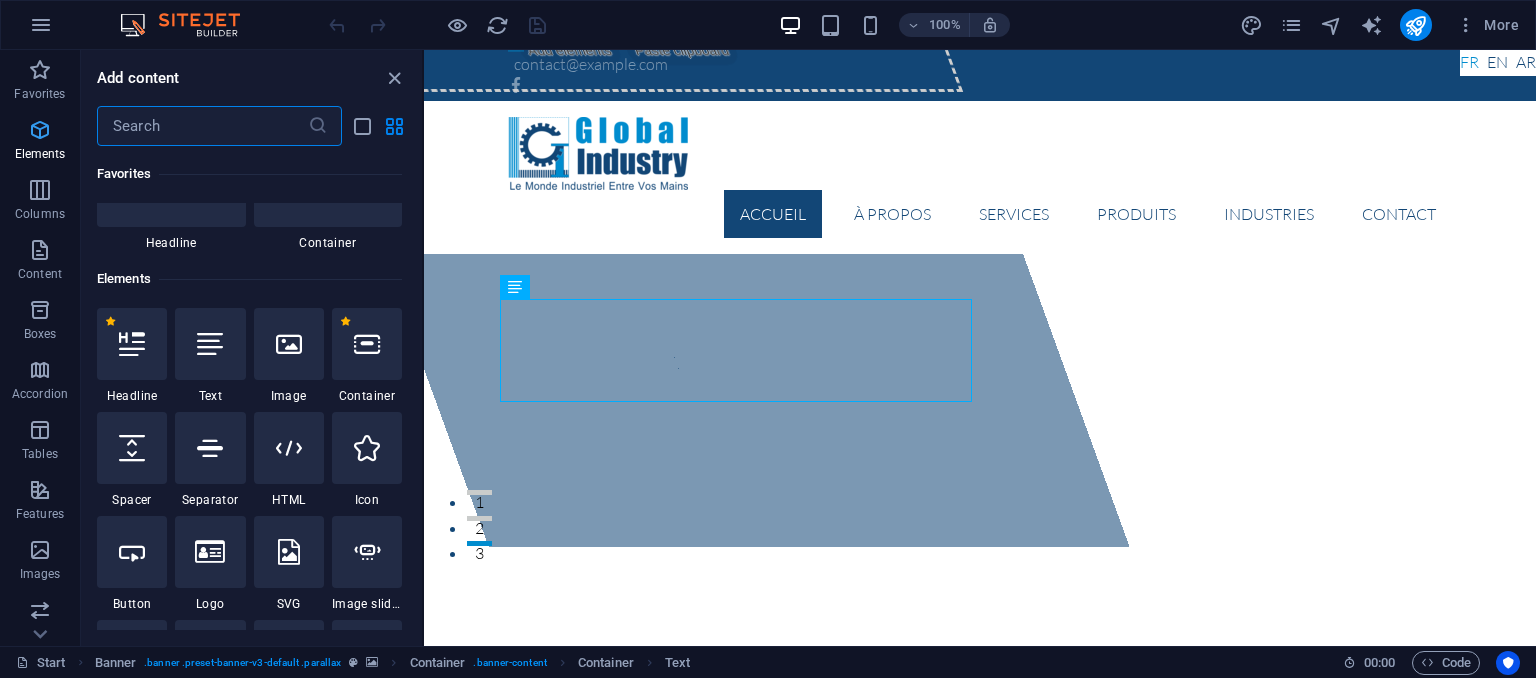 scroll, scrollTop: 212, scrollLeft: 0, axis: vertical 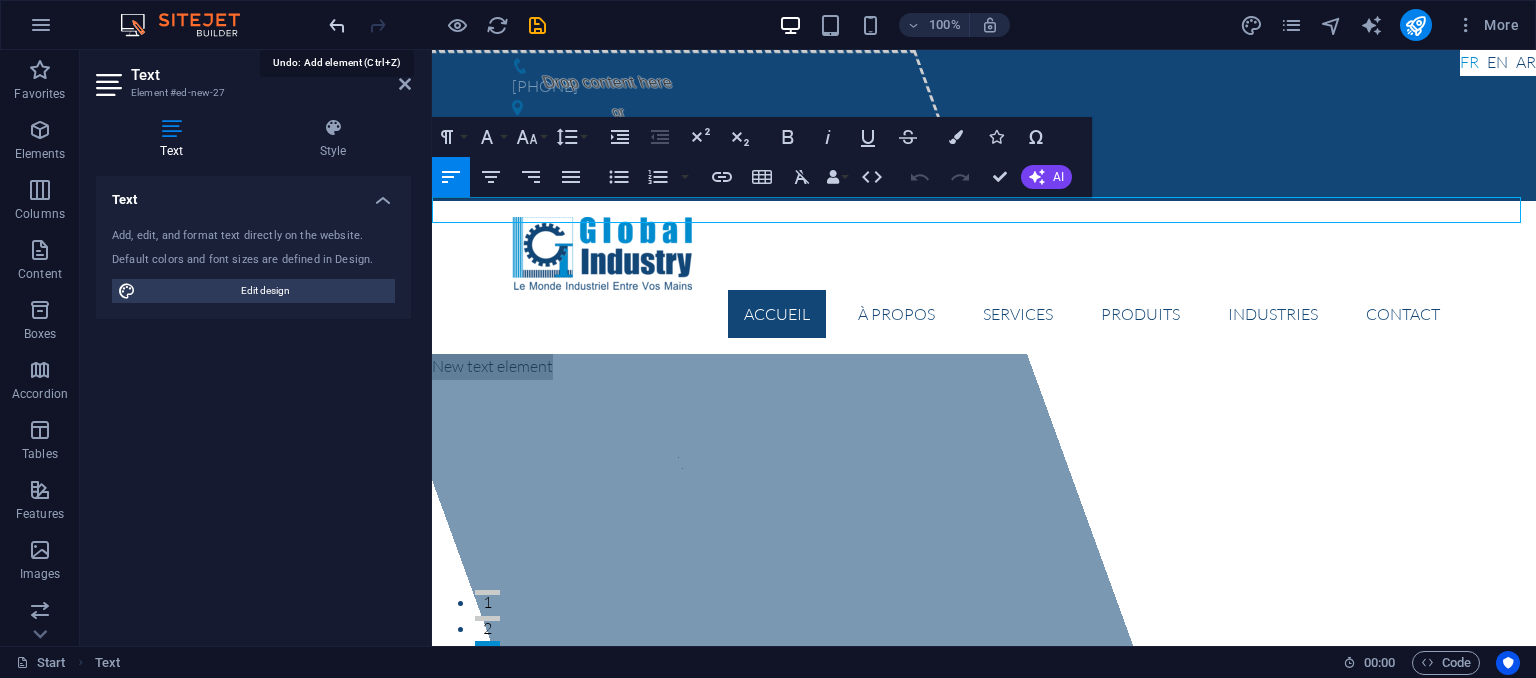 click at bounding box center (337, 25) 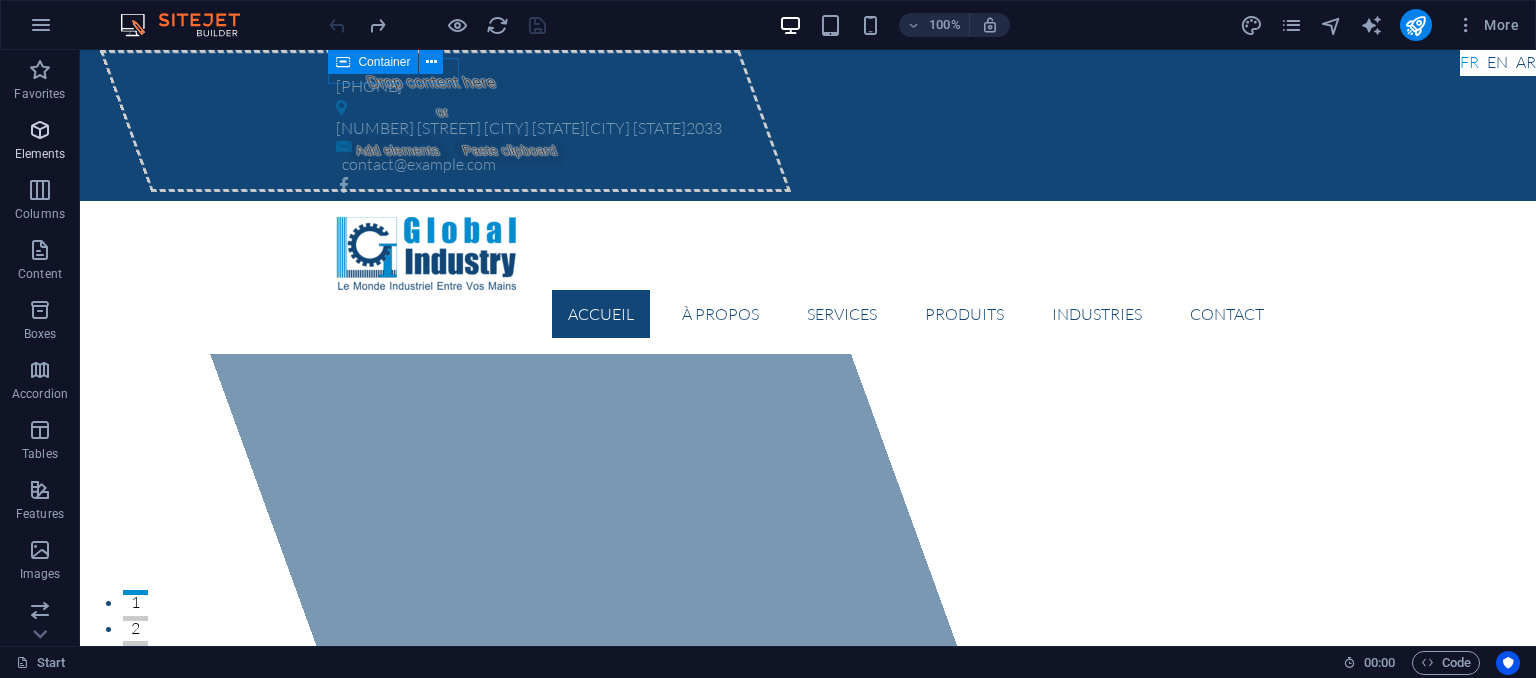 click on "Elements" at bounding box center (40, 142) 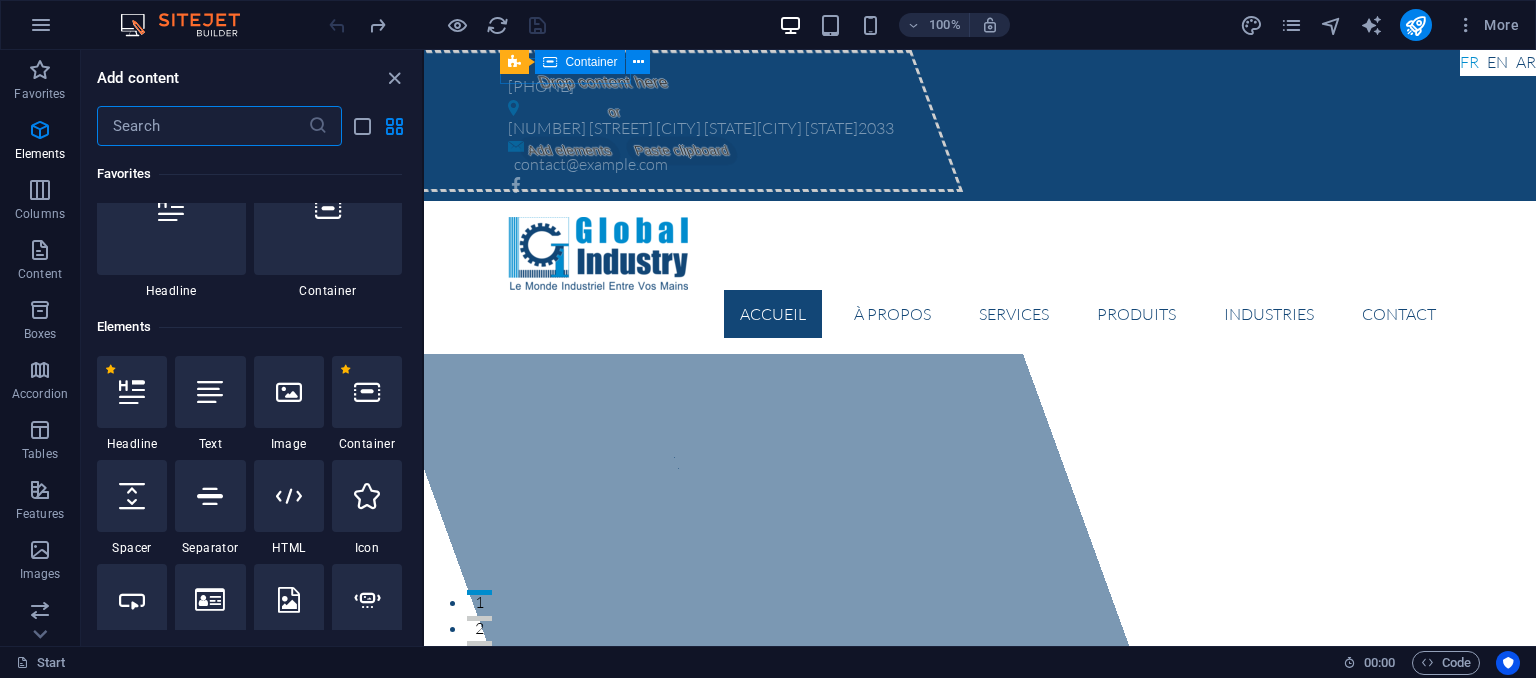 scroll, scrollTop: 212, scrollLeft: 0, axis: vertical 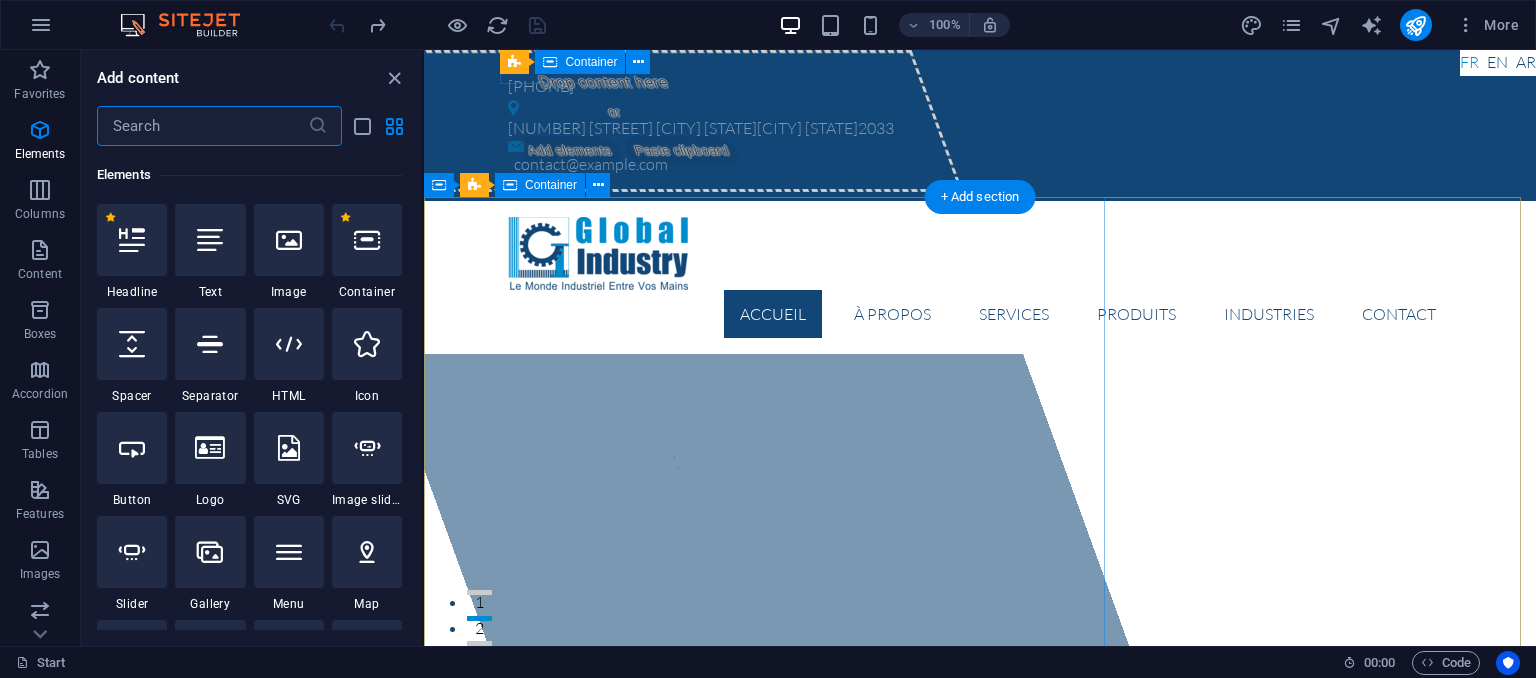 click at bounding box center (528, 151) 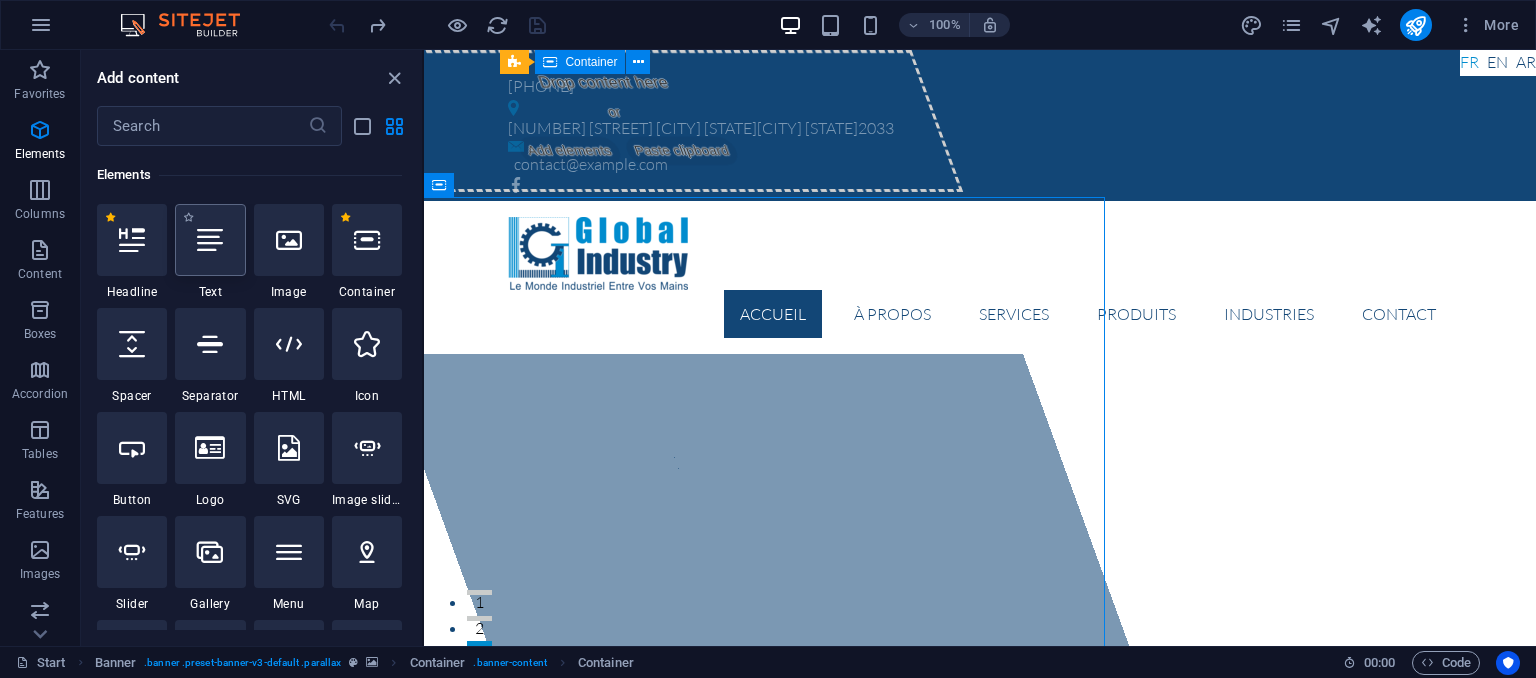 click at bounding box center (210, 240) 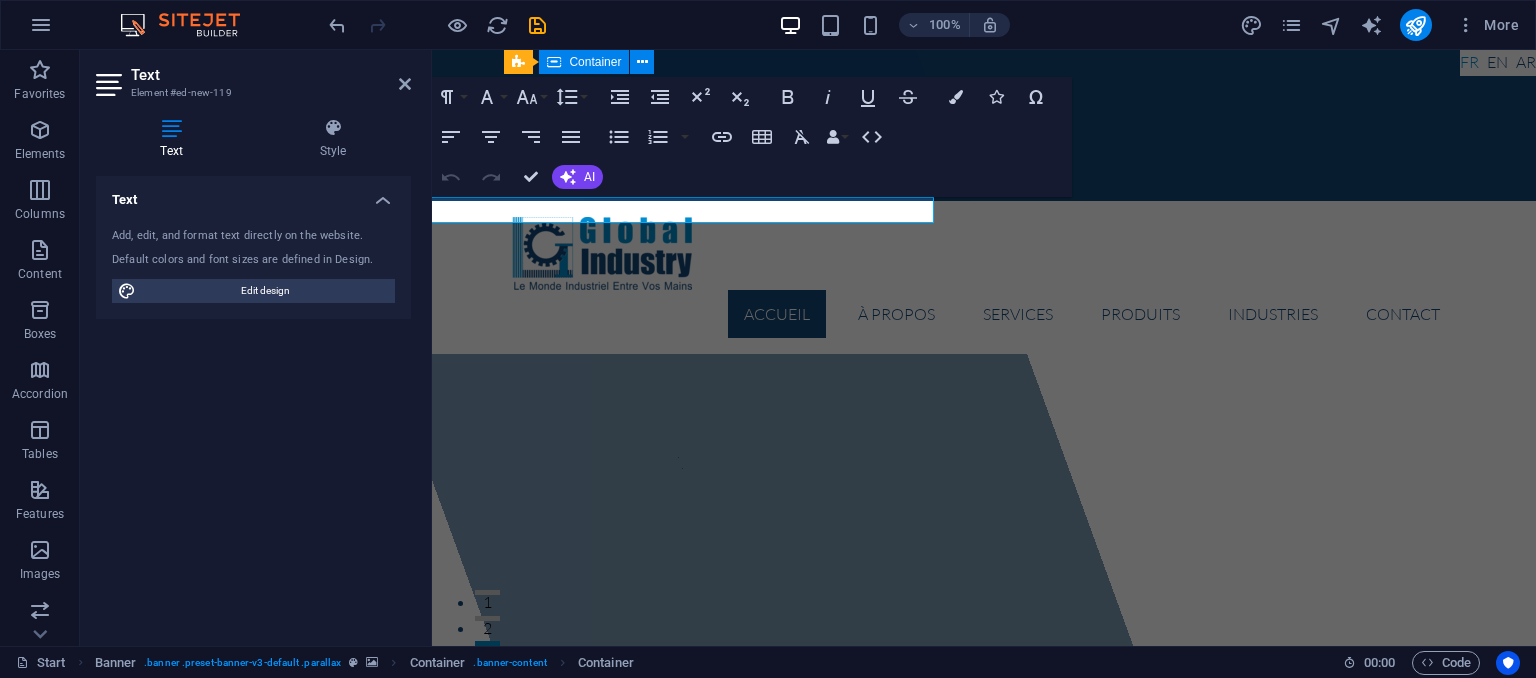 click on "Text Element #ed-new-119 Text Style Text Add, edit, and format text directly on the website. Default colors and font sizes are defined in Design. Edit design Alignment Left aligned Centered Right aligned Banner Element
Container   H1   Banner   Banner   Container   Container   Info Bar   Icon   Social Media Icons   Container   Text   Container   Container   Banner   Container   Spacer   Placeholder   Container   Text   Container   Menu   Menu Bar   Text   Languages   Languages   Languages   Button   Button series   Logo   Text   Text   Info Bar   Container Paragraph Format Normal Heading 1 Heading 2 Heading 3 Heading 4 Heading 5 Heading 6 Code Font Family Arial Georgia Impact Tahoma Times New Roman Verdana Lato Teko Font Size 8 9 10 11 12 14 18 24 30 36 48 60 72 96 Line Height Default Single 1.15 1.5 Double Increase Indent Decrease Indent Superscript Subscript Bold Italic Underline Strikethrough Colors Icons Special Characters Align Left Align Center Align Right Align Justify   Default" at bounding box center (808, 348) 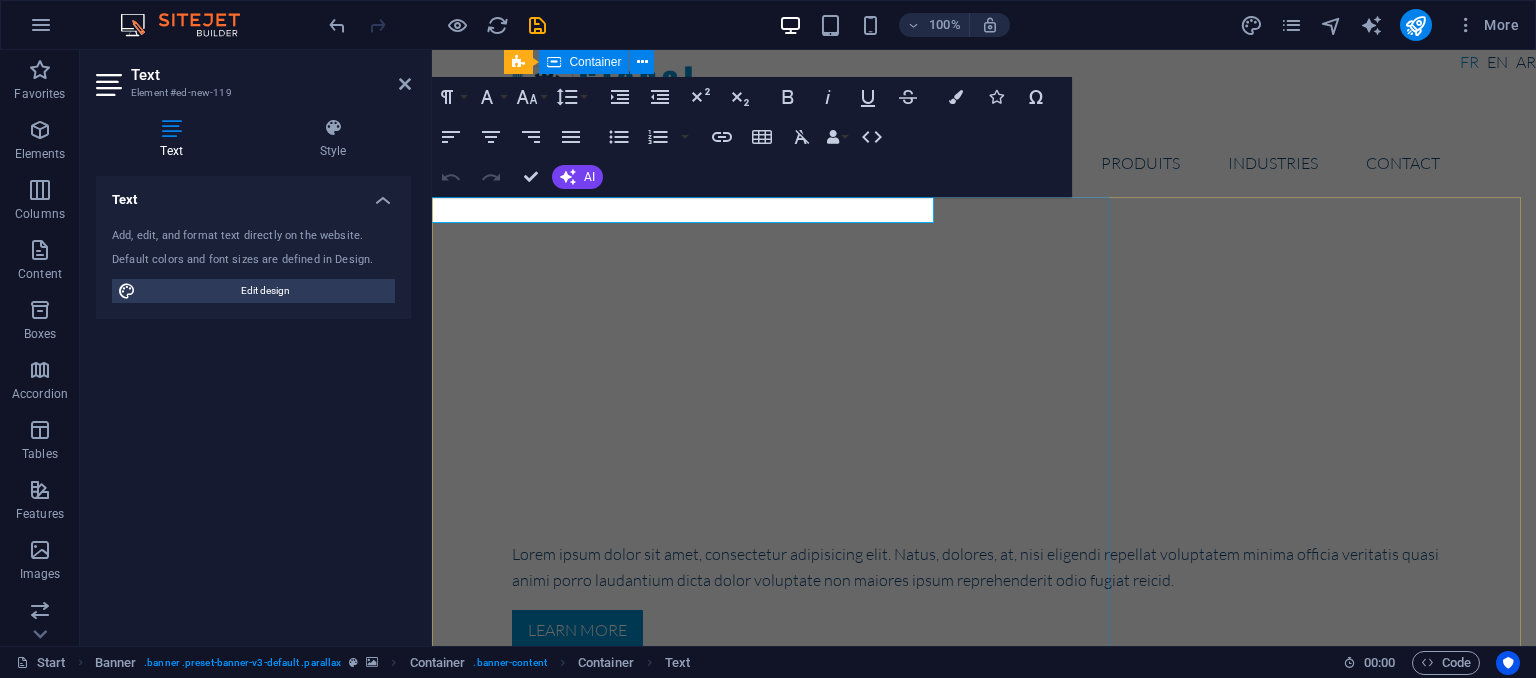 scroll, scrollTop: 0, scrollLeft: 0, axis: both 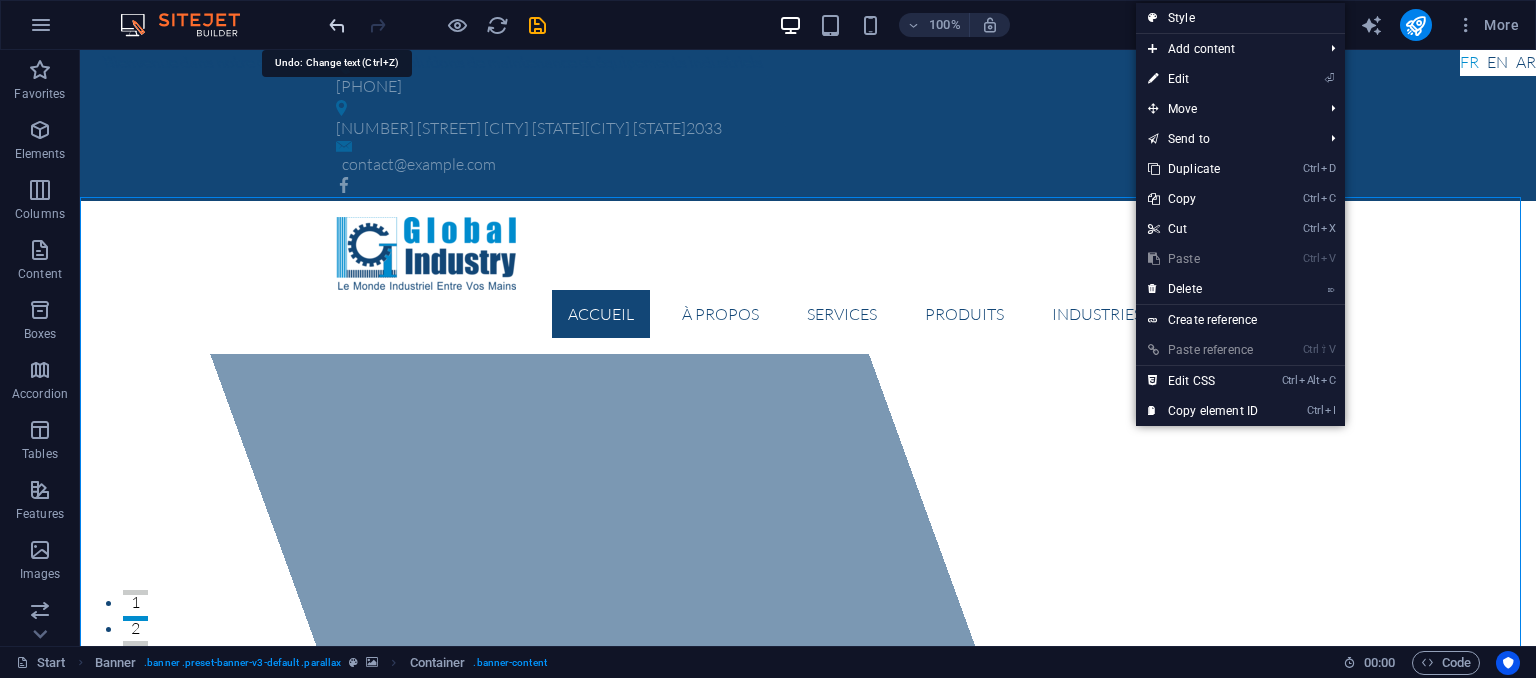click at bounding box center (337, 25) 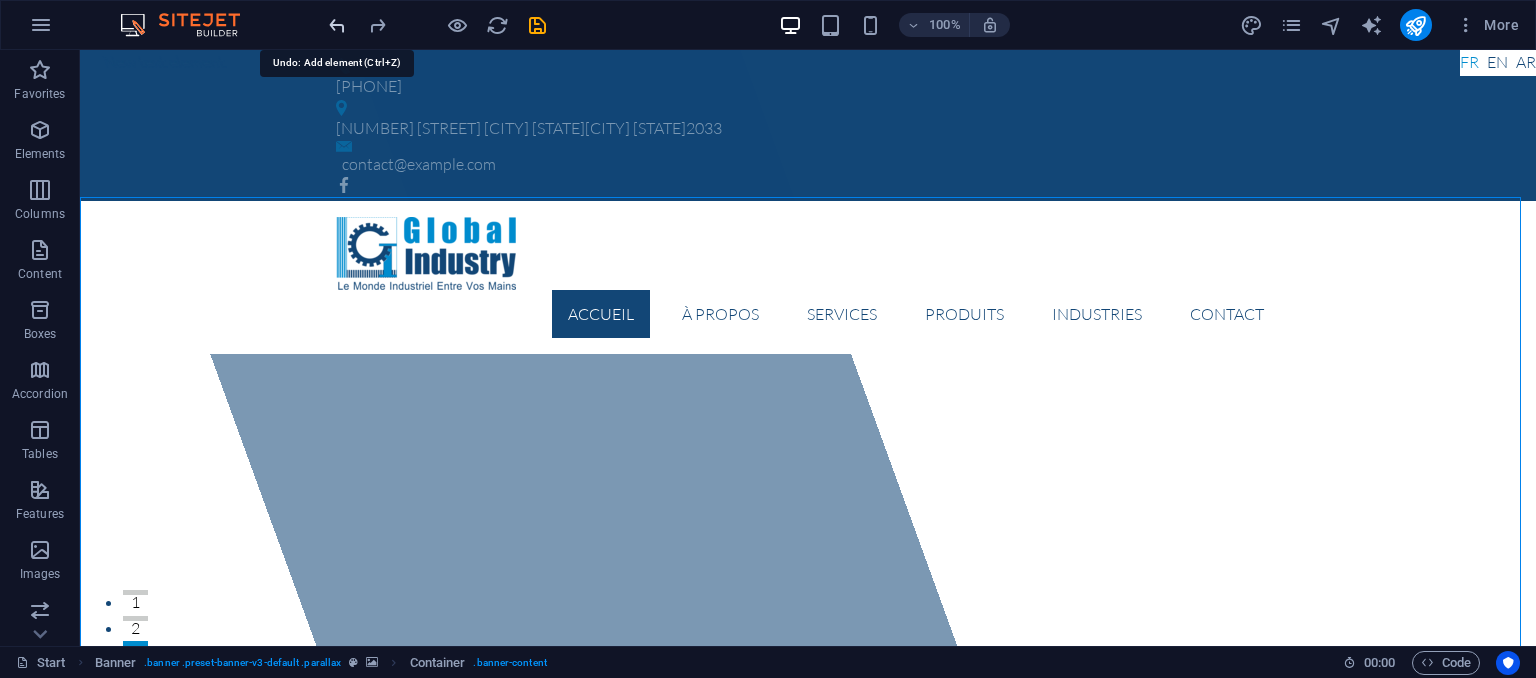 click at bounding box center [337, 25] 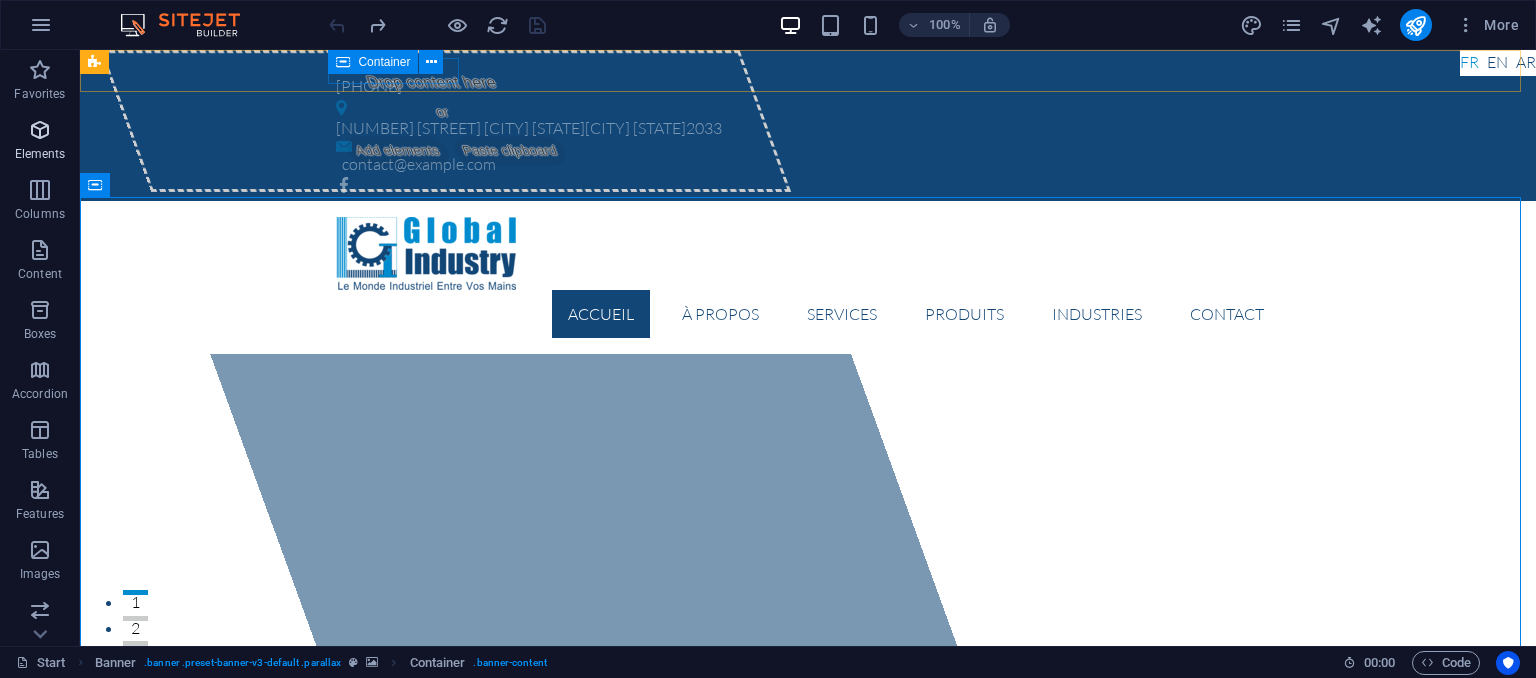 click at bounding box center (40, 130) 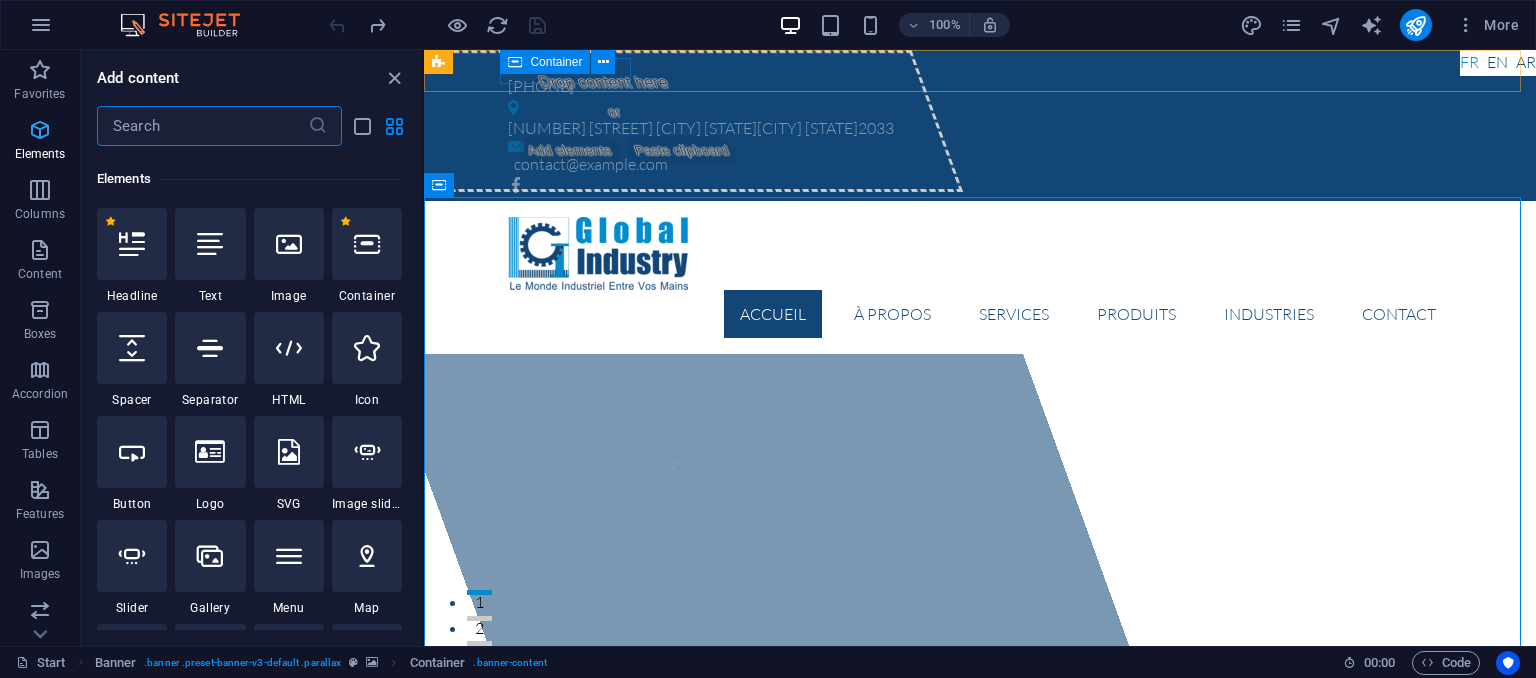 scroll, scrollTop: 212, scrollLeft: 0, axis: vertical 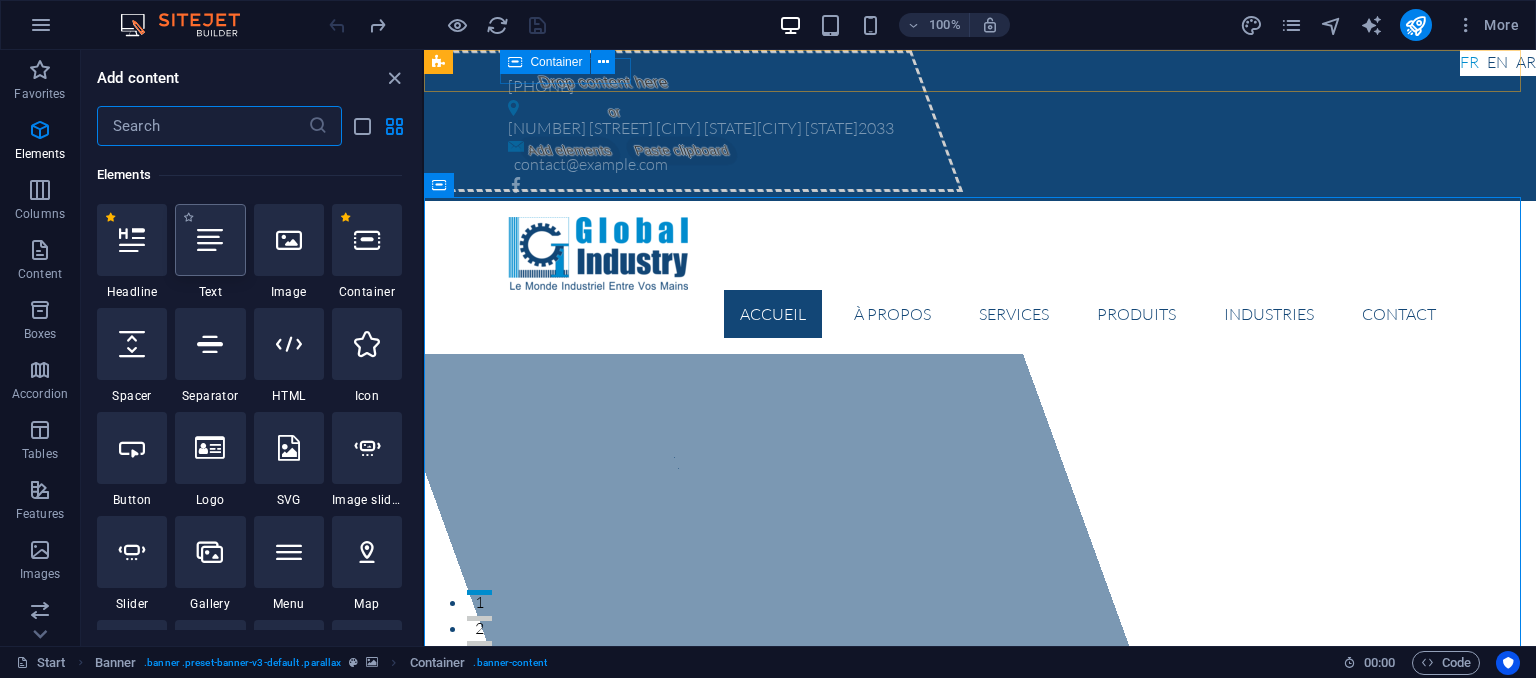 click at bounding box center (210, 240) 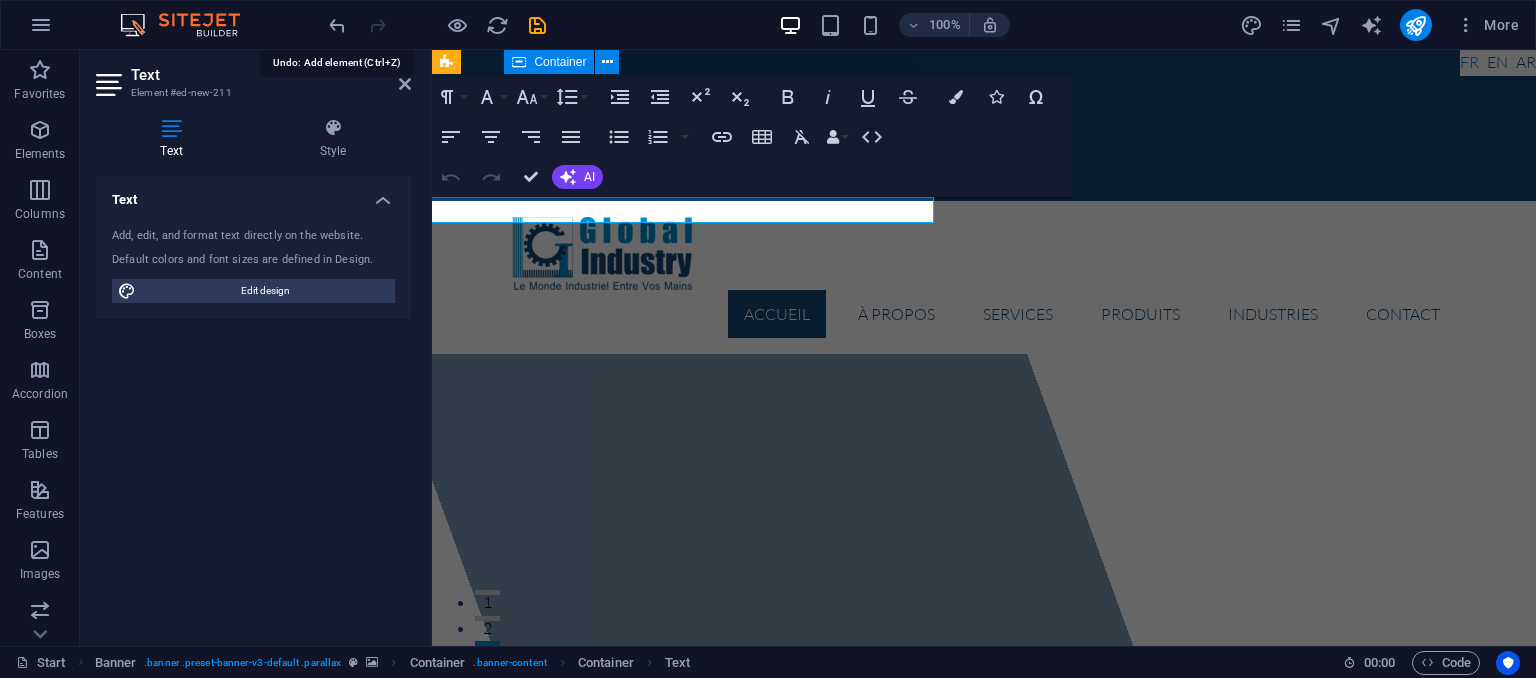 click at bounding box center (337, 25) 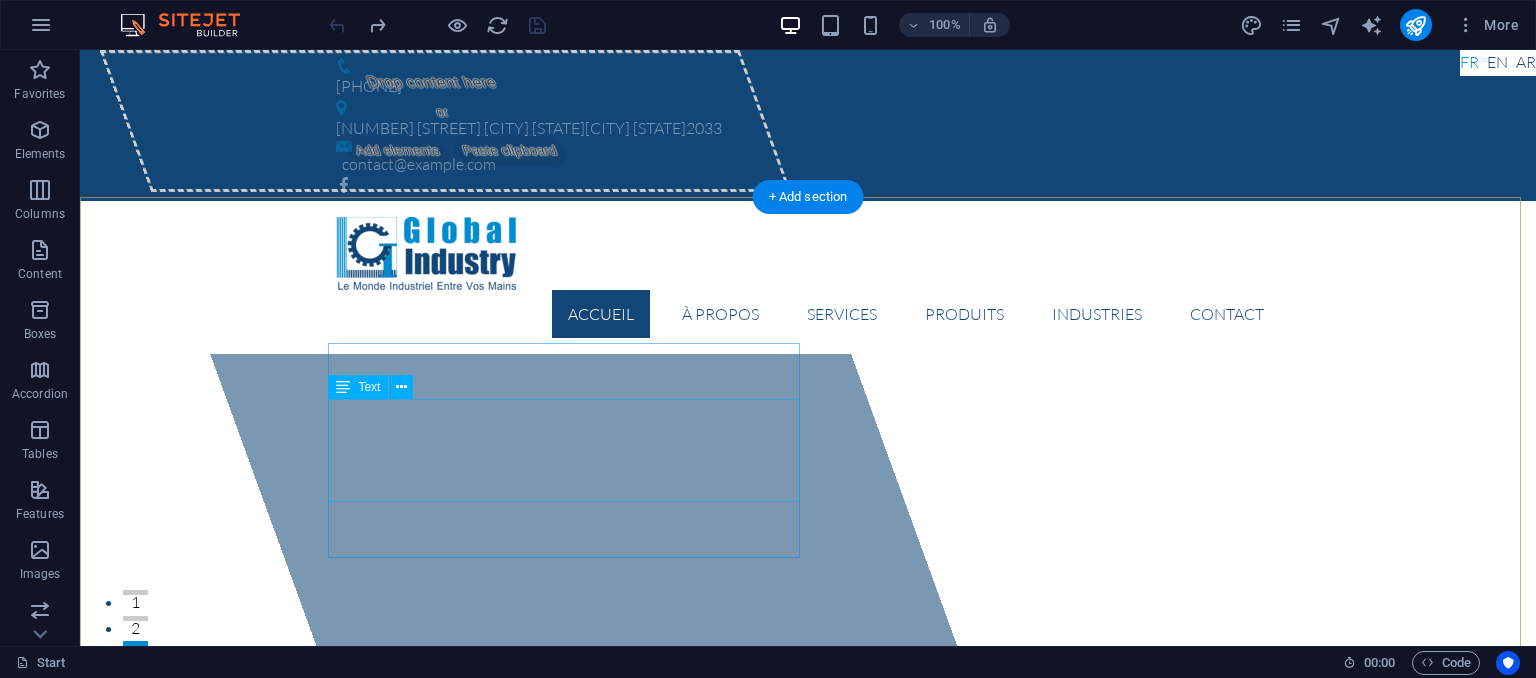 click on "Lorem ipsum dolor sit amet, consectetur adipisicing elit. Natus, dolores, at, nisi eligendi repellat voluptatem minima officia veritatis quasi animi porro laudantium dicta dolor voluptate non maiores ipsum reprehenderit odio fugiat reicid." at bounding box center [808, 1067] 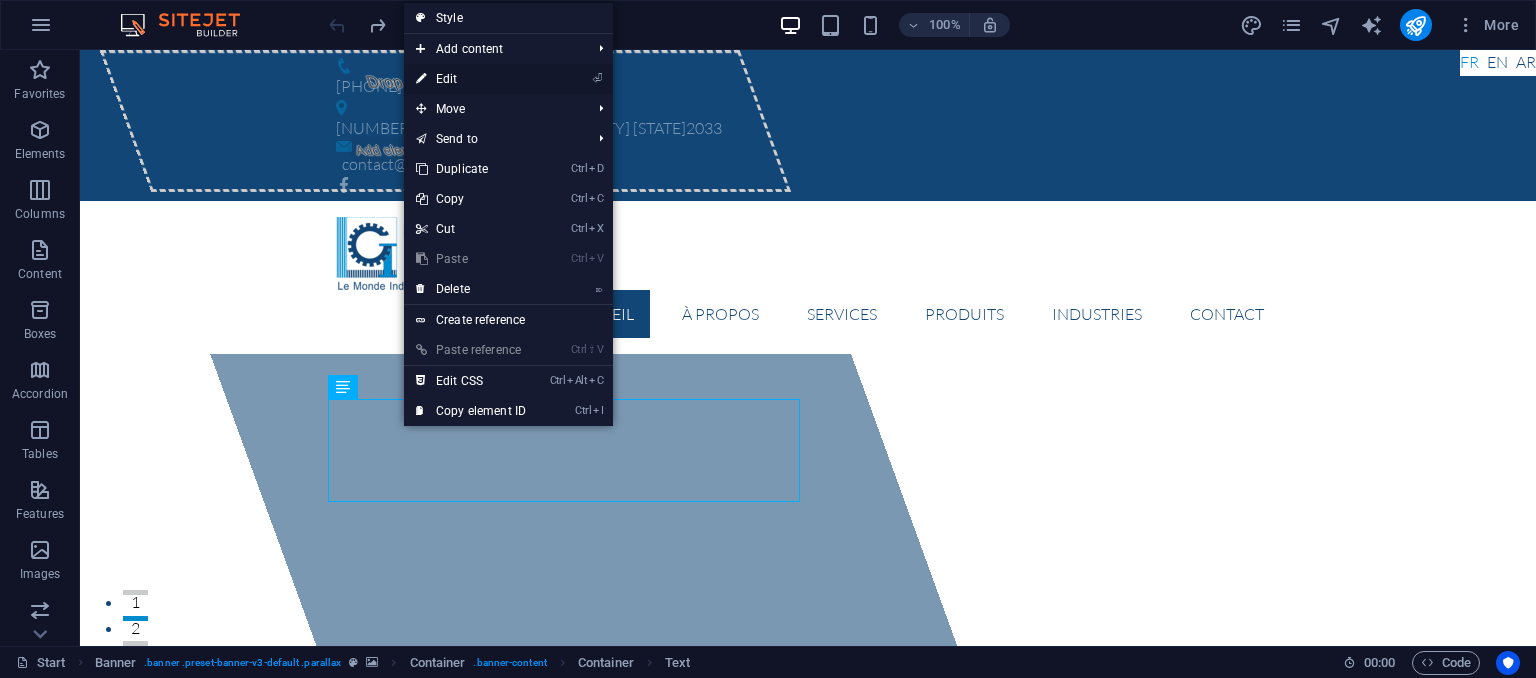 click on "⏎  Edit" at bounding box center [471, 79] 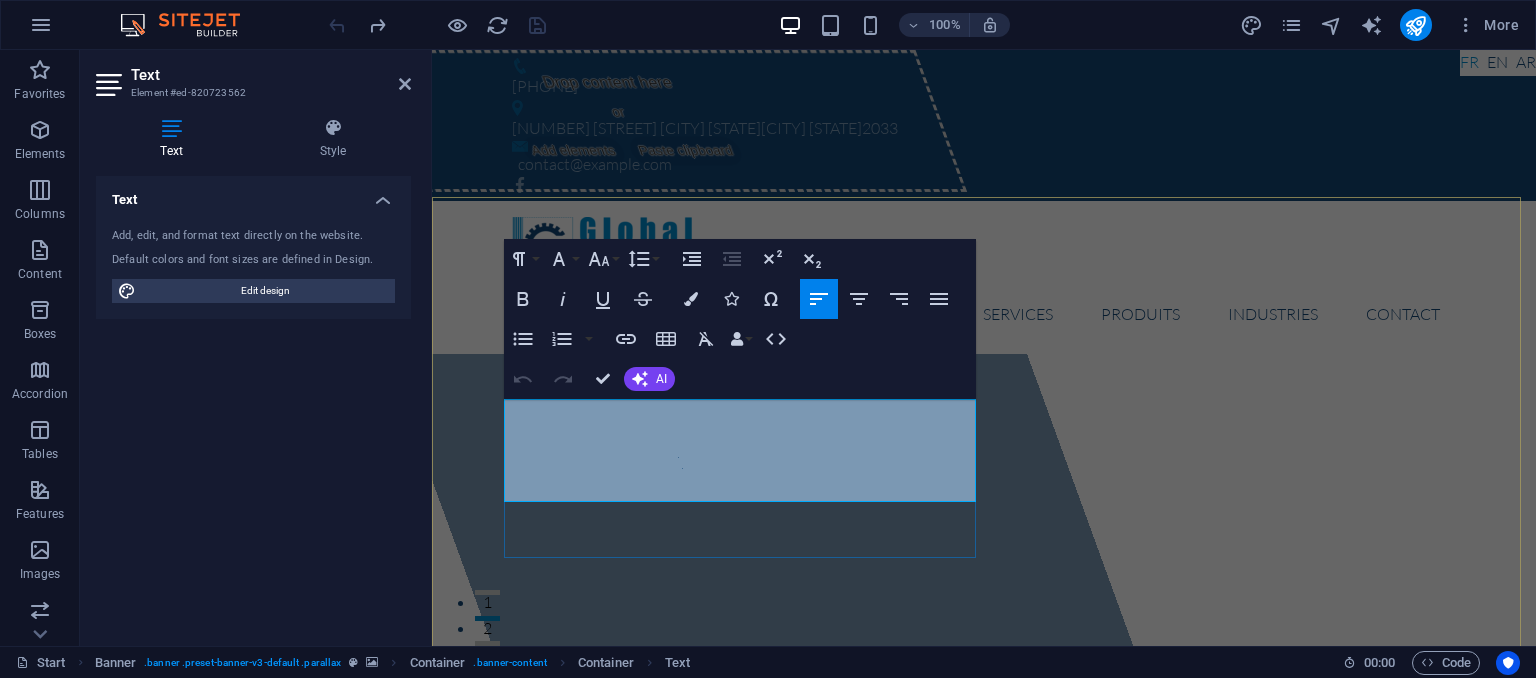 drag, startPoint x: 508, startPoint y: 416, endPoint x: 817, endPoint y: 497, distance: 319.44012 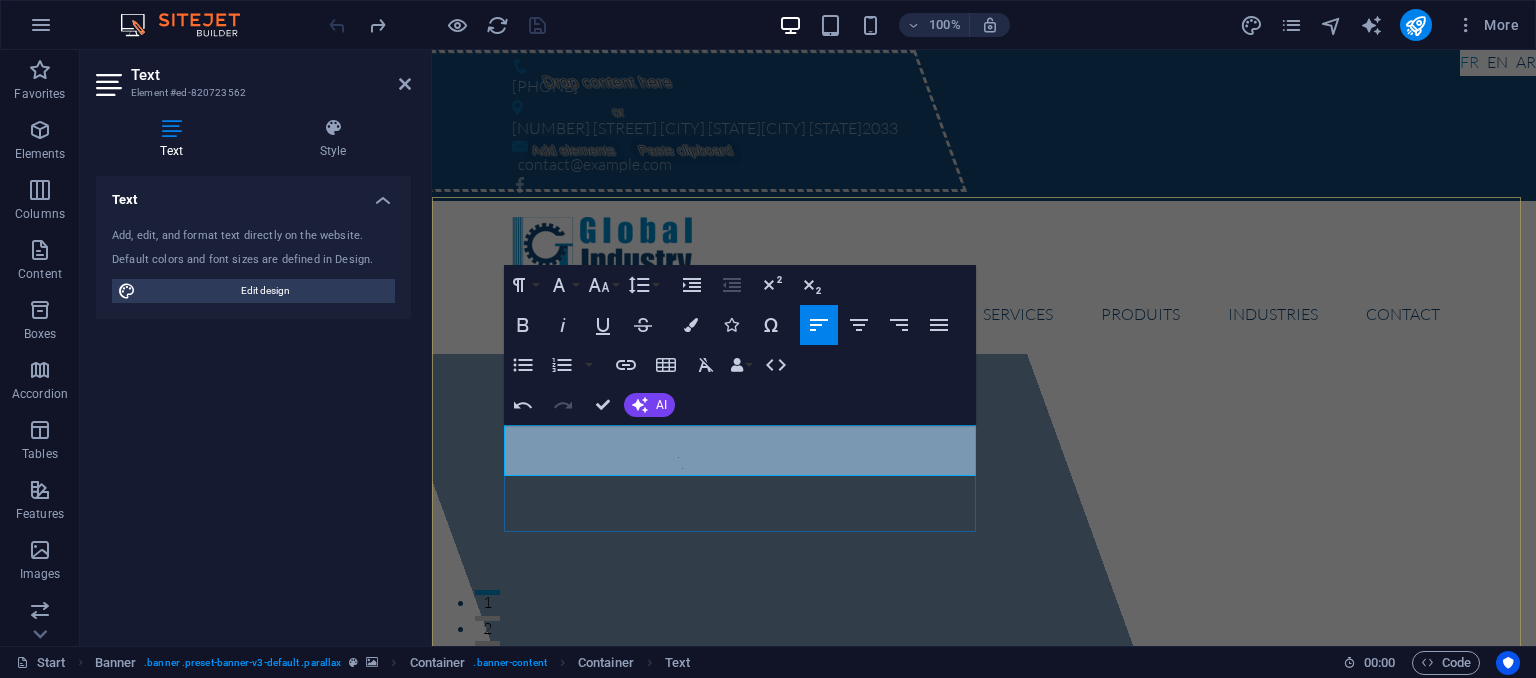 click on "LBienvenue dans notre entreprise, leader en solutions de maintenance et équipements industriels" at bounding box center (984, 1055) 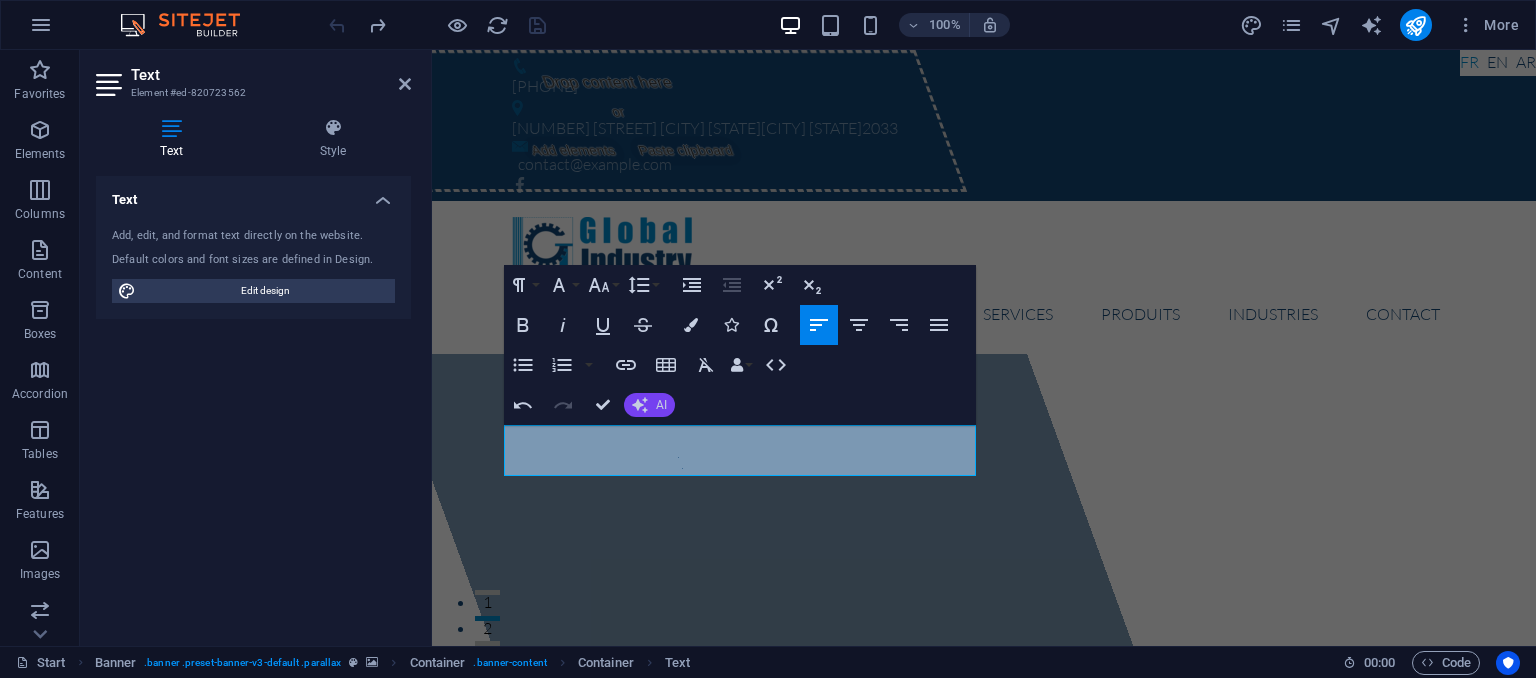click on "AI" at bounding box center [649, 405] 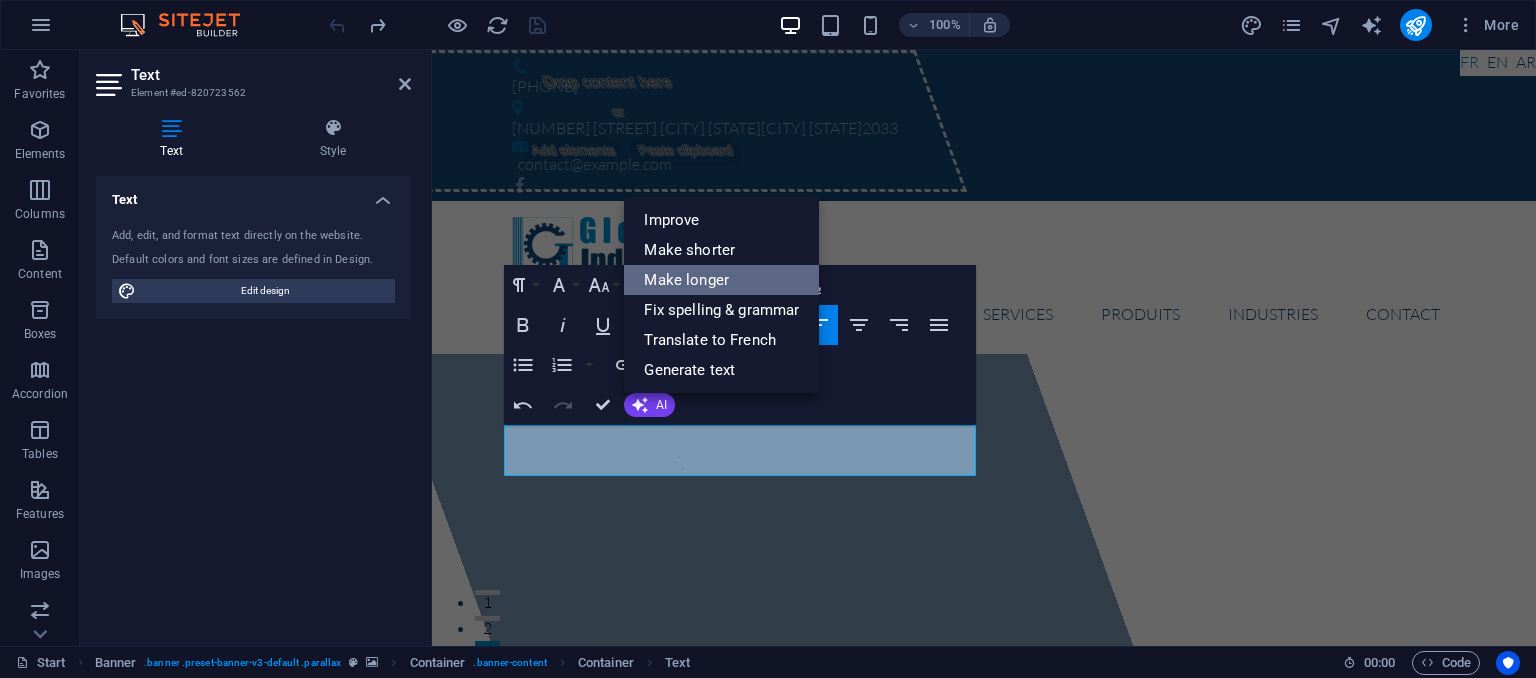 click on "Make longer" at bounding box center (721, 280) 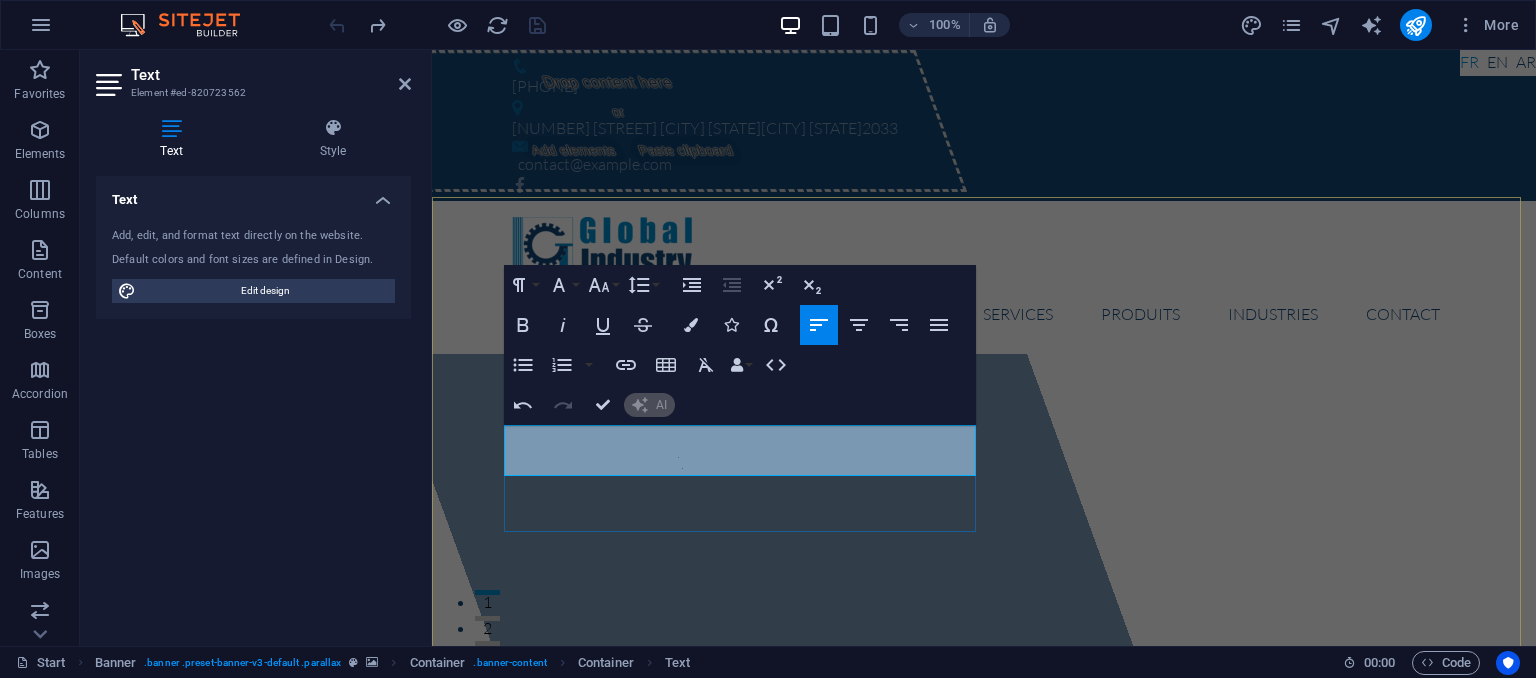 type 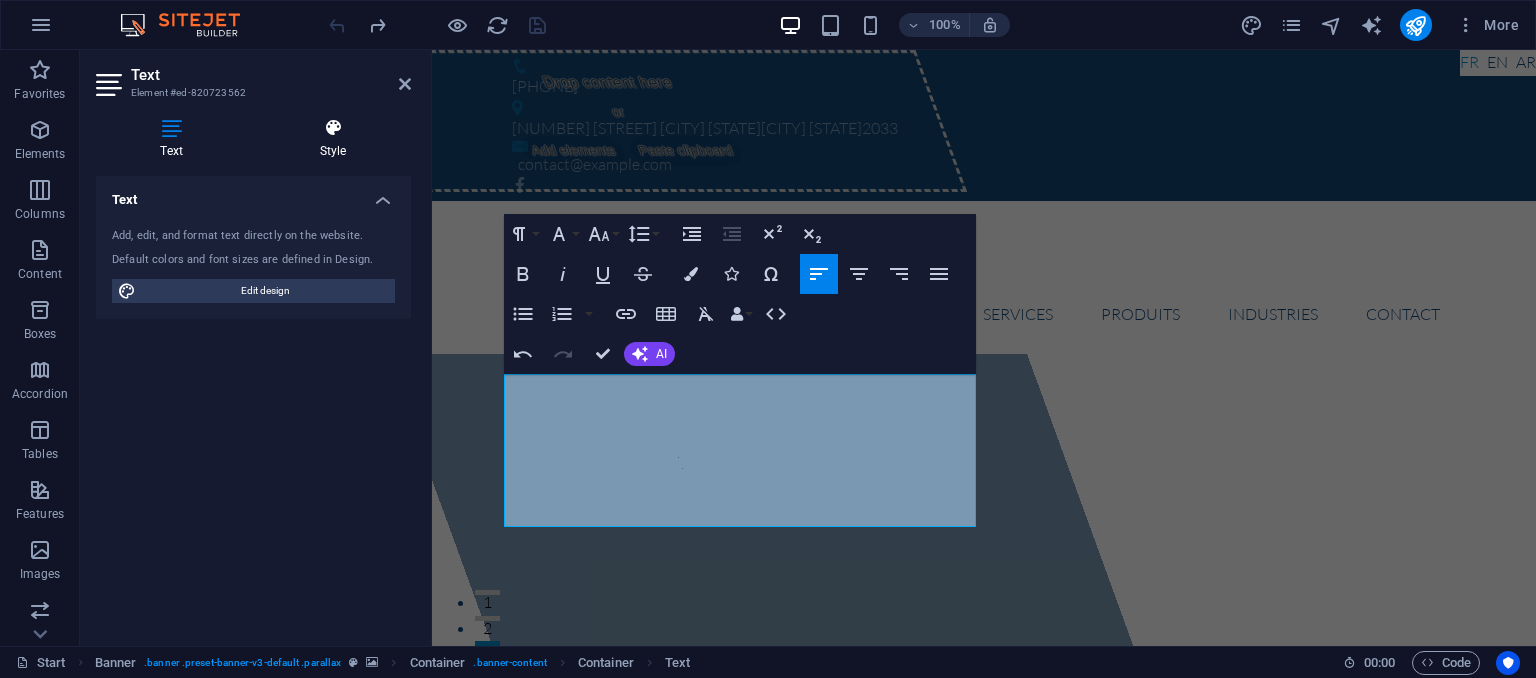 click on "Style" at bounding box center (333, 139) 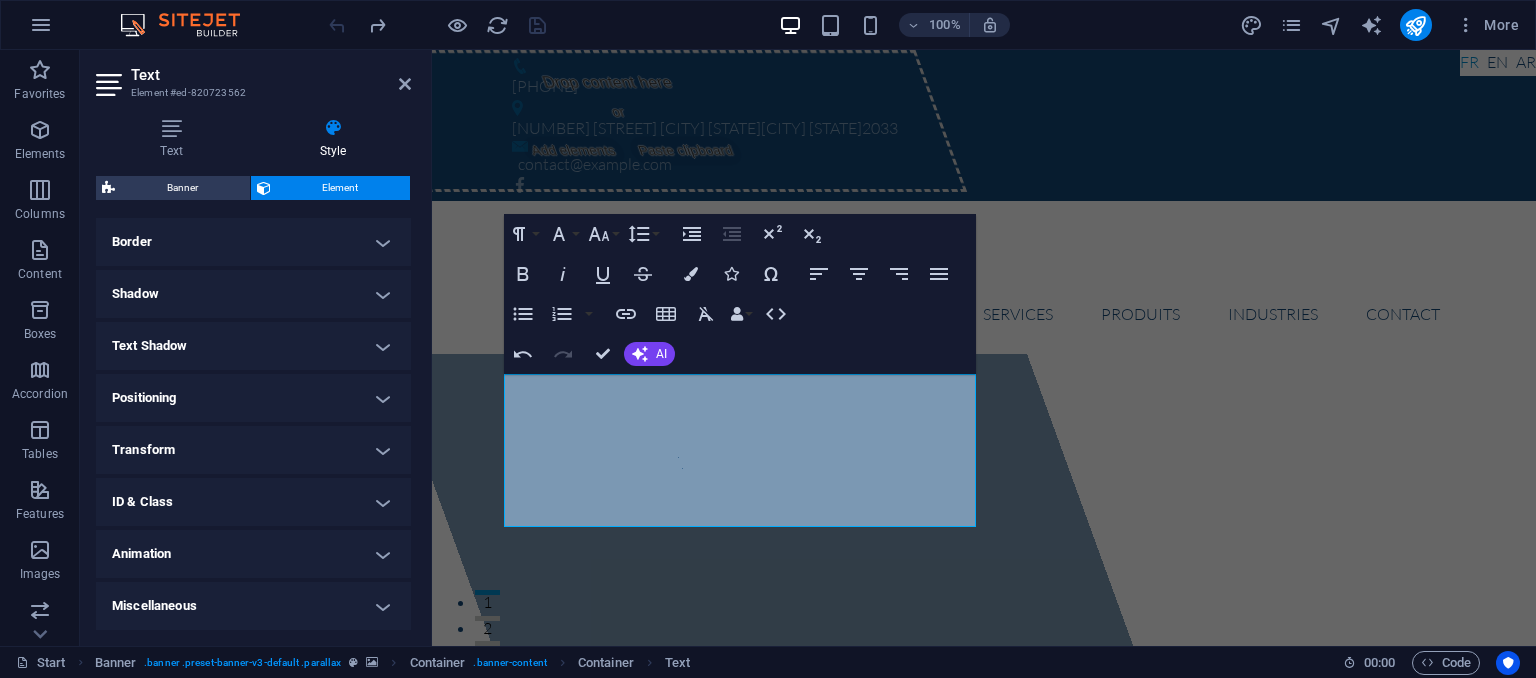 scroll, scrollTop: 0, scrollLeft: 0, axis: both 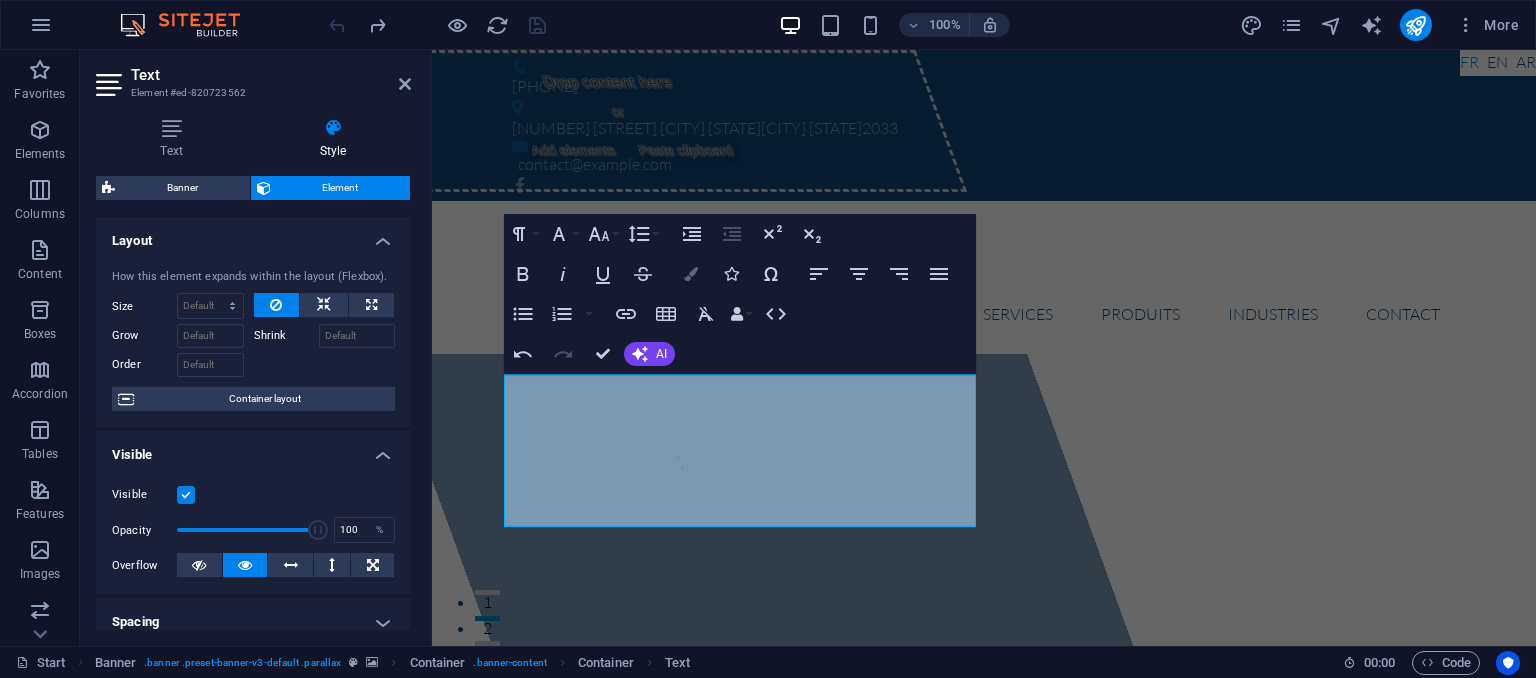 click at bounding box center (691, 274) 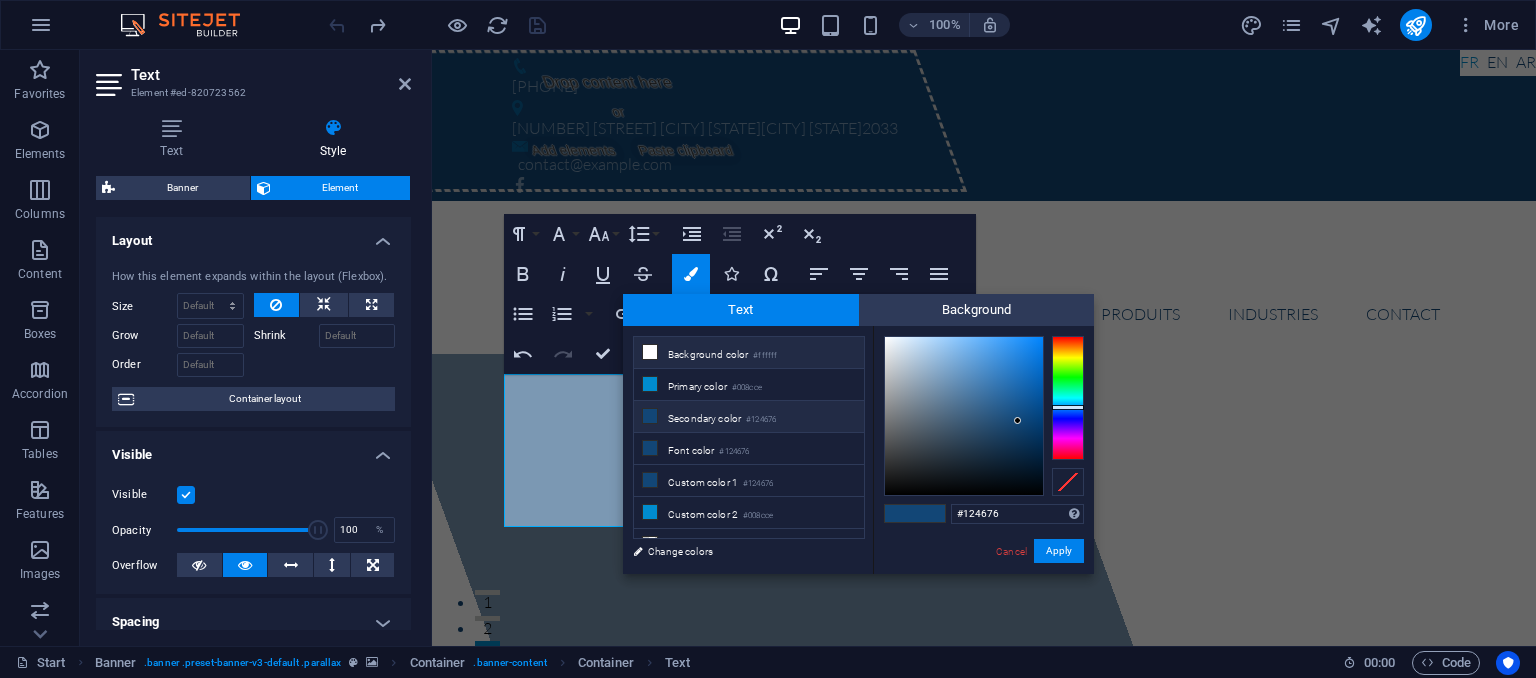 click at bounding box center (650, 352) 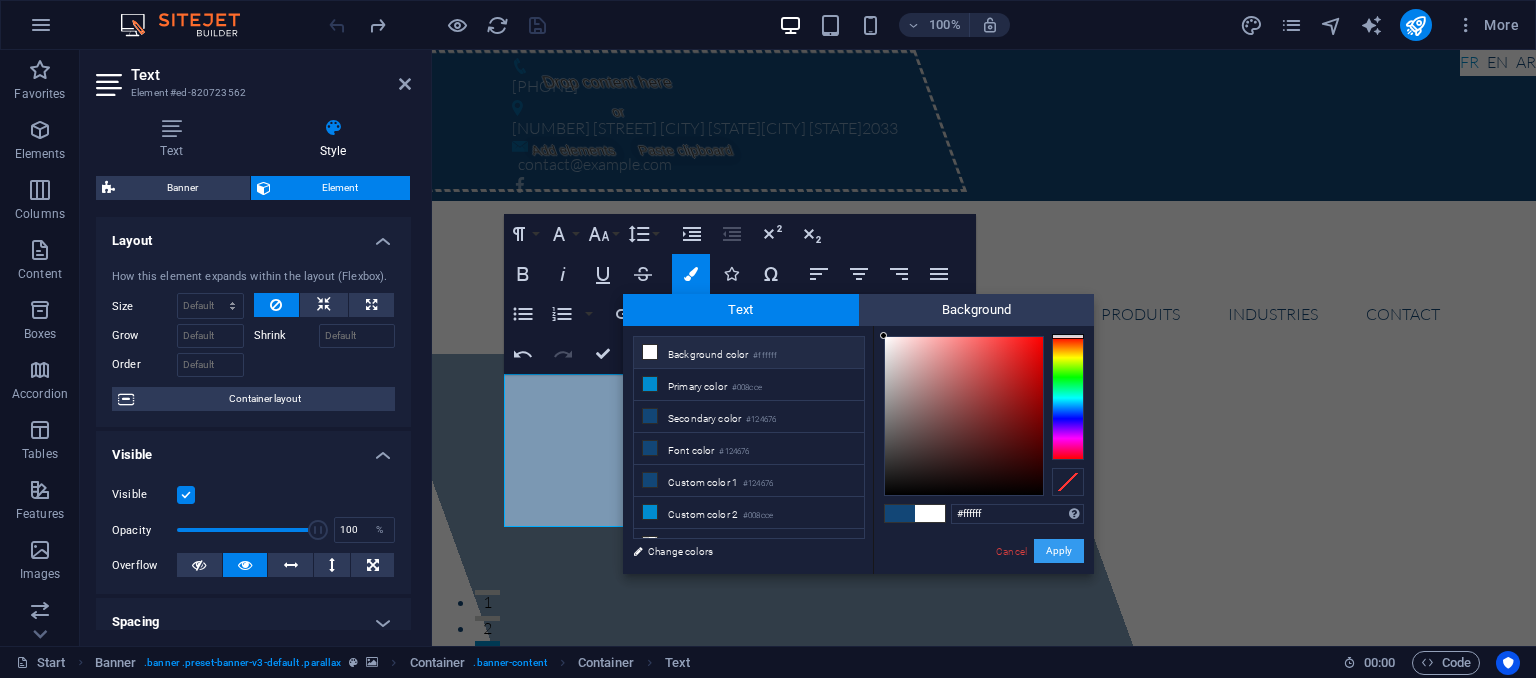 click on "Apply" at bounding box center (1059, 551) 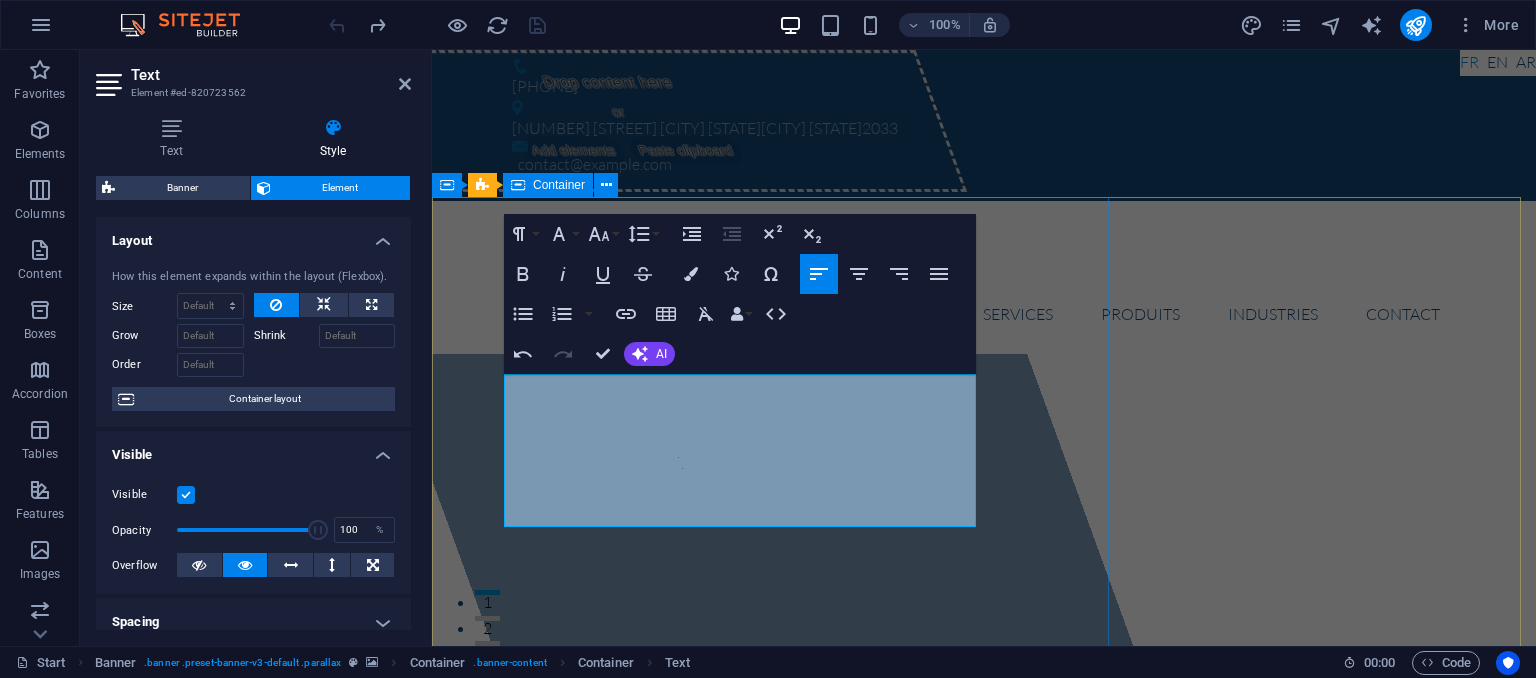 drag, startPoint x: 672, startPoint y: 509, endPoint x: 494, endPoint y: 371, distance: 225.22878 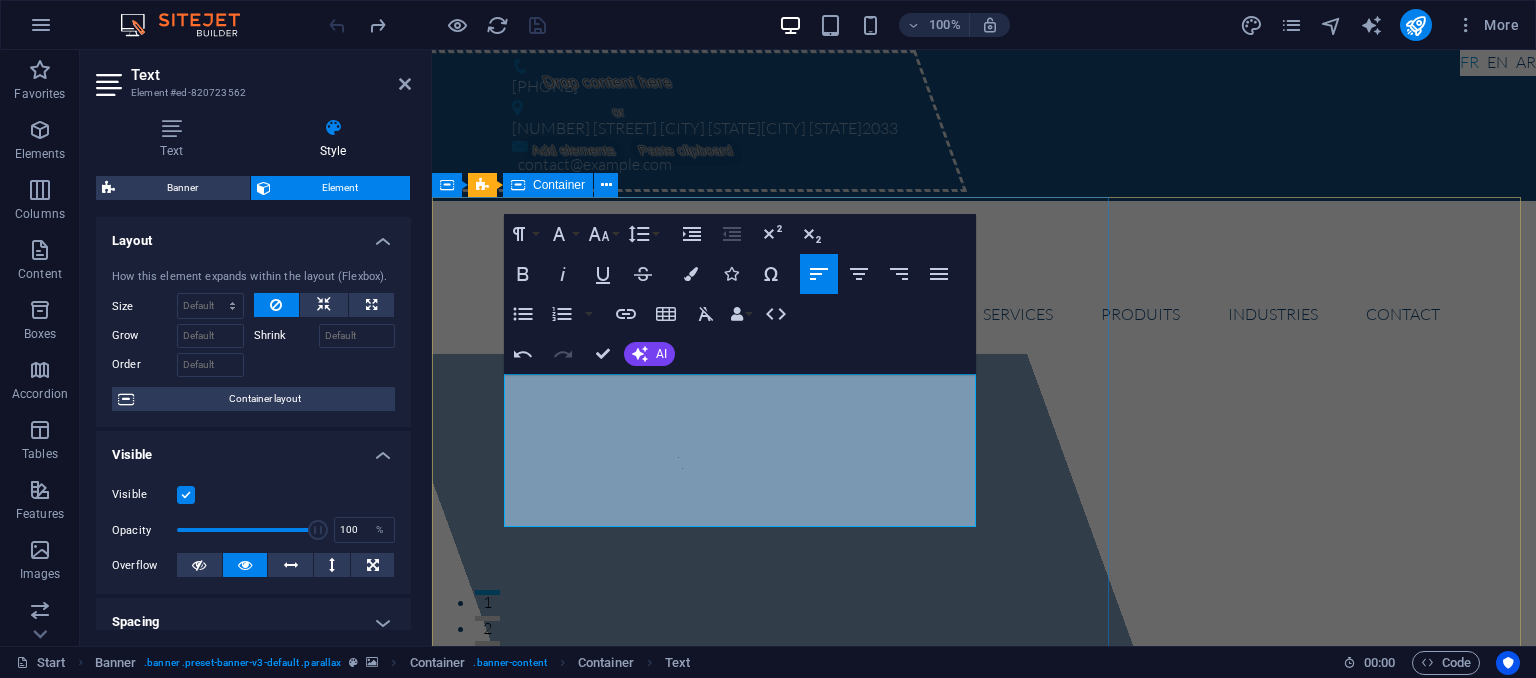 click on "Drop content here or  Add elements  Paste clipboard Global Industry Bienvenue sur notre site ! Nous sommes ravis de vous accueillir dans notre entreprise, qui se positionne comme un leader dans le domaine des solutions de maintenance et des équipements industriels. Notre expertise et notre engagement envers l'innovation nous permettent de fournir des services de haute qualité, répondant ainsi aux besoins variés de nos clients.​ ​ Learn more View Services" at bounding box center [984, 1104] 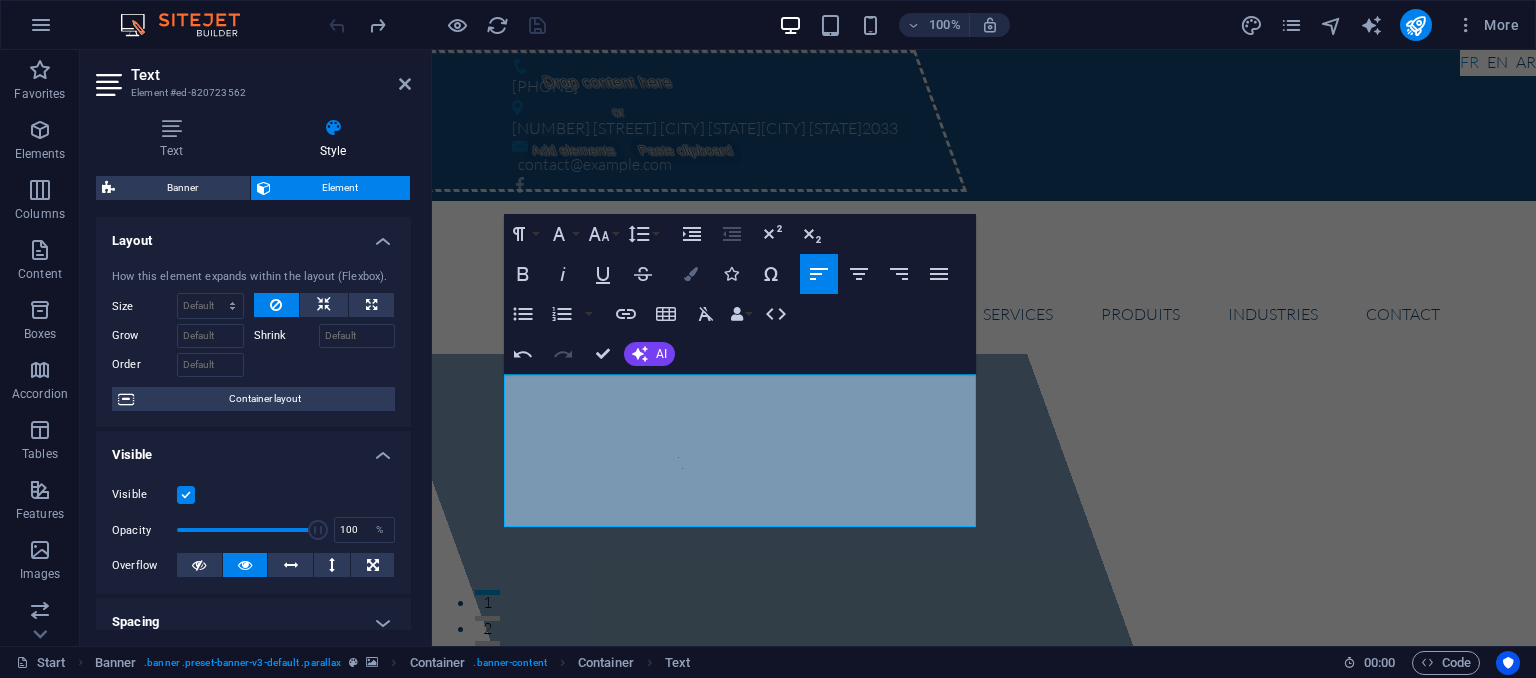 click at bounding box center (691, 274) 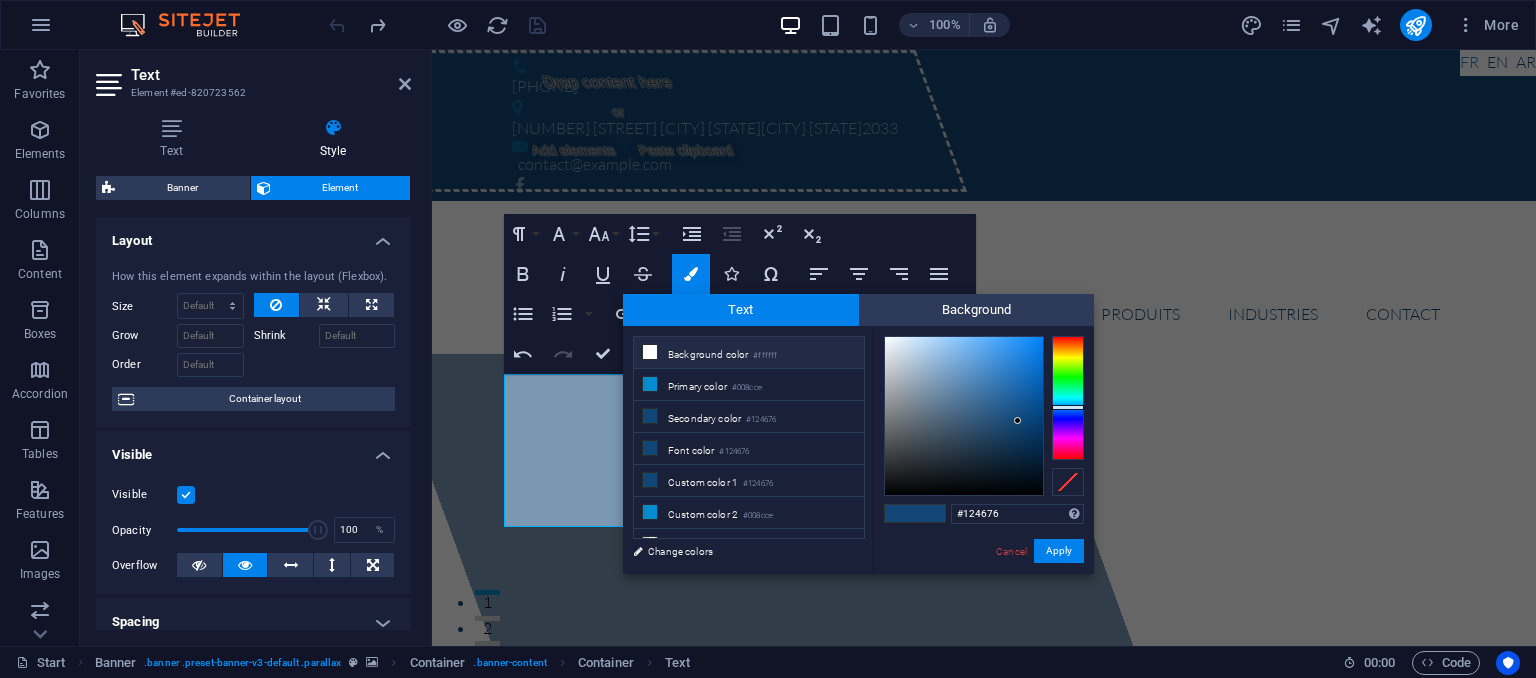 click on "Background color
#ffffff" at bounding box center [749, 353] 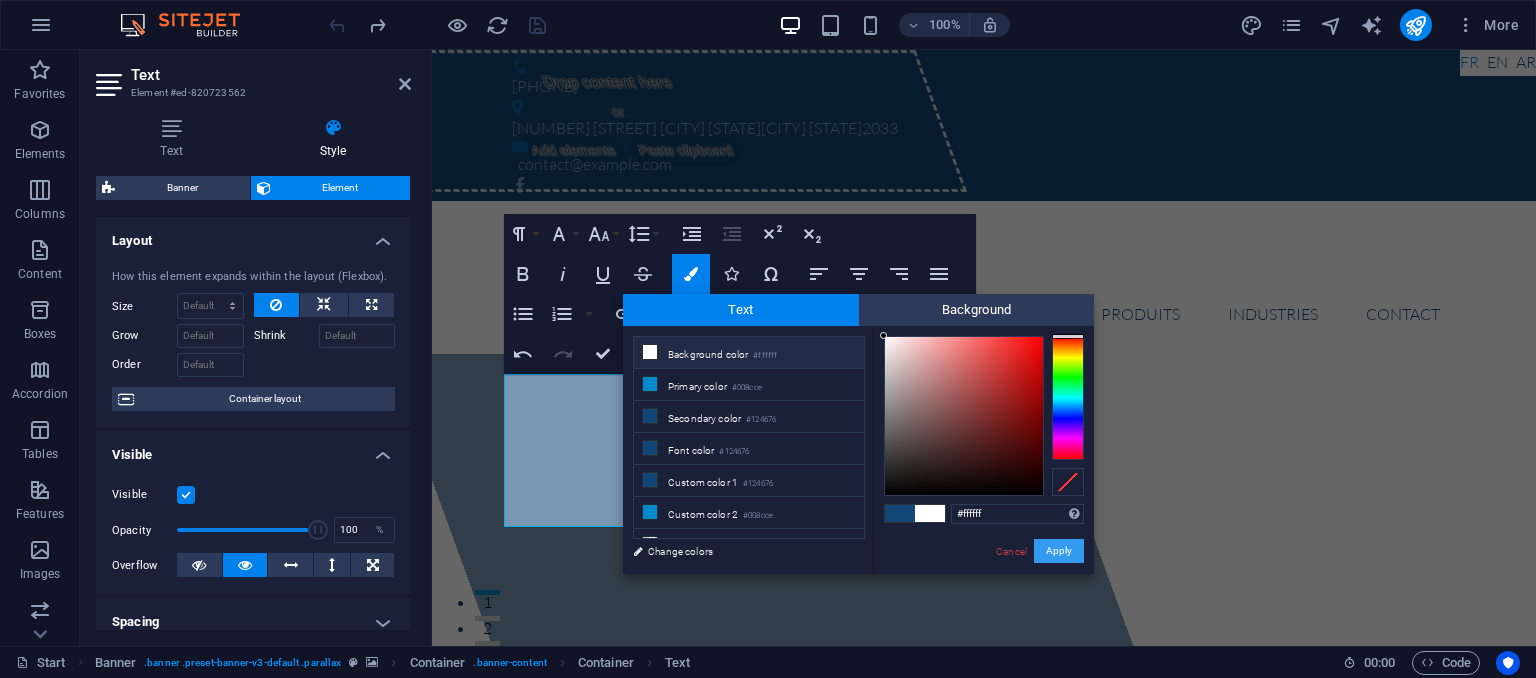 click on "Apply" at bounding box center [1059, 551] 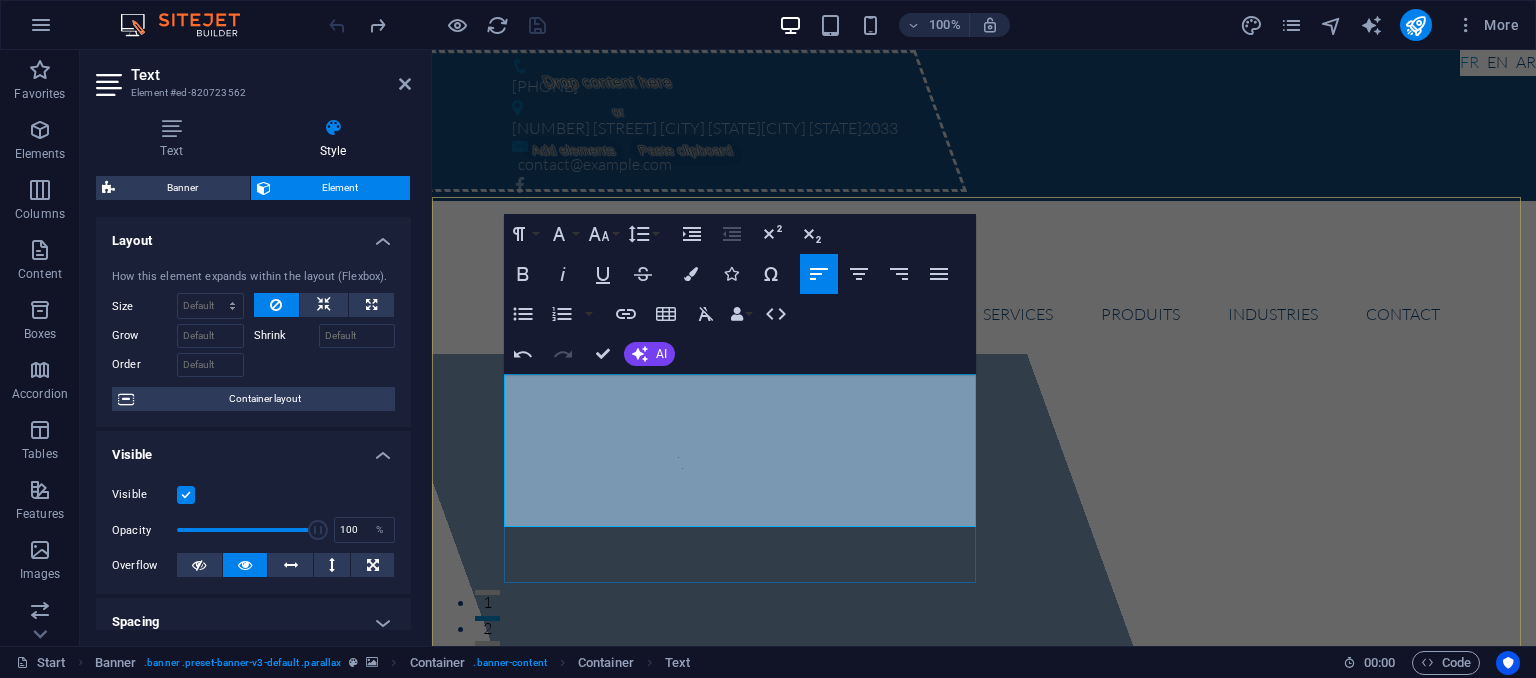 click on "notre entreprise, qui se positionne comme un leader dans le domaine des solutions de maintenance et des équipements industriels. Notre expertise et notre engagement envers l'innovation nous permettent de fournir des services de haute qualité, répondant ainsi aux besoins variés de nos clients.​" at bounding box center (980, 1079) 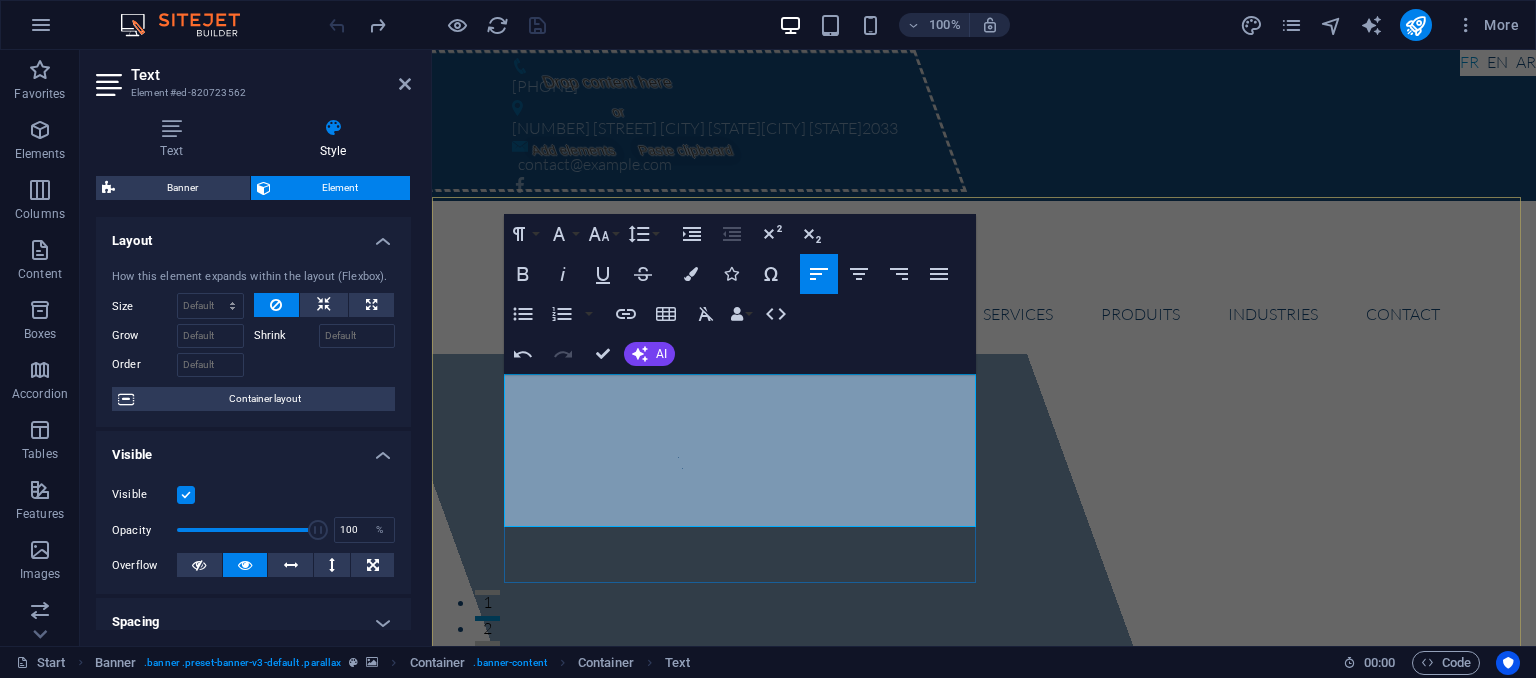 drag, startPoint x: 960, startPoint y: 392, endPoint x: 508, endPoint y: 385, distance: 452.0542 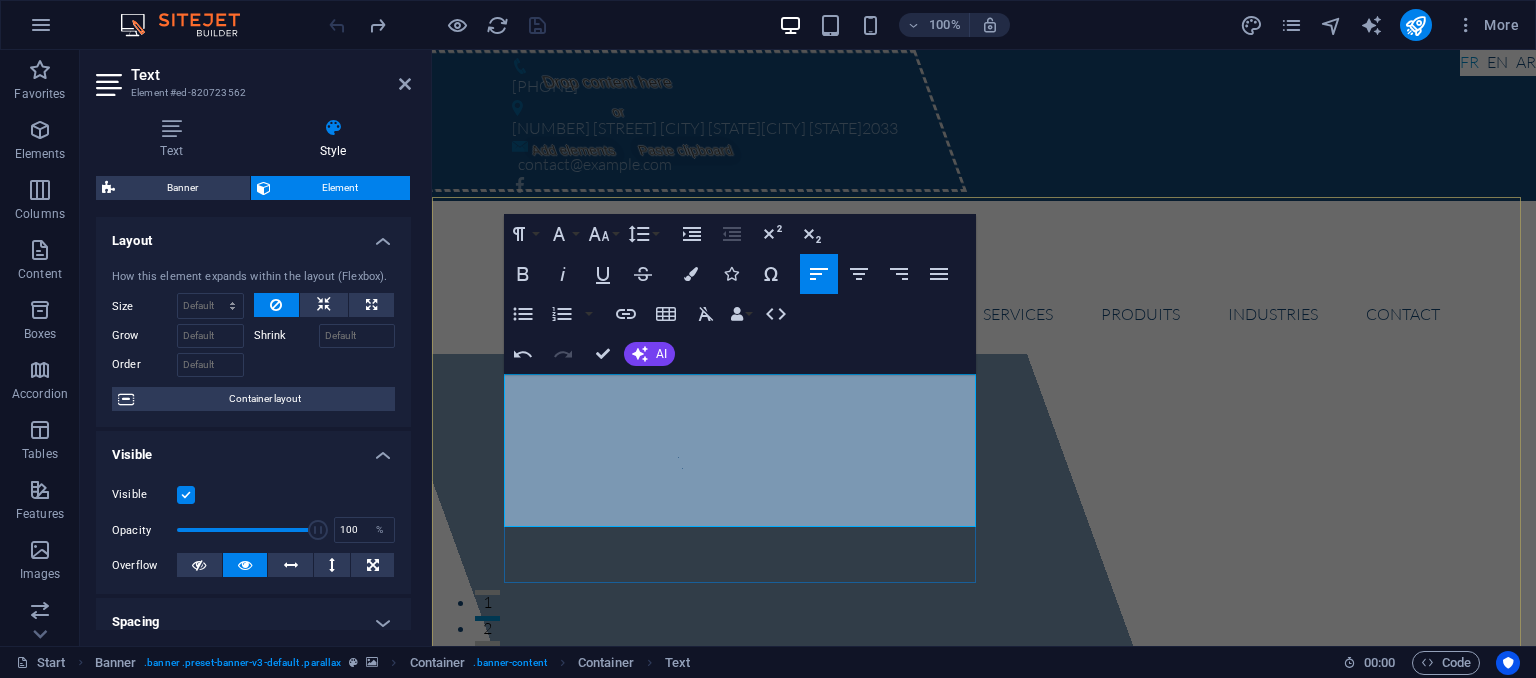click on "Bienvenue sur notre site ! Nous sommes ravis de vous accueillir dans​  notre entreprise, qui se positionne comme un leader dans le domaine des solutions de maintenance et des équipements industriels. Notre expertise et notre engagement envers l'innovation nous permettent de fournir des services de haute qualité, répondant ainsi aux besoins variés de nos clients.​ ​​" at bounding box center [984, 1080] 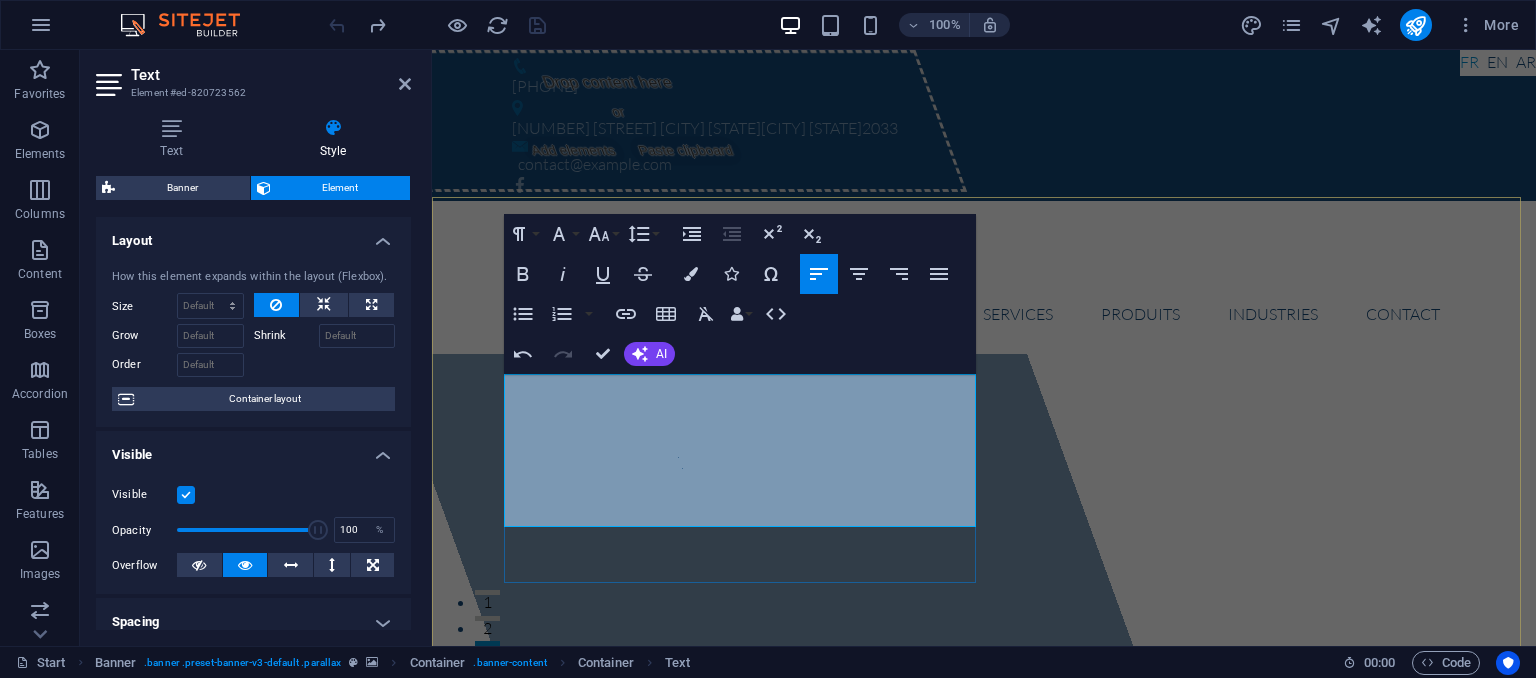 click on "Bienvenue sur notre site ! Nous sommes ravis de vous accueillir dans​  notre entreprise, qui se positionne comme un leader dans le domaine des solutions de maintenance et des équipements industriels. Notre expertise et notre engagement envers l'innovation nous permettent de fournir des services de haute qualité, répondant ainsi aux besoins variés de nos clients.​ ​​" at bounding box center (984, 1080) 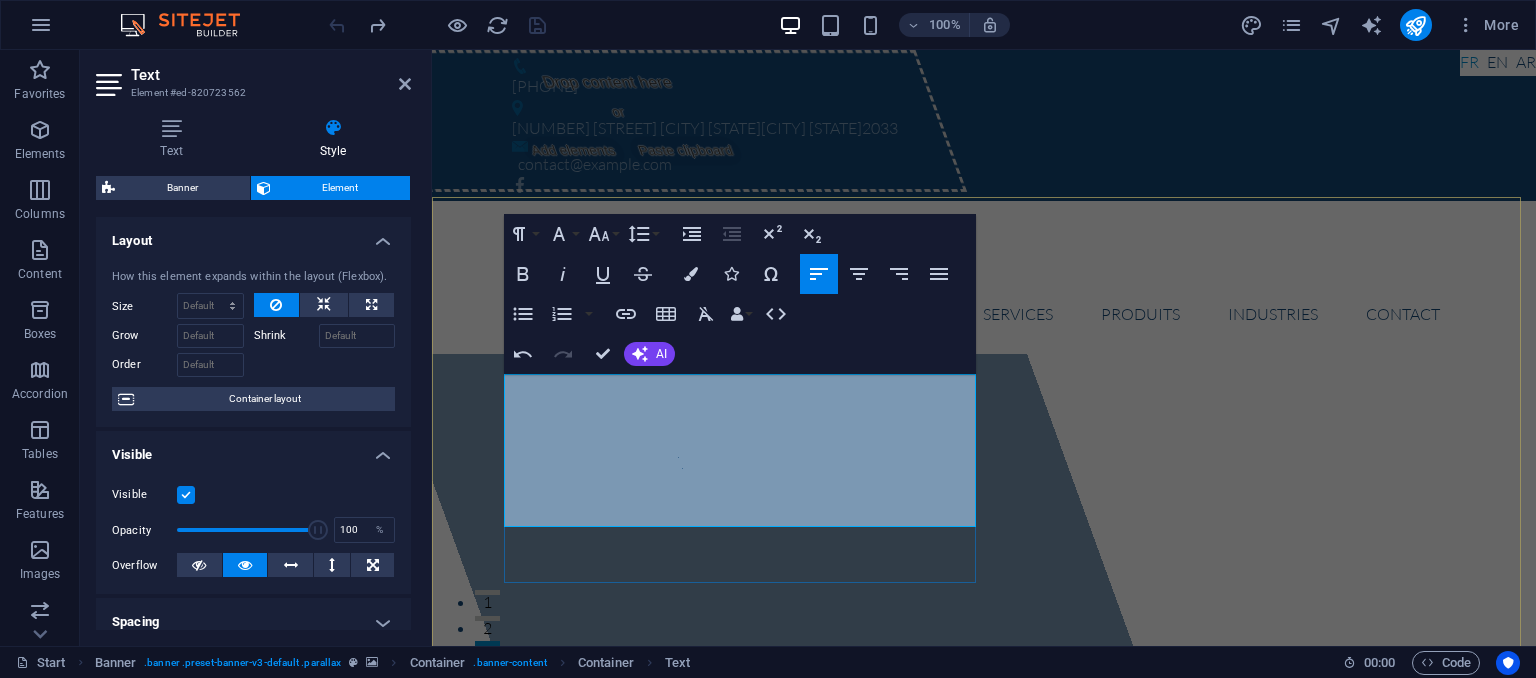 drag, startPoint x: 507, startPoint y: 385, endPoint x: 790, endPoint y: 518, distance: 312.69473 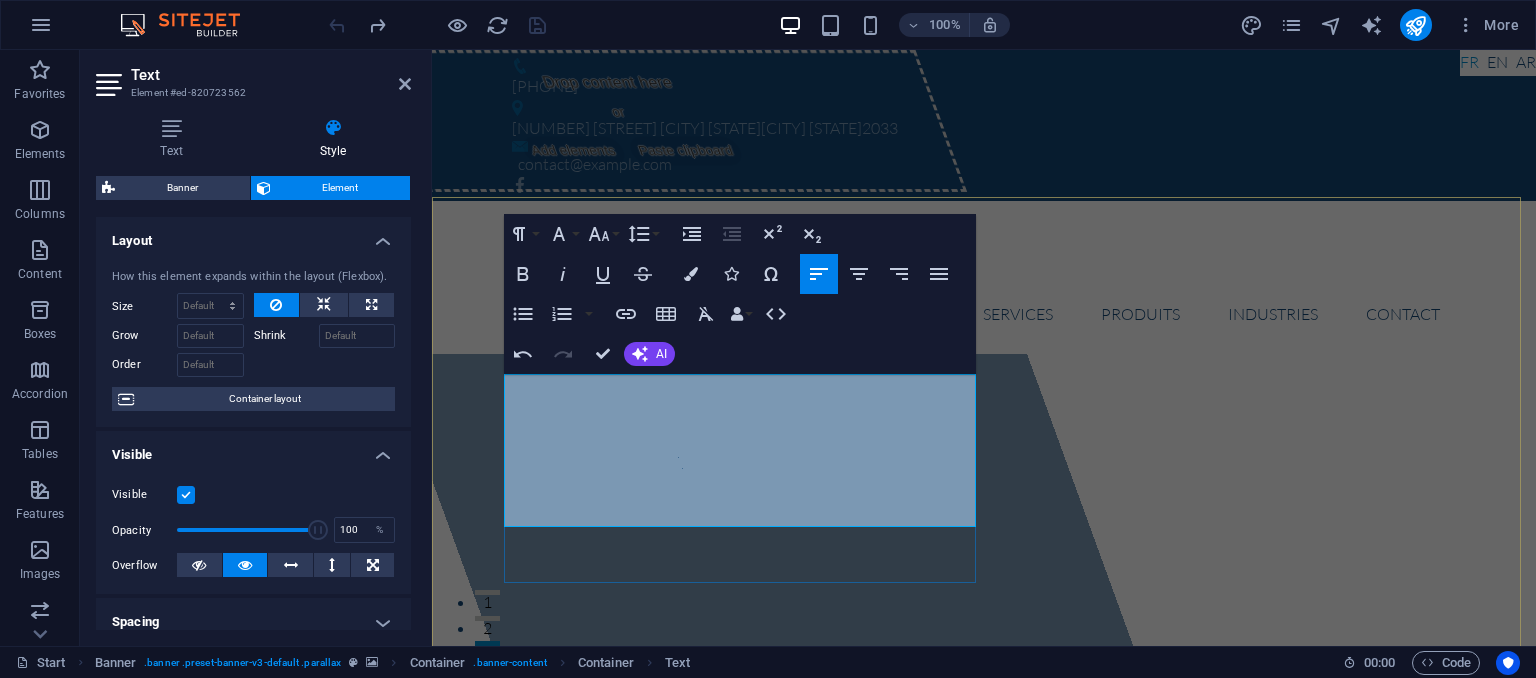 click on "Bienvenue sur notre site ! Nous sommes ravis de vous accueillir dans​  notre entreprise, qui se positionne comme un leader dans le domaine des solutions de maintenance et des équipements industriels. Notre expertise et notre engagement envers l'innovation nous permettent de fournir des services de haute qualité, répondant ainsi aux besoins variés de nos clients.​ ​​" at bounding box center [984, 1080] 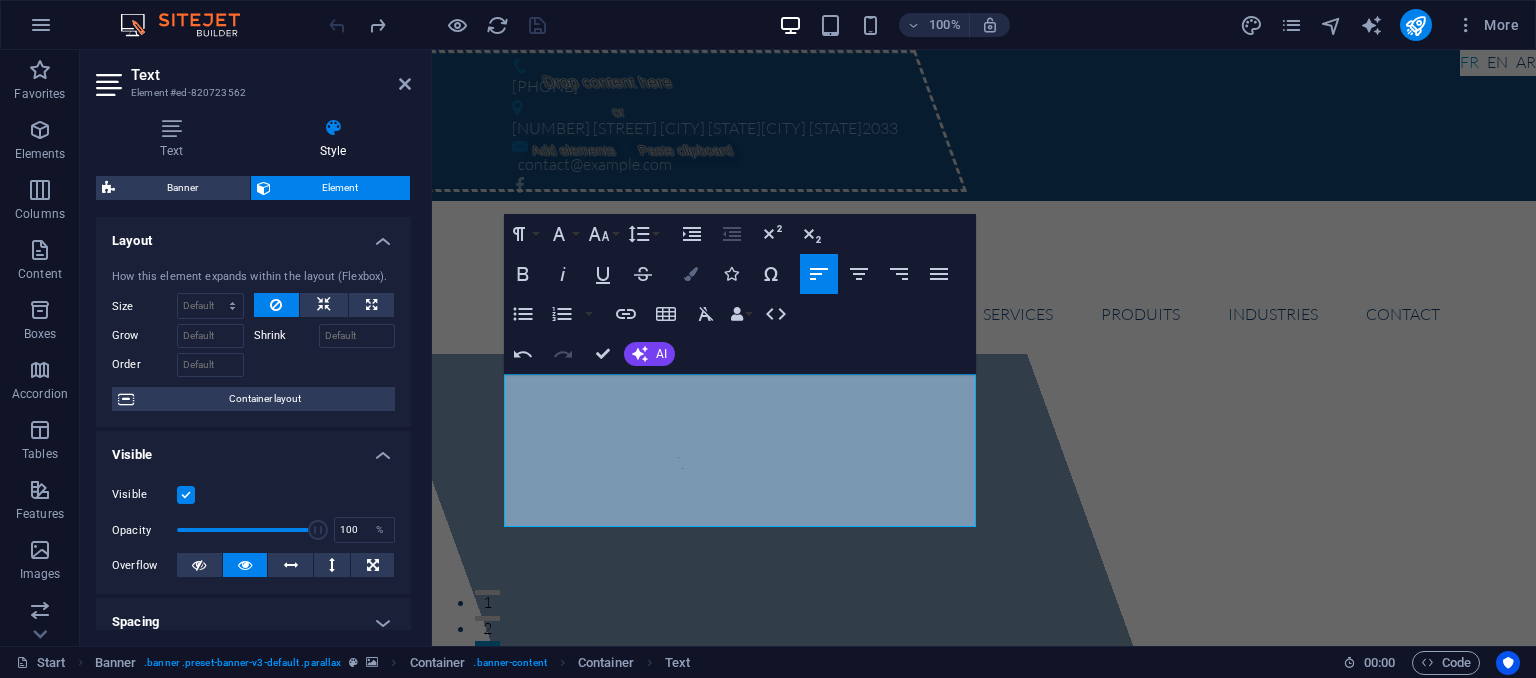 click at bounding box center [691, 274] 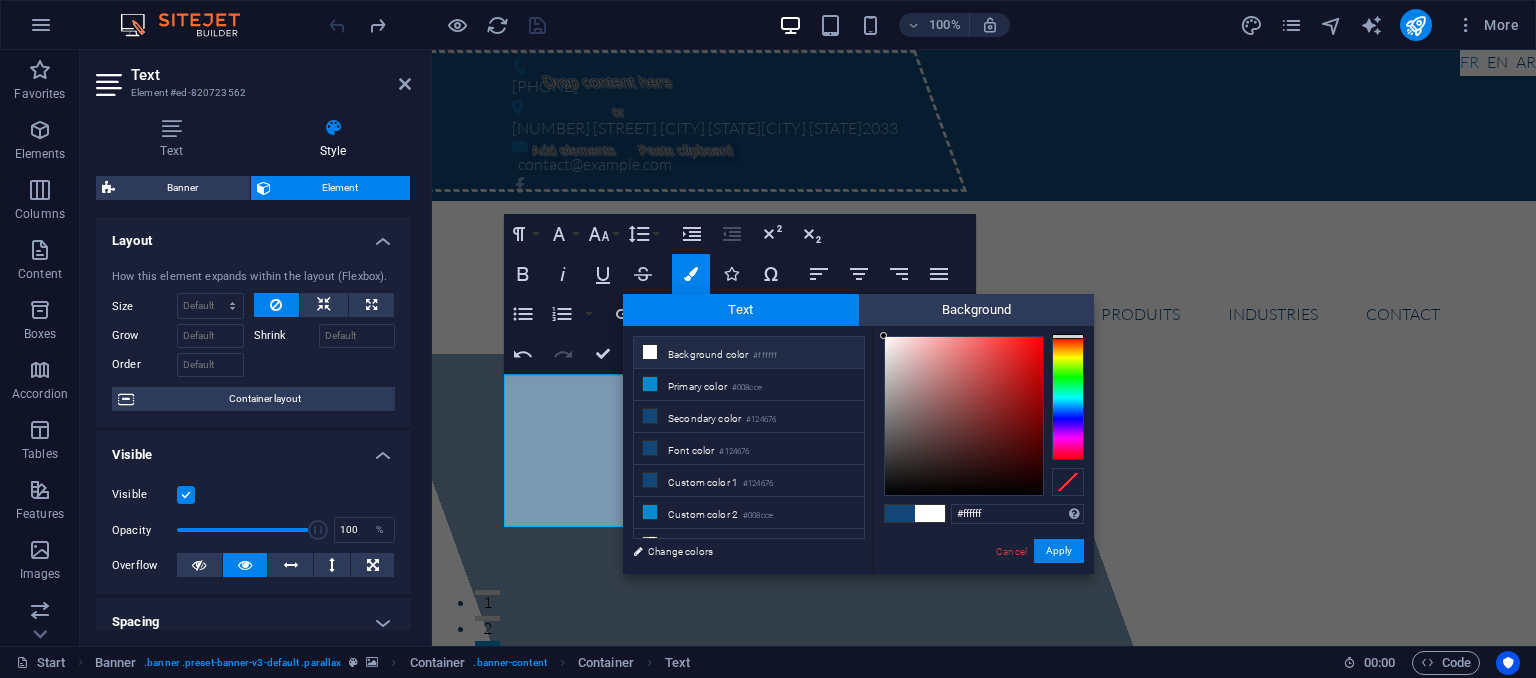 click on "Background color
#ffffff" at bounding box center [749, 353] 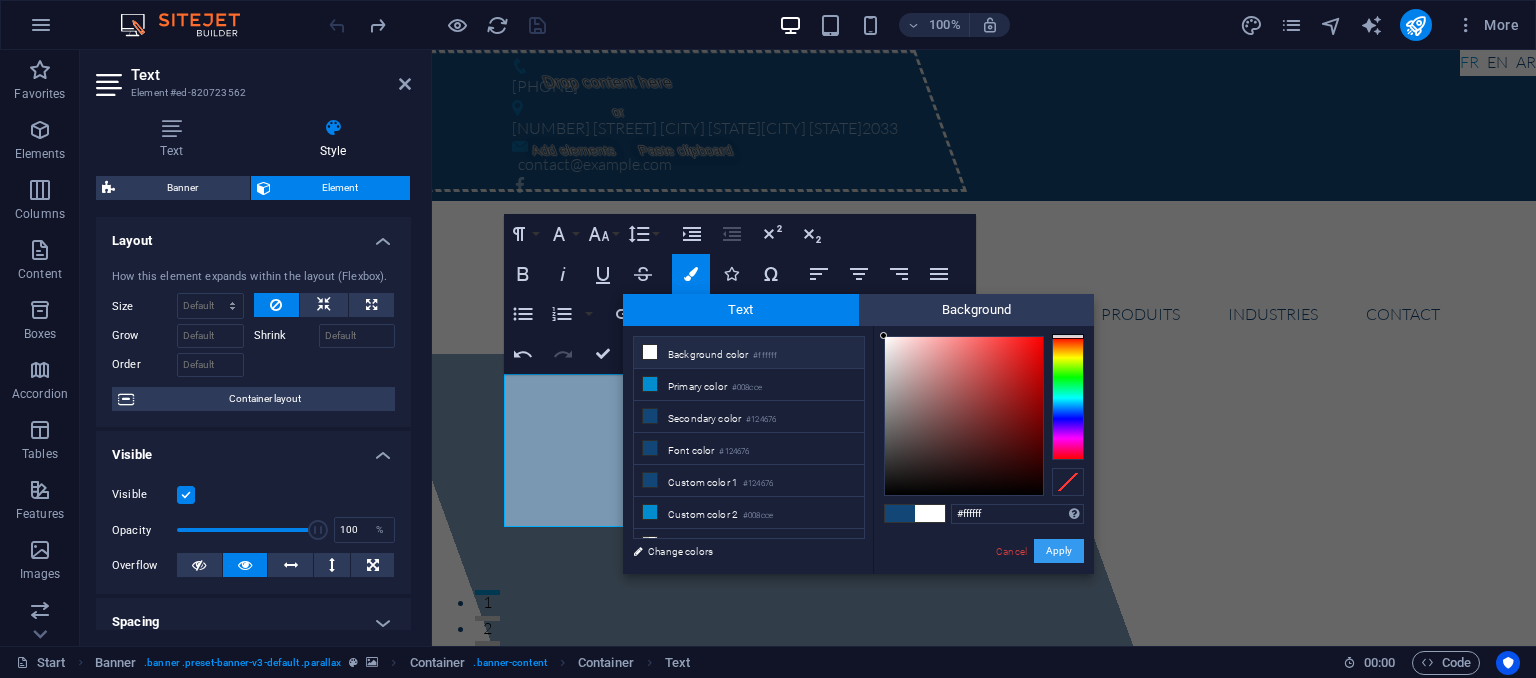 click on "Apply" at bounding box center (1059, 551) 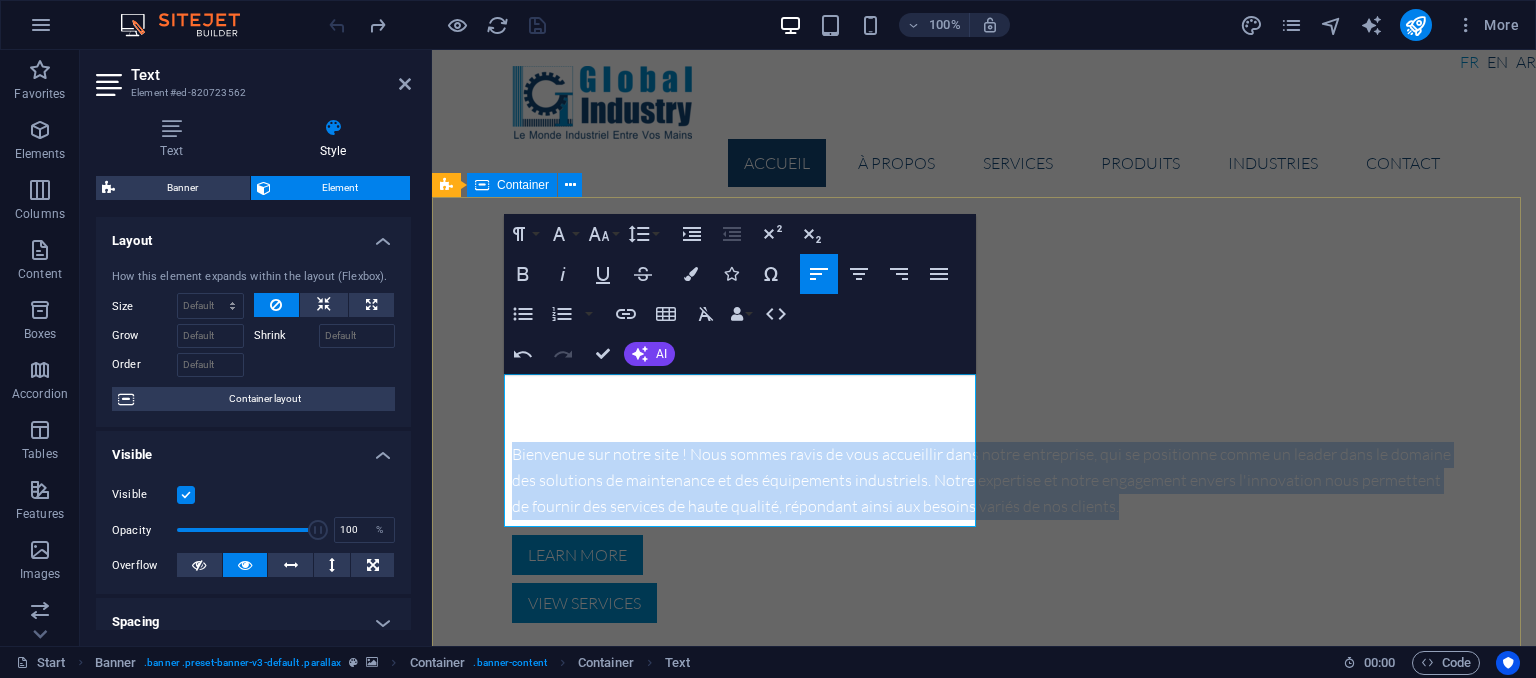 scroll, scrollTop: 0, scrollLeft: 0, axis: both 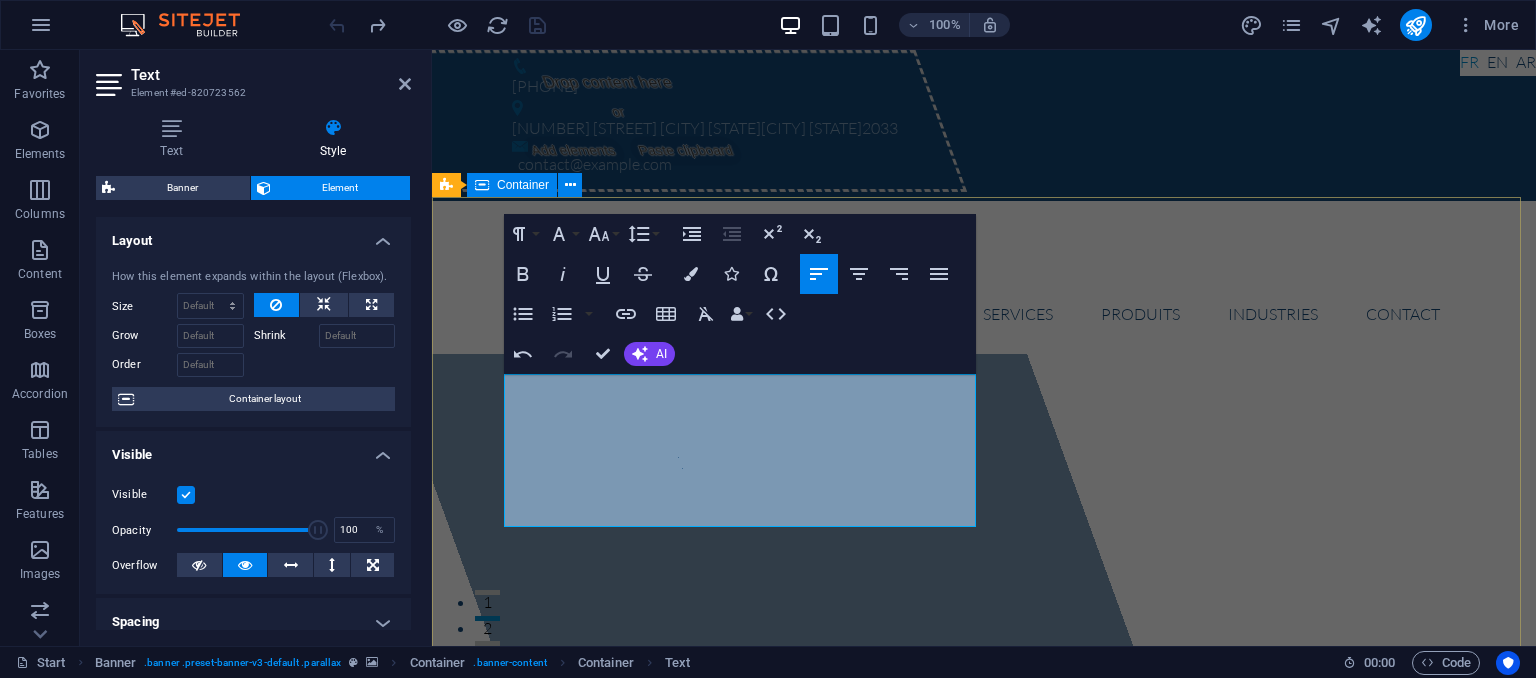 click on "Drop content here or  Add elements  Paste clipboard Global Industry ​ Bienvenue sur notre site ! Nous sommes ravis de vous accueillir dans​ notre entreprise, qui se positionne comme un leader dans le domaine des solutions de maintenance et des équipements industriels. Notre expertise et notre engagement envers l'innovation nous permettent de fournir des services de haute qualité, répondant ainsi aux besoins variés de nos clients.​ ​​​ Learn more View Services" at bounding box center [984, 1104] 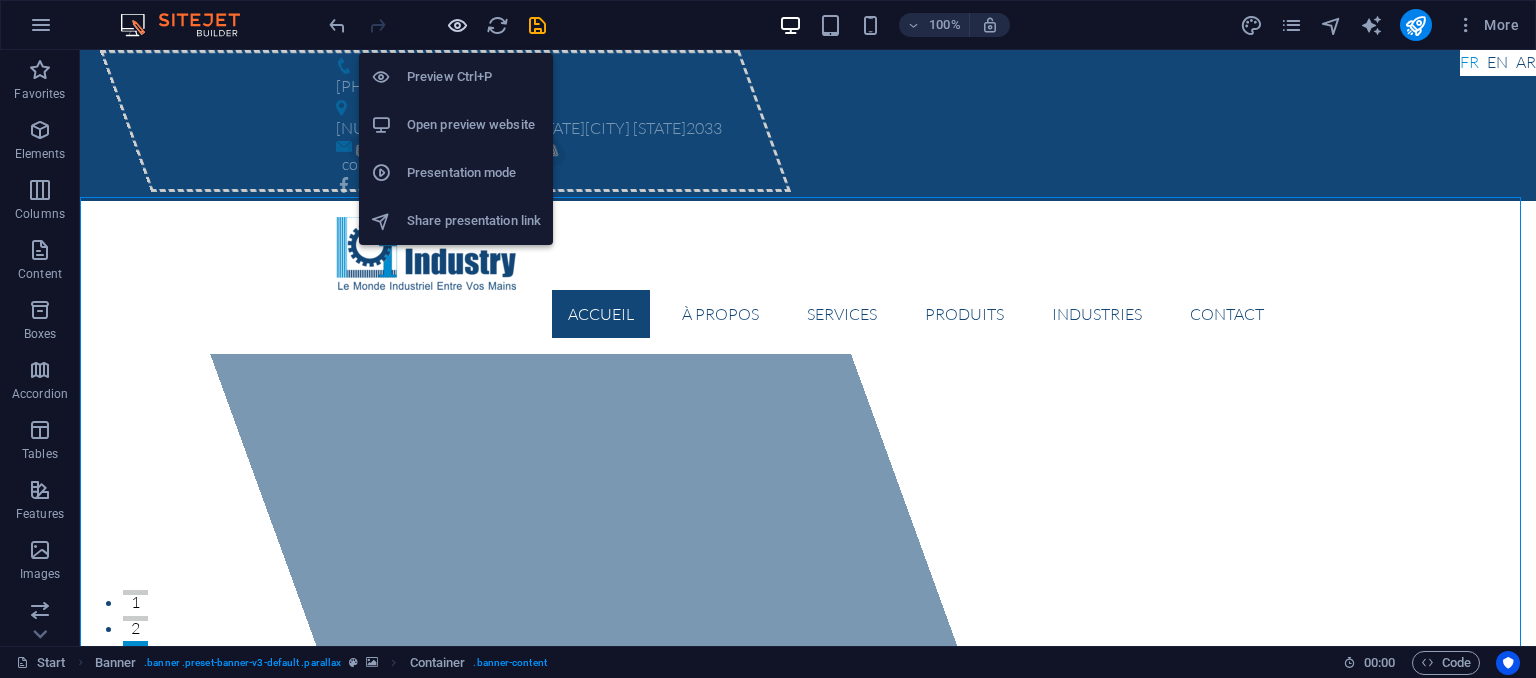 click at bounding box center [457, 25] 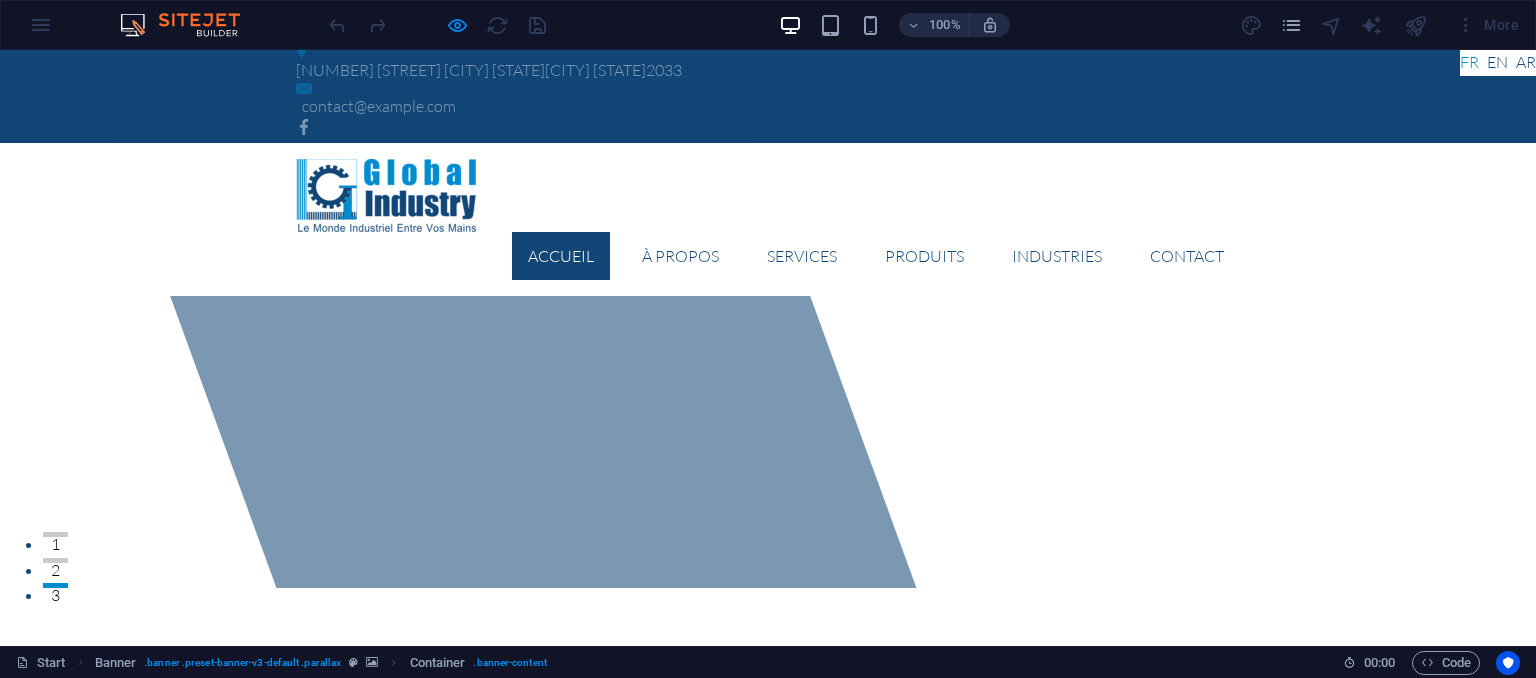 scroll, scrollTop: 0, scrollLeft: 0, axis: both 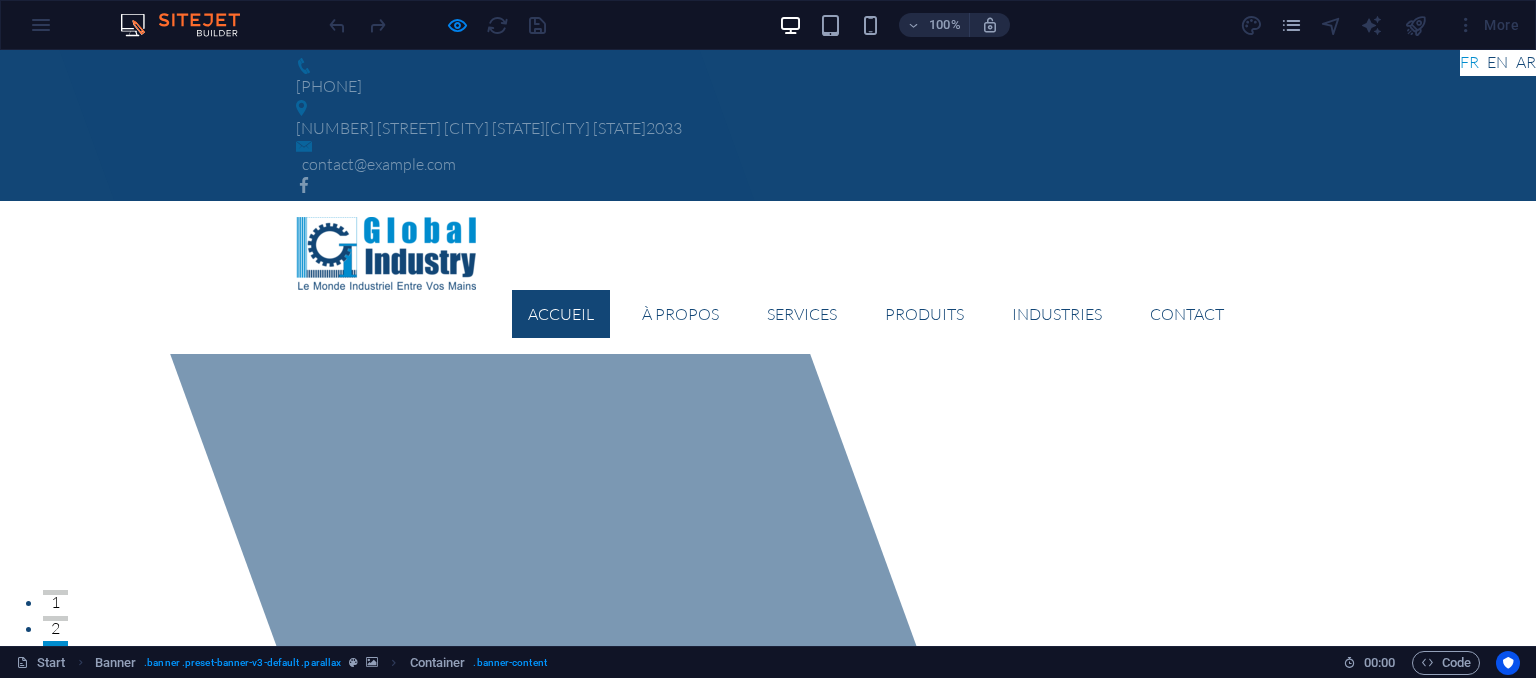 click on "Bienvenue sur notre site ! Nous sommes ravis de vous accueillir dans notre entreprise, qui se positionne comme un leader dans le domaine des solutions de maintenance et des équipements industriels. Notre expertise et notre engagement envers l'innovation nous permettent de fournir des services de haute qualité, répondant ainsi aux besoins variés de nos clients." at bounding box center [768, 1080] 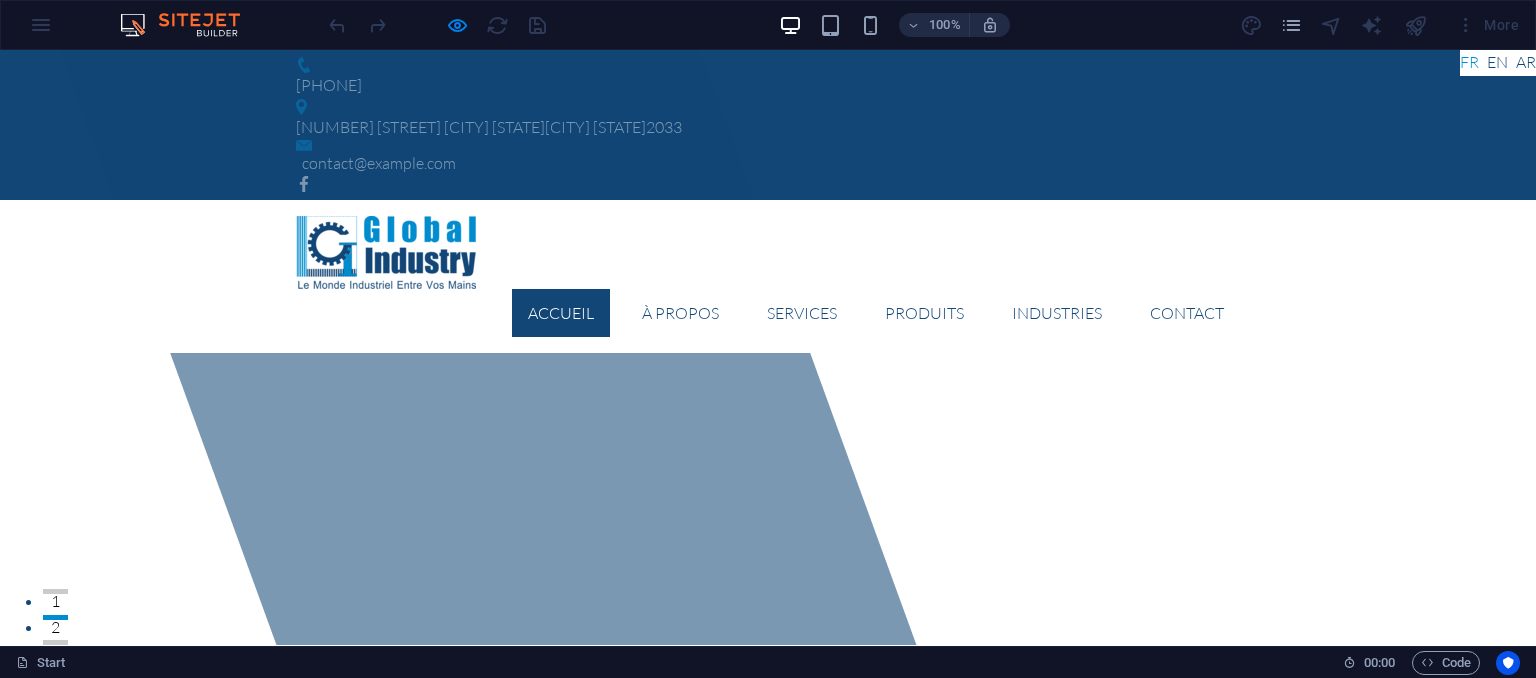scroll, scrollTop: 0, scrollLeft: 0, axis: both 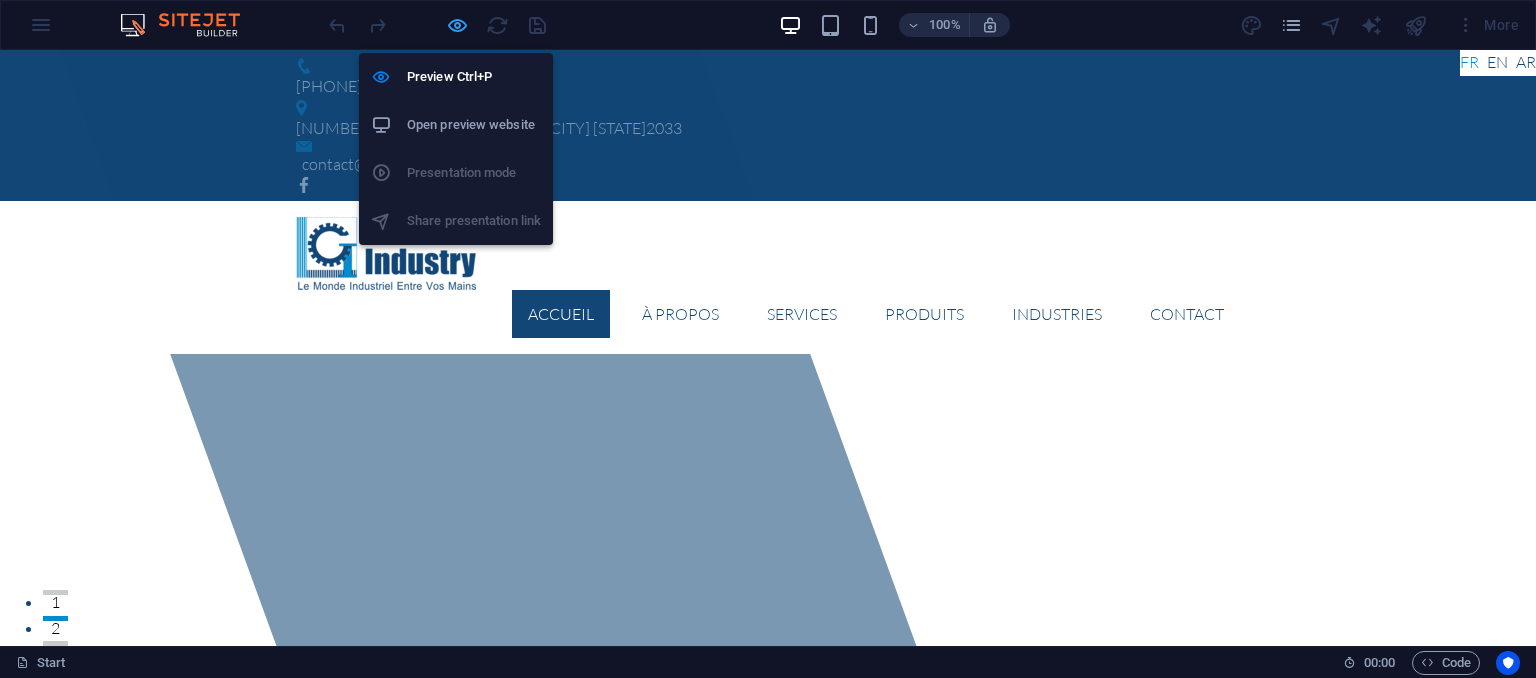 click at bounding box center [457, 25] 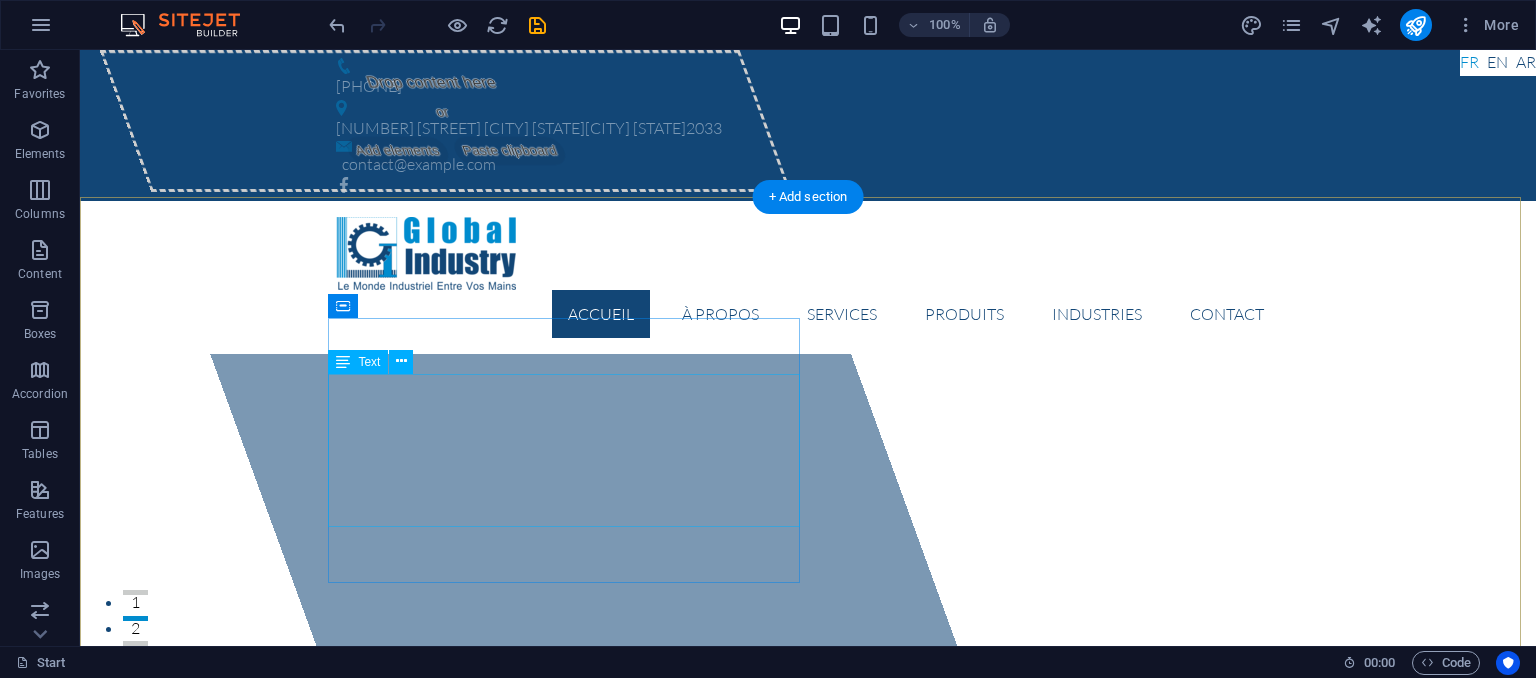 click on "Bienvenue sur notre site ! Nous sommes ravis de vous accueillir dans notre entreprise, qui se positionne comme un leader dans le domaine des solutions de maintenance et des équipements industriels. Notre expertise et notre engagement envers l'innovation nous permettent de fournir des services de haute qualité, répondant ainsi aux besoins variés de nos clients." at bounding box center [808, 1080] 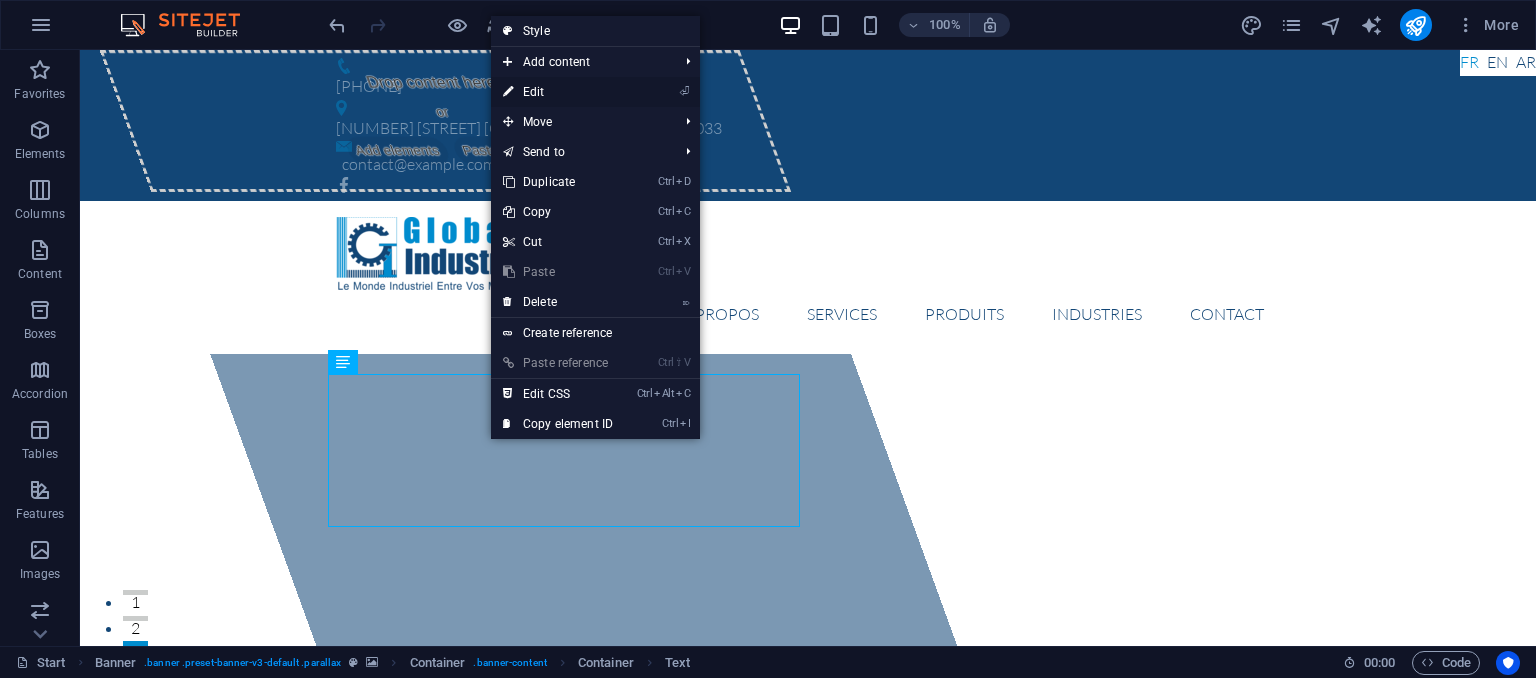 click on "⏎  Edit" at bounding box center [558, 92] 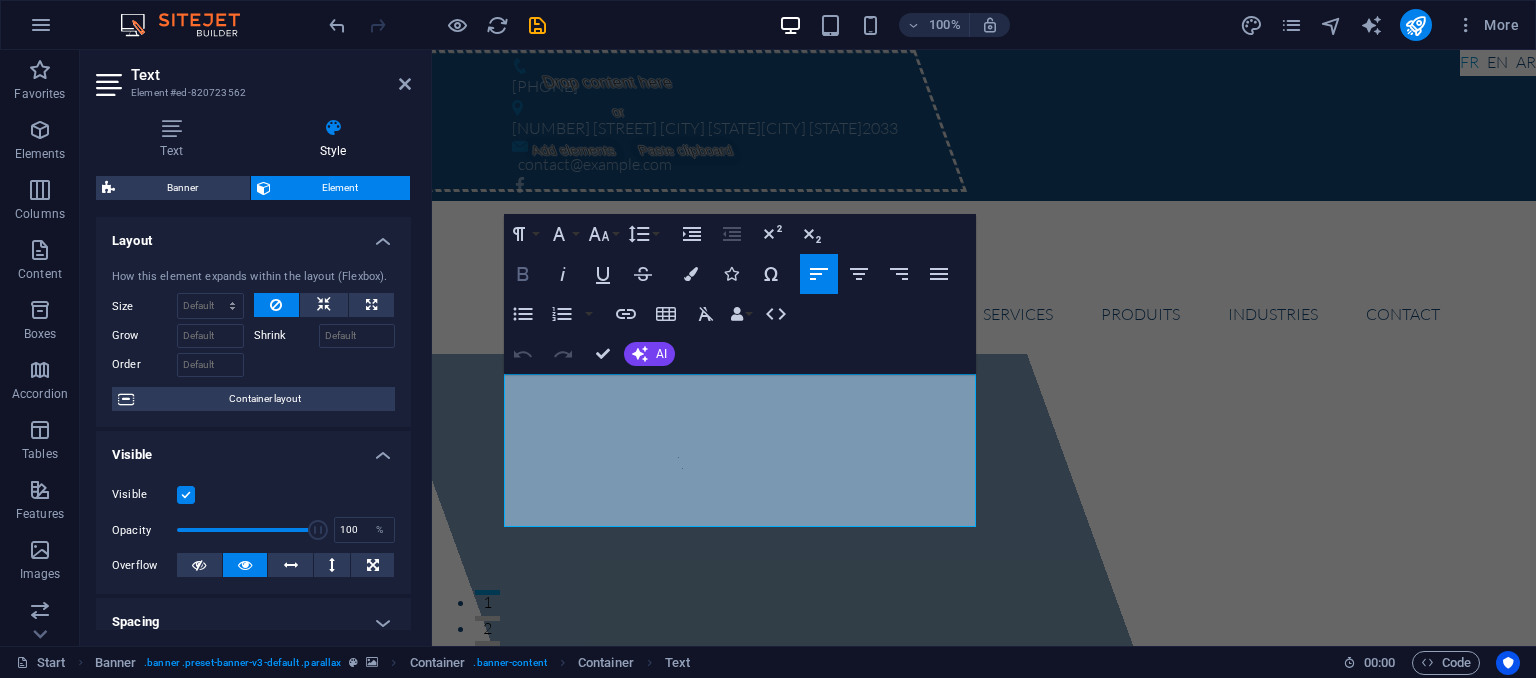 click 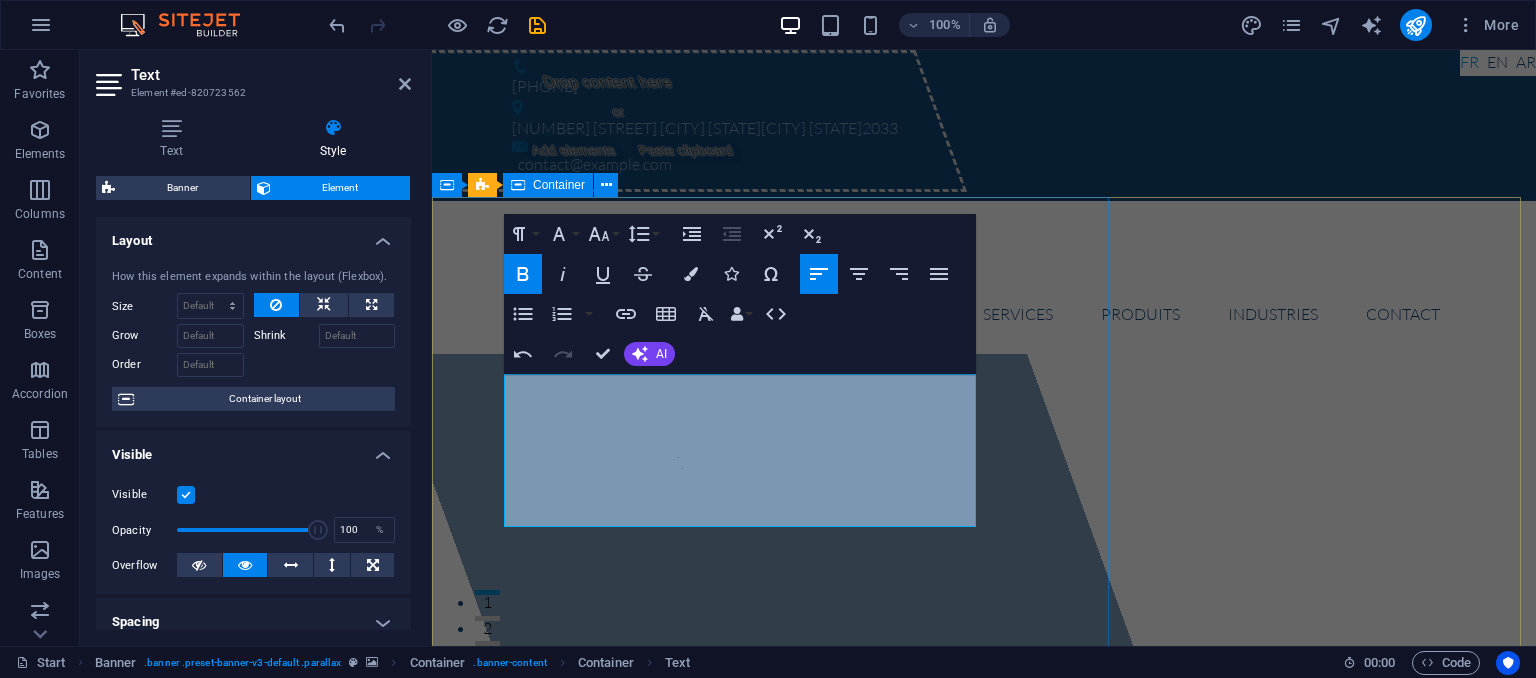 click on "Drop content here or  Add elements  Paste clipboard" at bounding box center [704, 348] 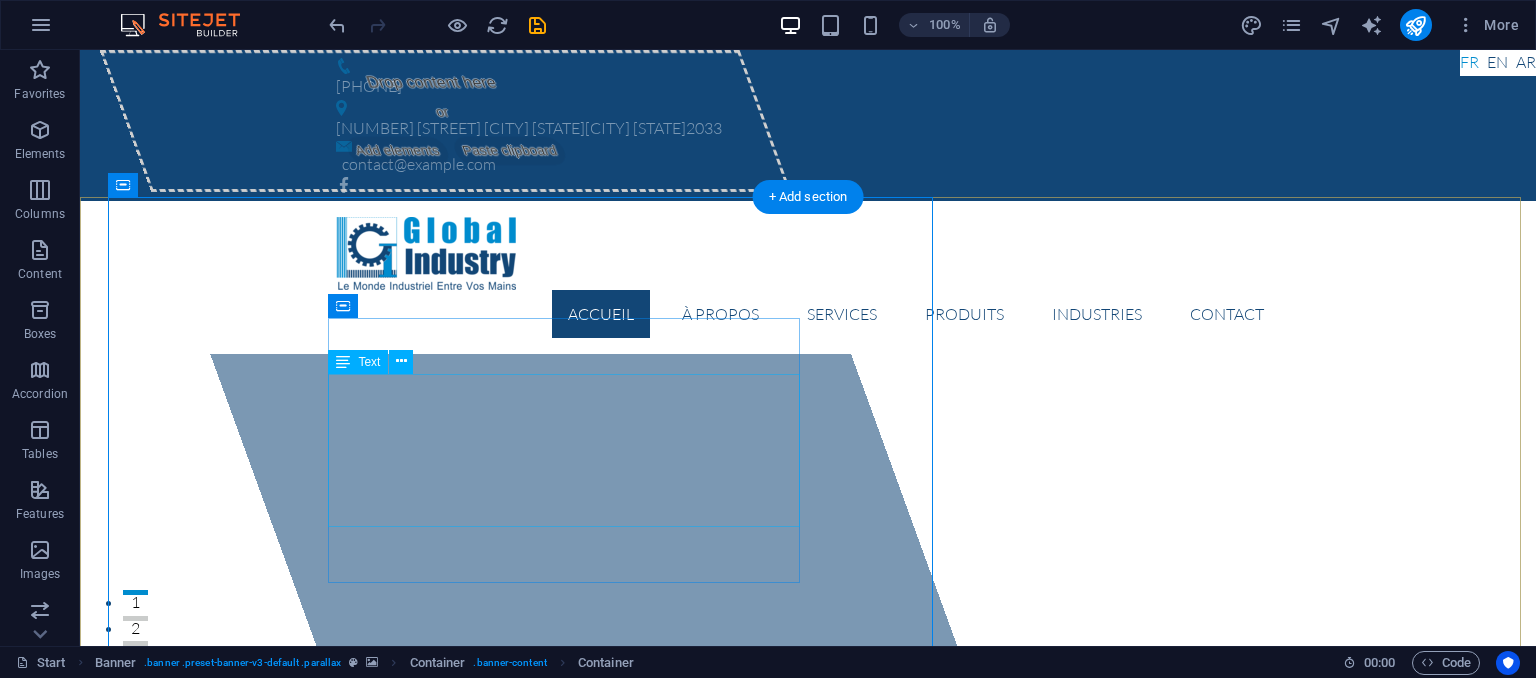 click on "Bienvenue sur notre site ! Nous sommes ravis de vous accueillir dans notre entreprise, qui se positionne comme un leader dans le domaine des solutions de maintenance et des équipements industriels. Notre expertise et notre engagement envers l'innovation nous permettent de fournir des services de haute qualité, répondant ainsi aux besoins variés de nos clients." at bounding box center (808, 1080) 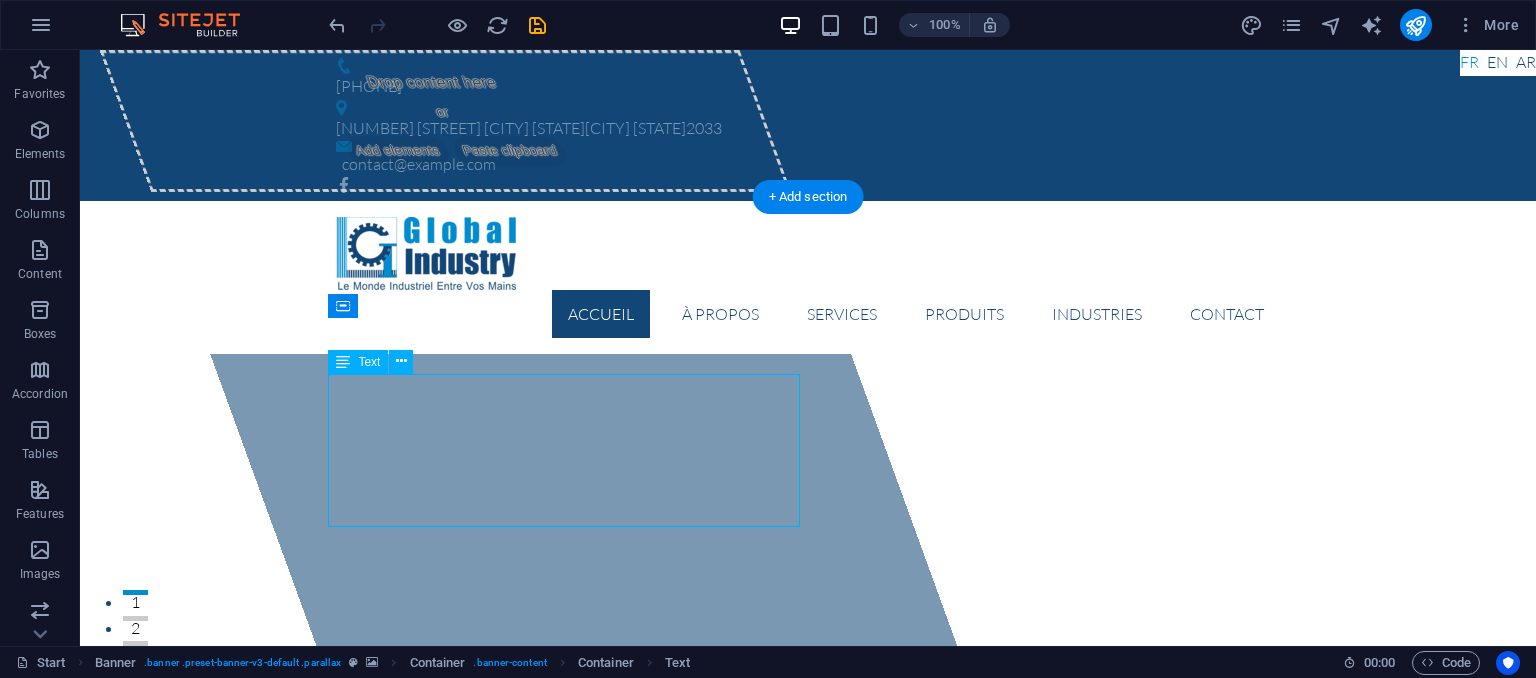 click on "Bienvenue sur notre site ! Nous sommes ravis de vous accueillir dans notre entreprise, qui se positionne comme un leader dans le domaine des solutions de maintenance et des équipements industriels. Notre expertise et notre engagement envers l'innovation nous permettent de fournir des services de haute qualité, répondant ainsi aux besoins variés de nos clients." at bounding box center [808, 1080] 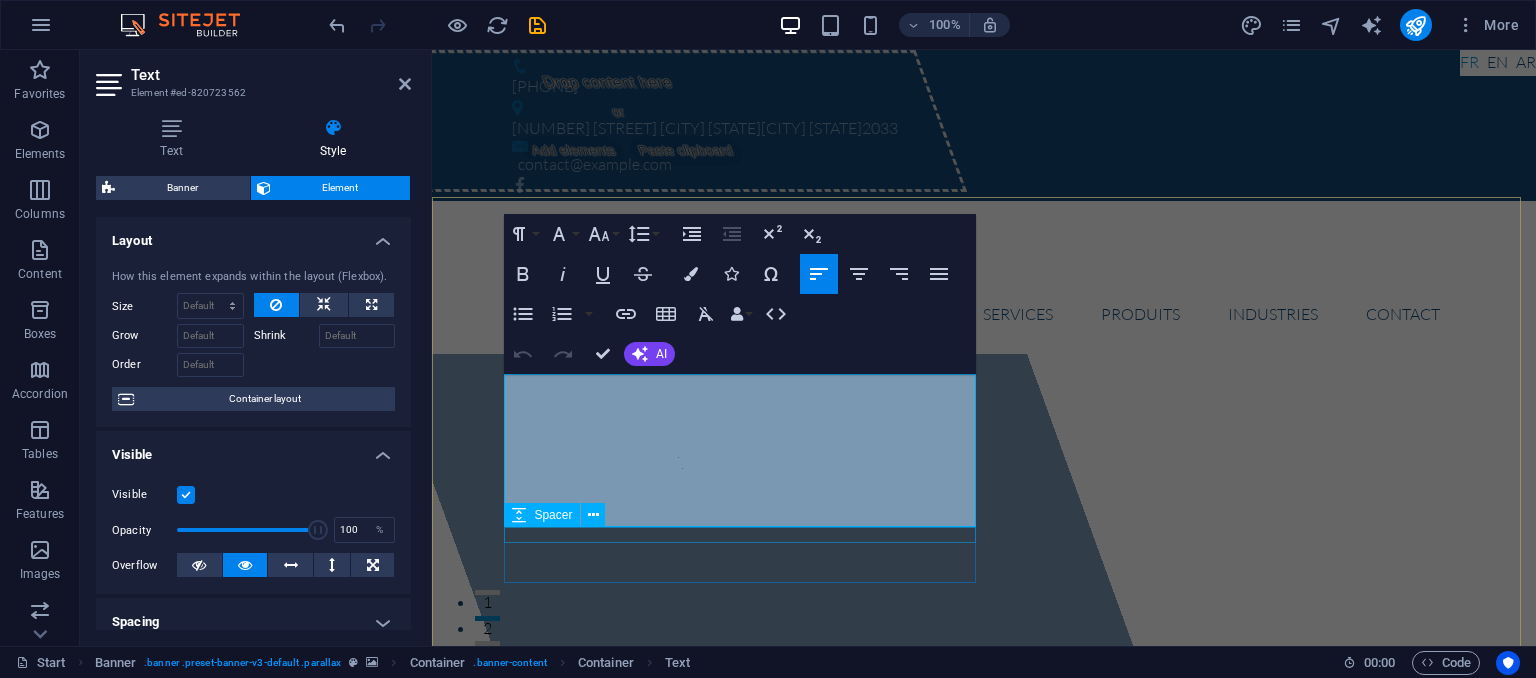 drag, startPoint x: 508, startPoint y: 387, endPoint x: 675, endPoint y: 527, distance: 217.91971 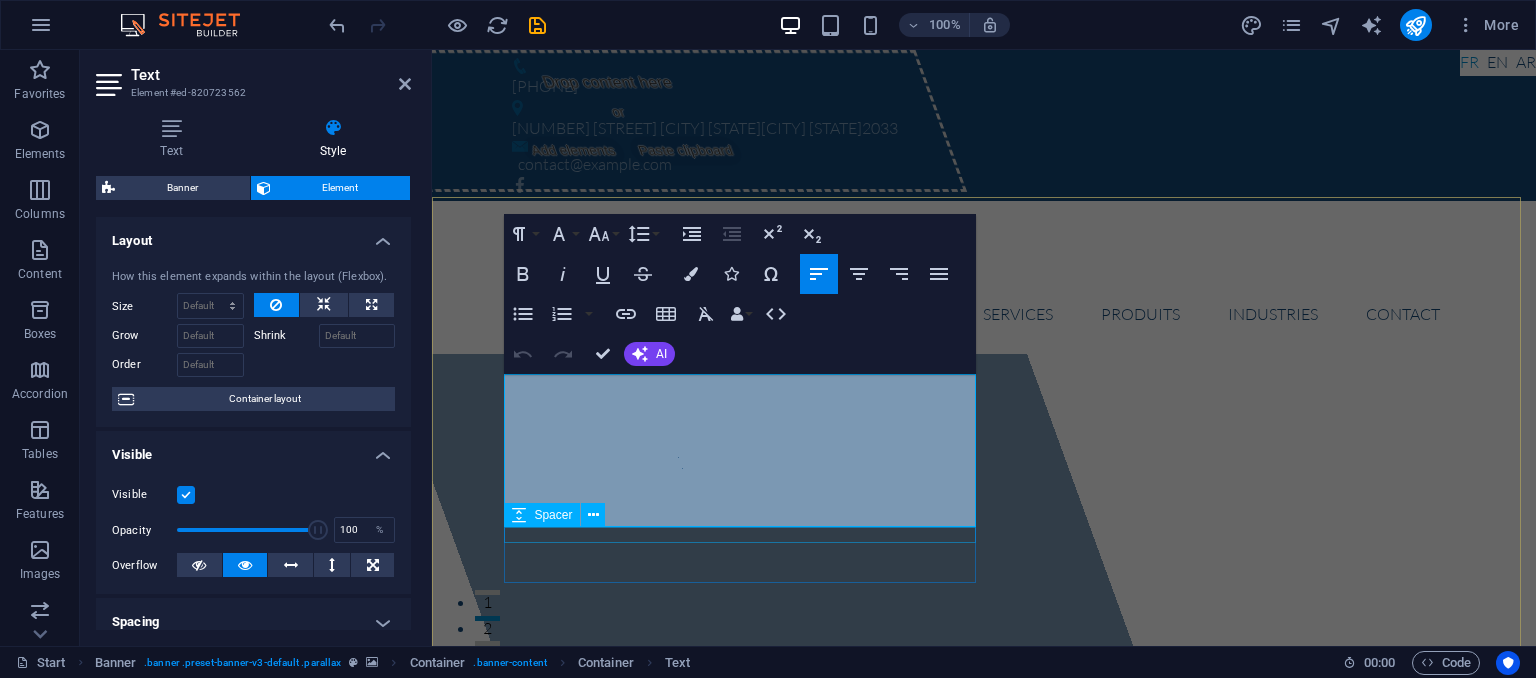 click on "Global Industry Bienvenue sur notre site ! Nous sommes ravis de vous accueillir dans notre entreprise, qui se positionne comme un leader dans le domaine des solutions de maintenance et des équipements industriels. Notre expertise et notre engagement envers l'innovation nous permettent de fournir des services de haute qualité, répondant ainsi aux besoins variés de nos clients. Learn more View Services" at bounding box center [984, 1104] 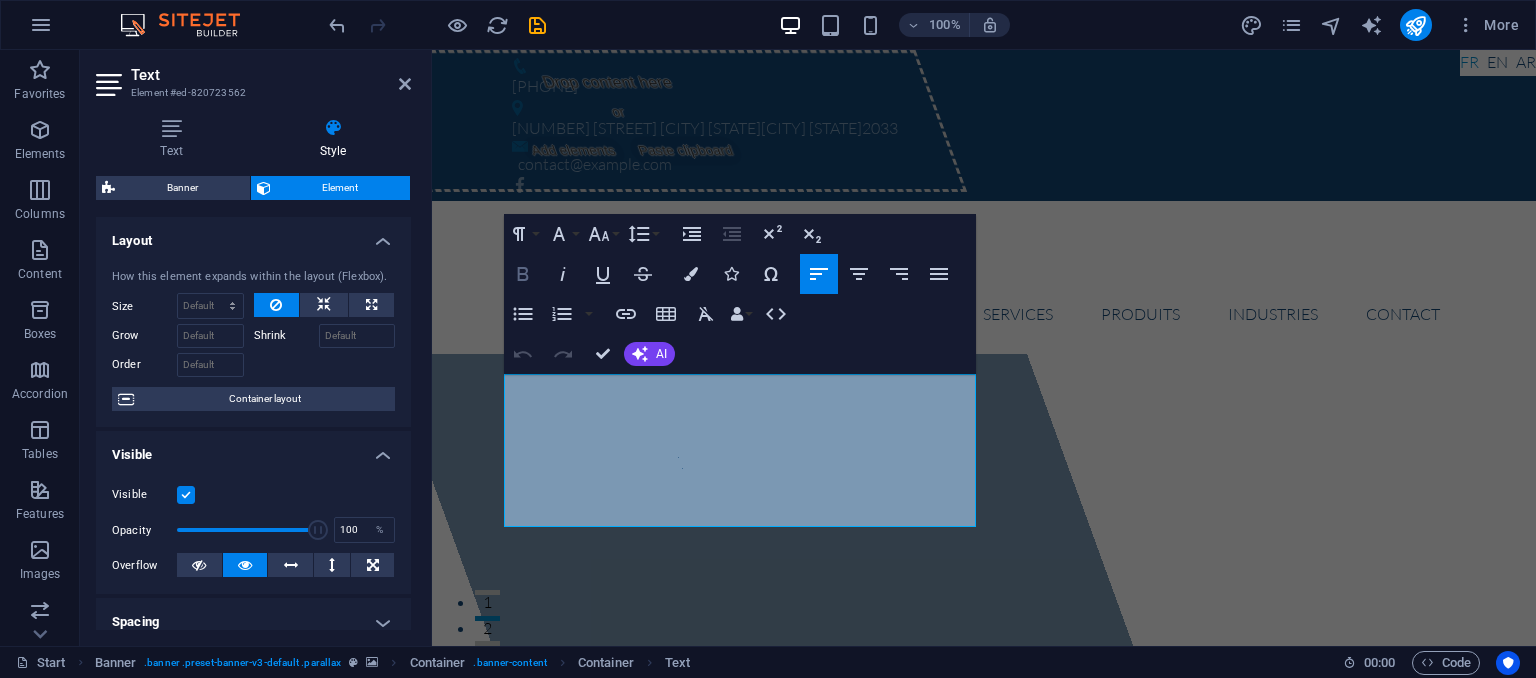 click 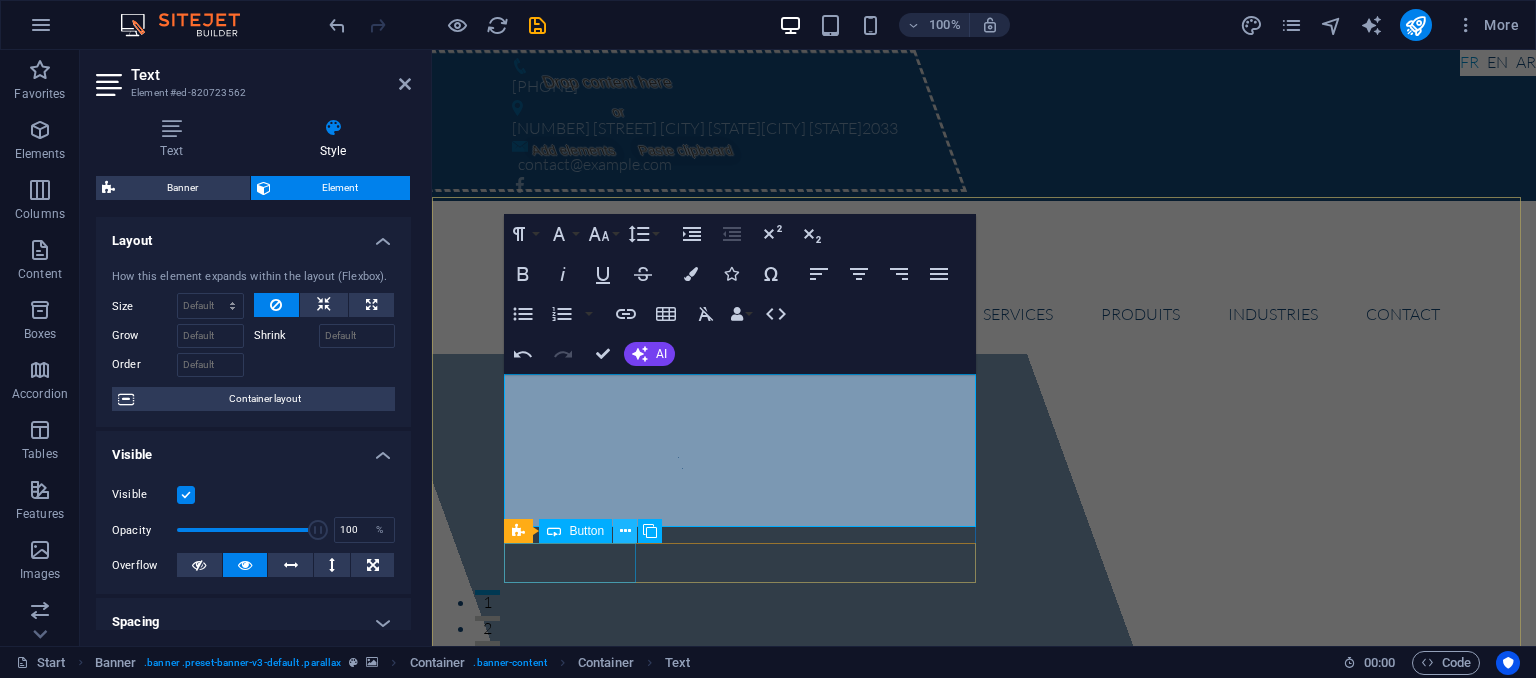 click at bounding box center [625, 531] 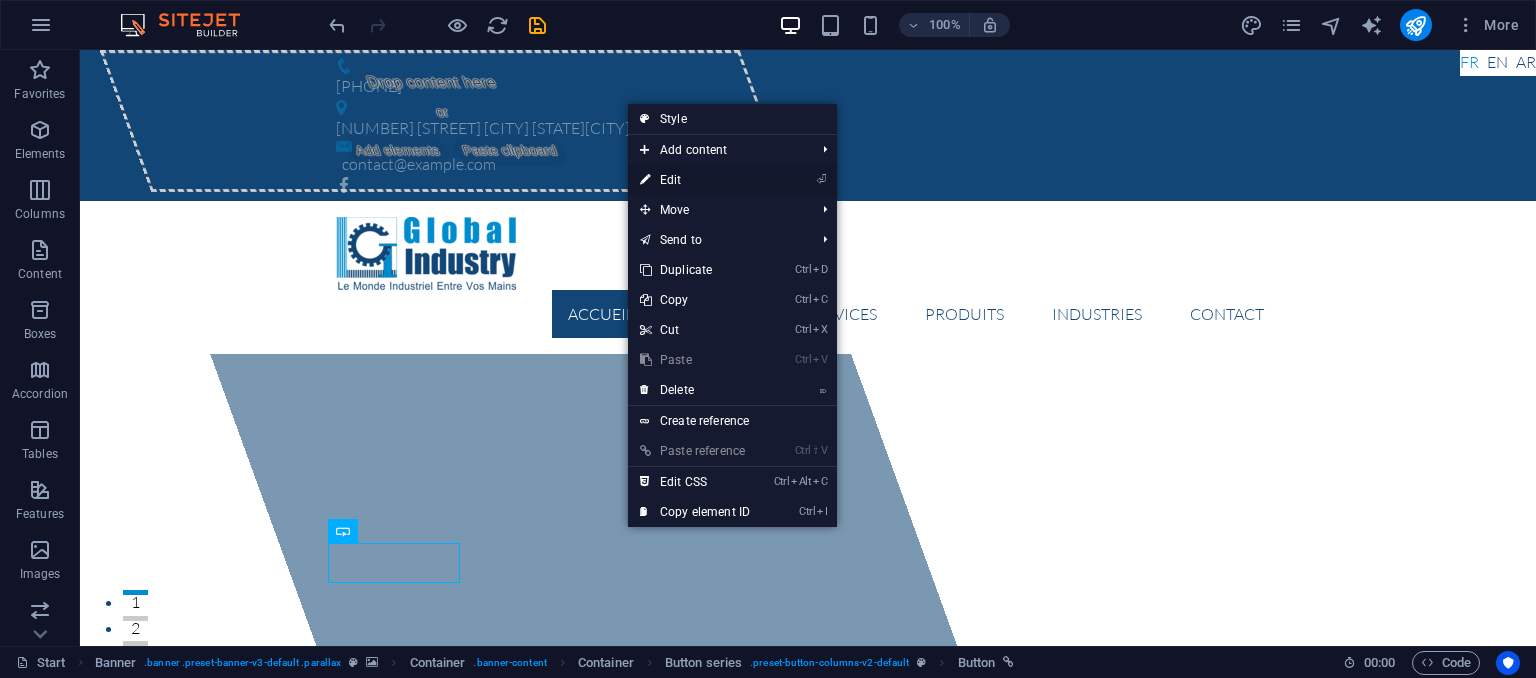click on "⏎  Edit" at bounding box center [695, 180] 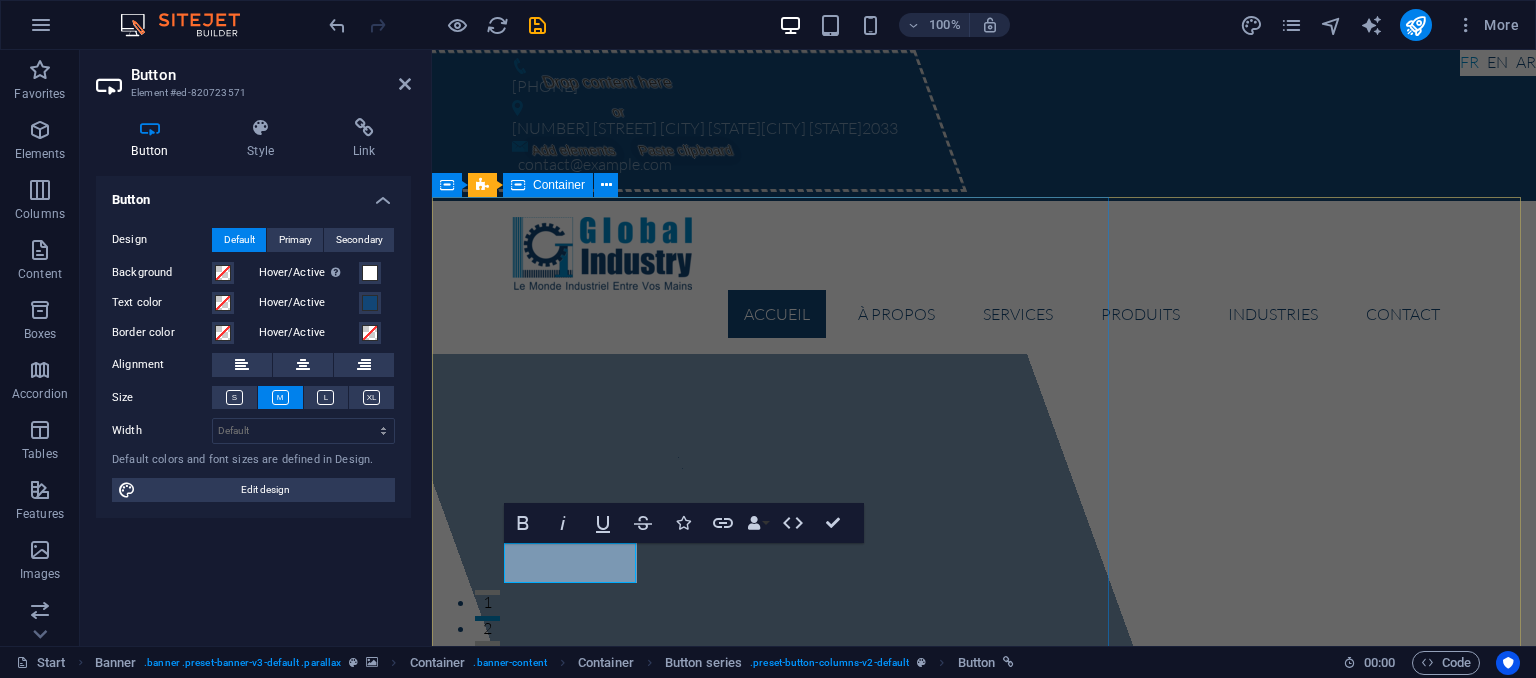 type 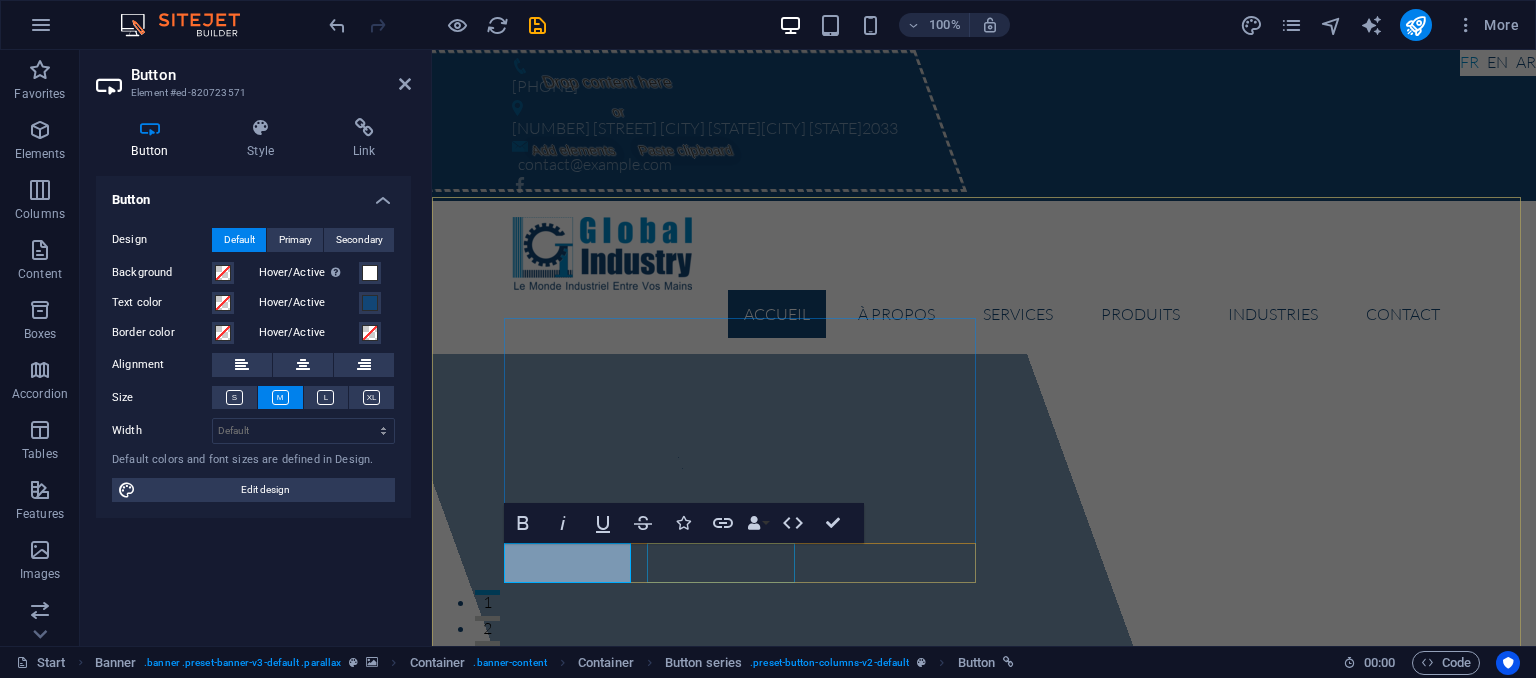 click on "View Services" at bounding box center (984, 1206) 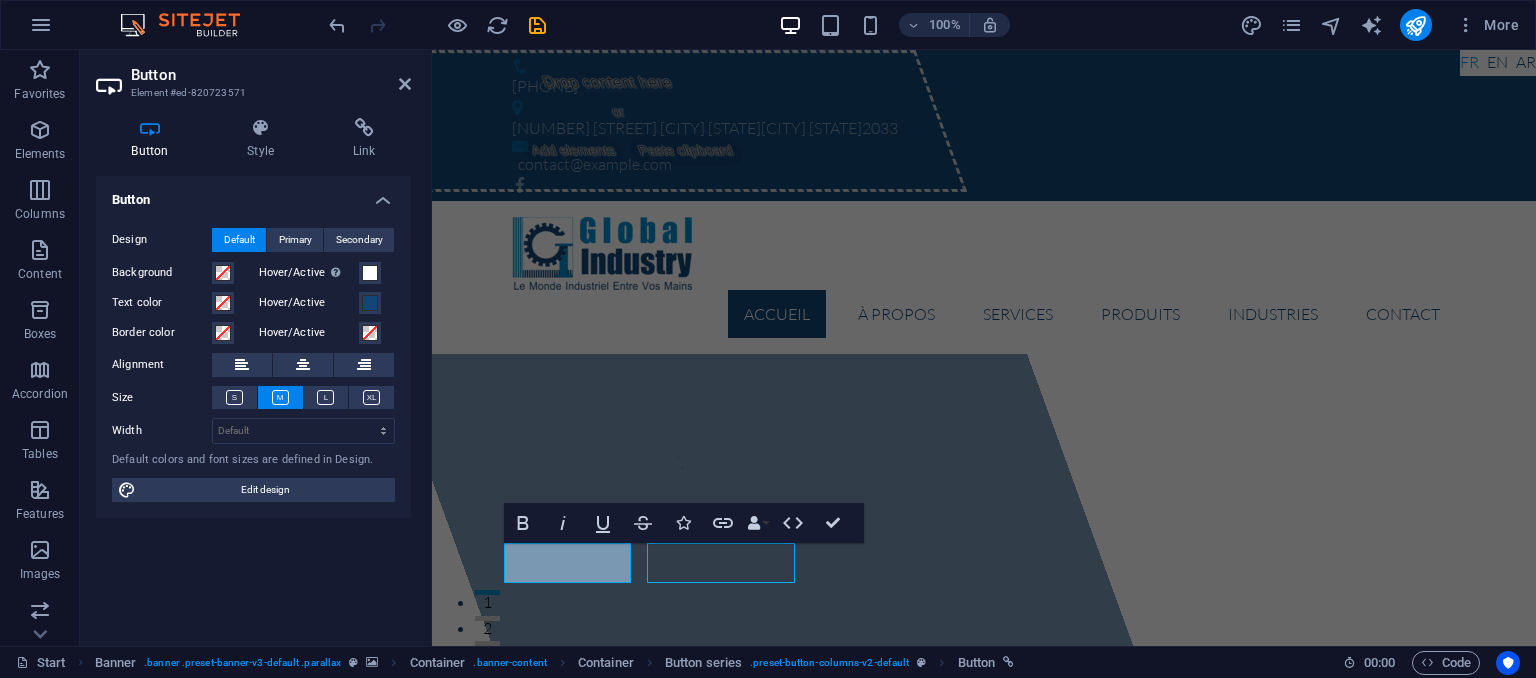 click on "View Services" at bounding box center [984, 1206] 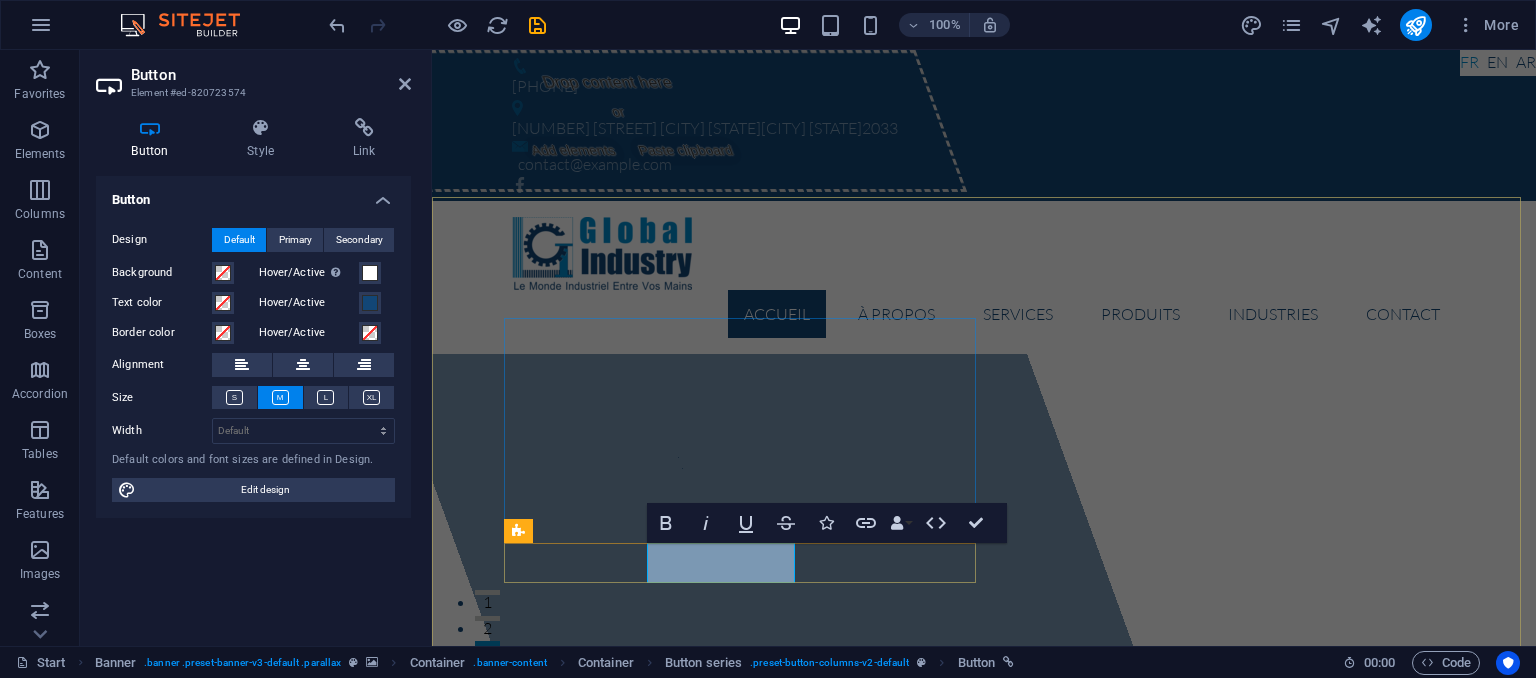 type 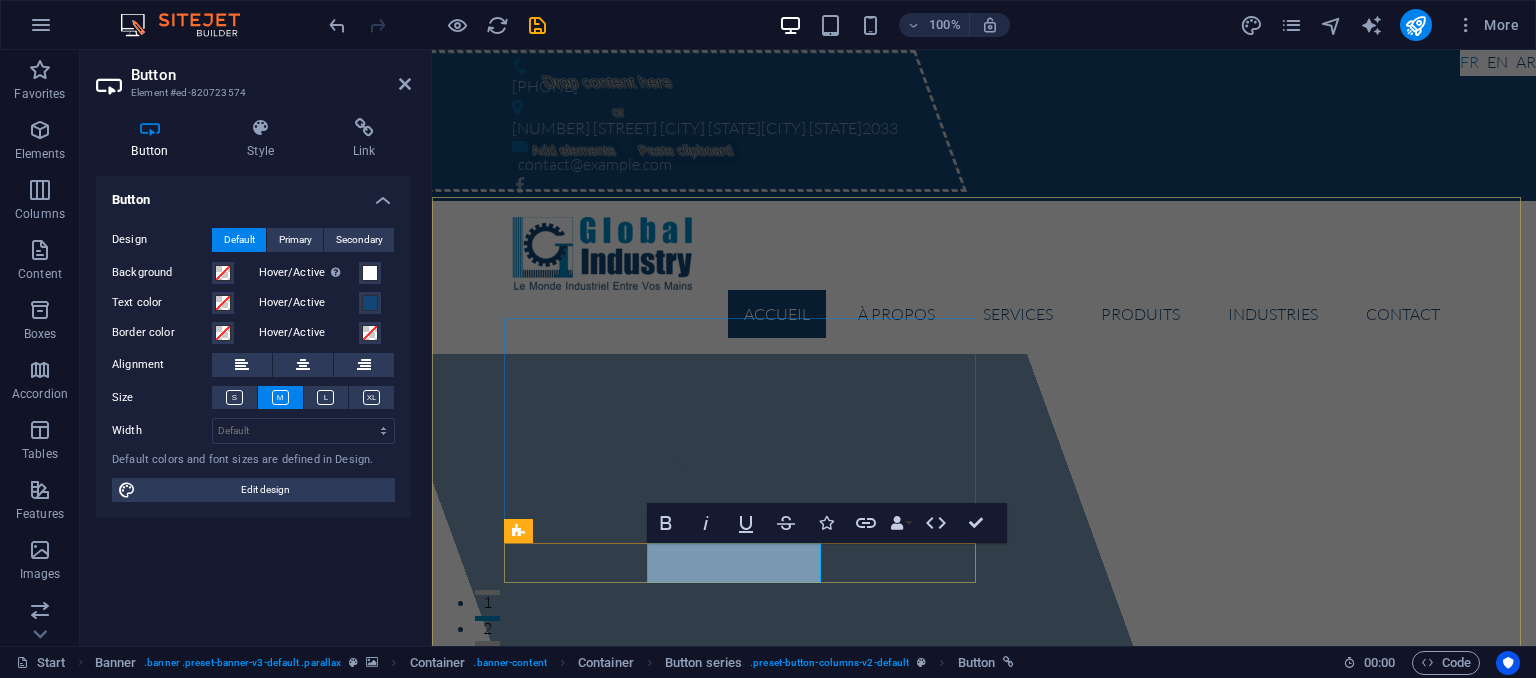 drag, startPoint x: 731, startPoint y: 561, endPoint x: 692, endPoint y: 563, distance: 39.051247 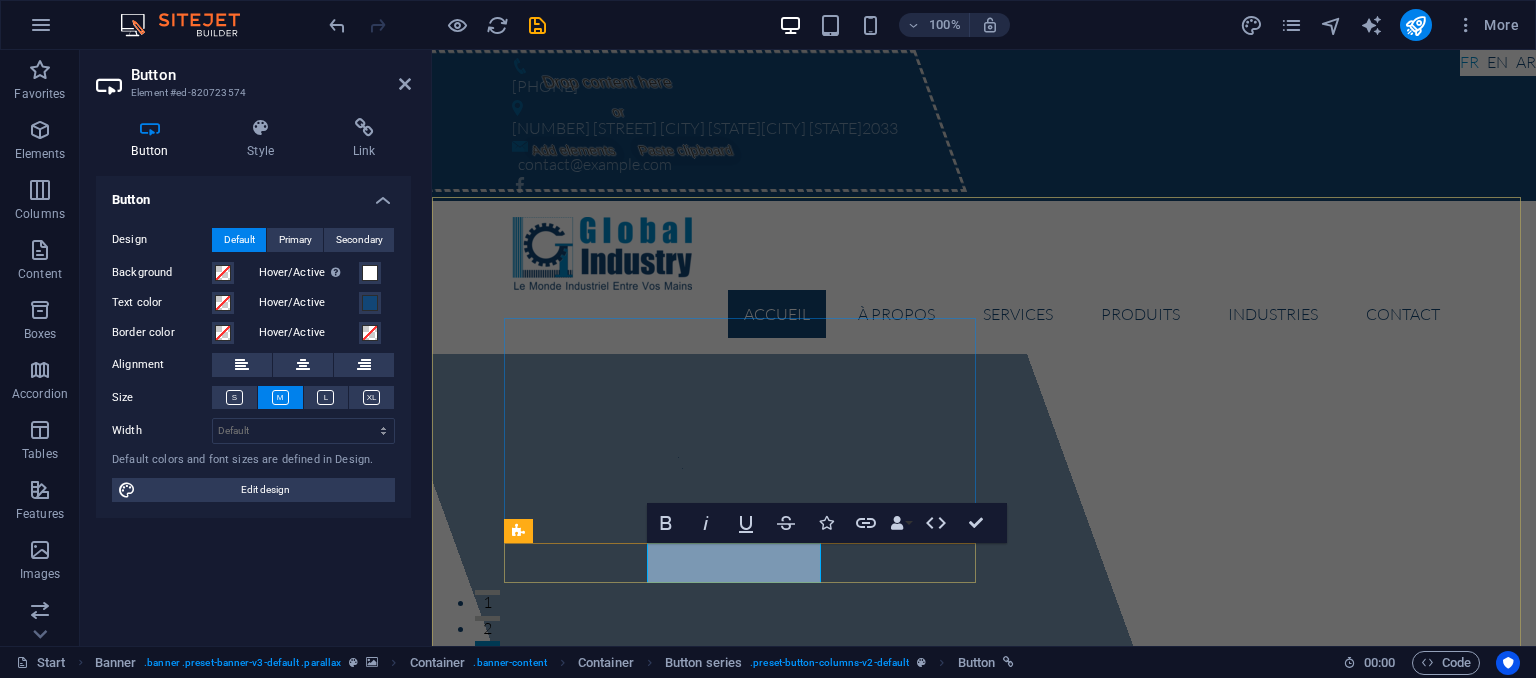 click on "voir les services" at bounding box center (597, 1206) 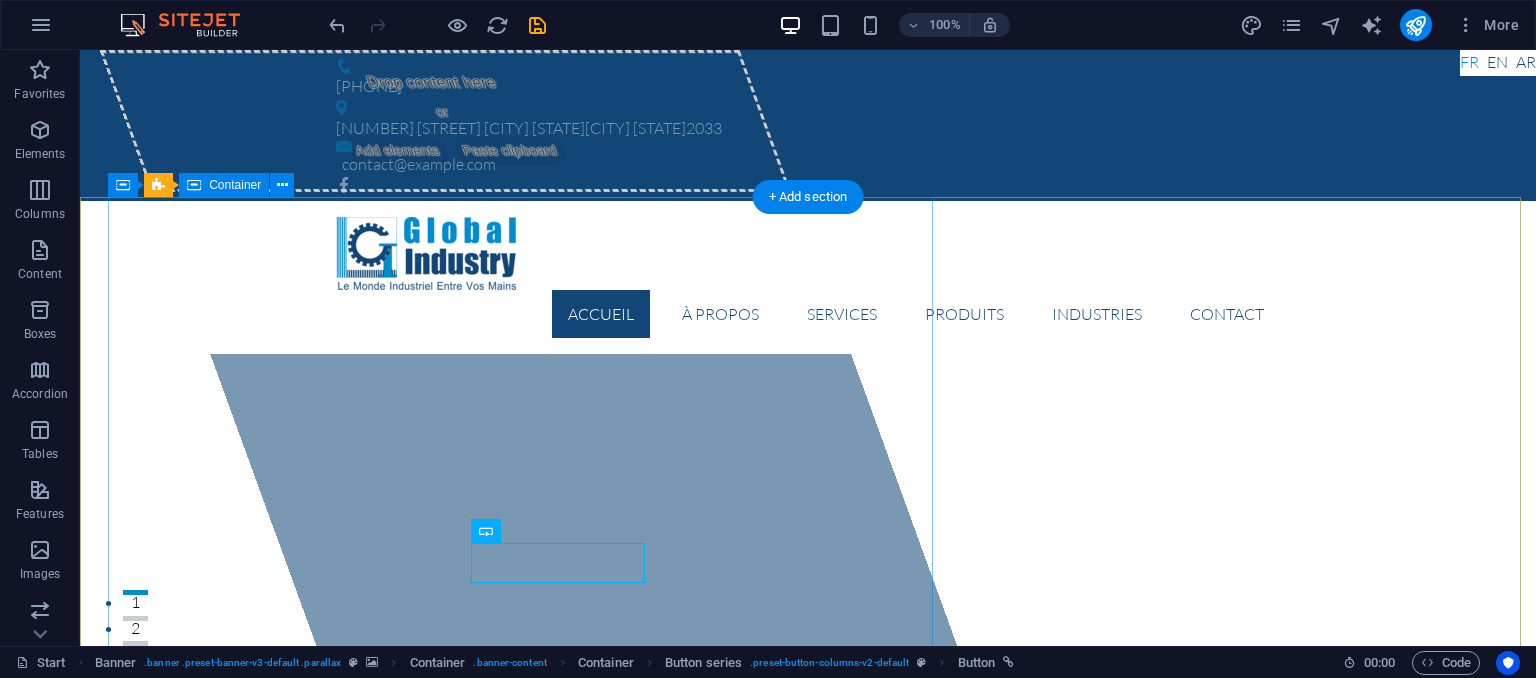 click on "Drop content here or  Add elements  Paste clipboard" at bounding box center [528, 348] 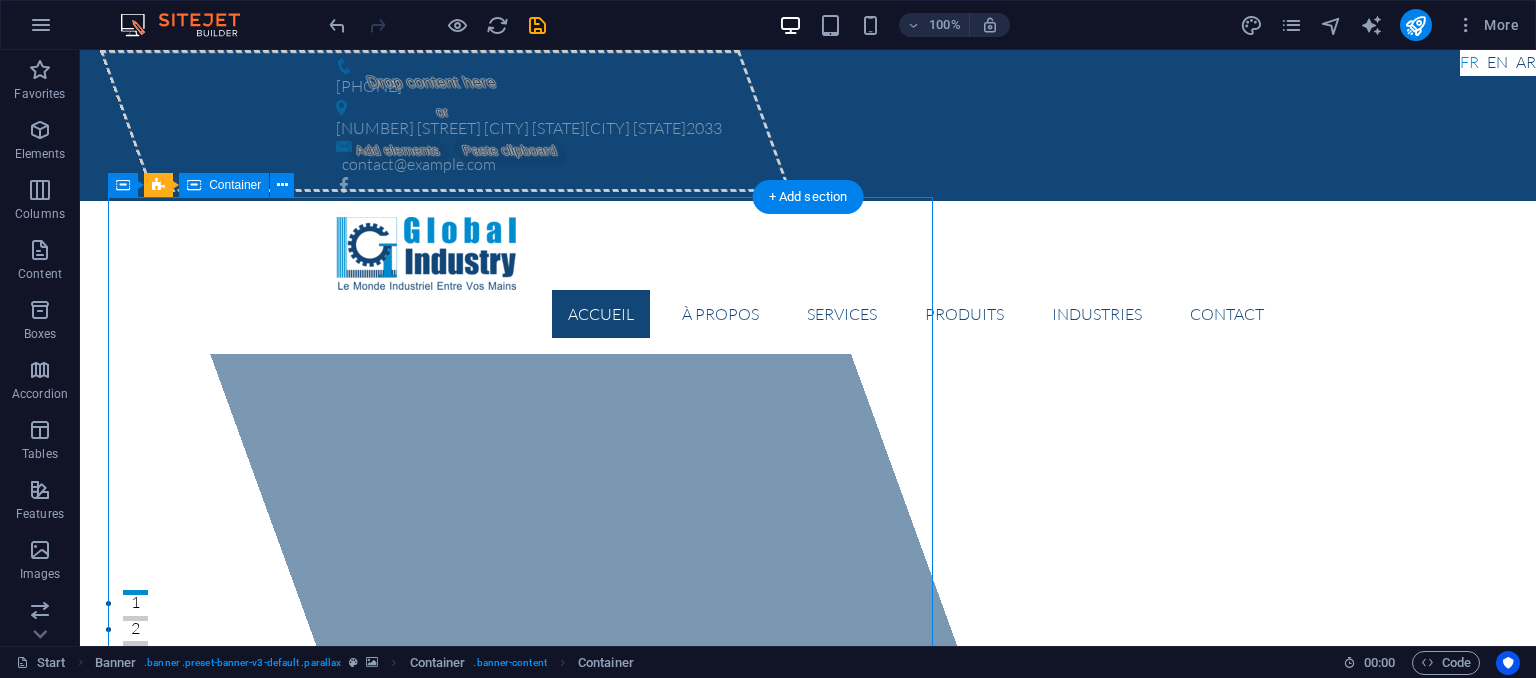 click on "Drop content here or  Add elements  Paste clipboard" at bounding box center [528, 348] 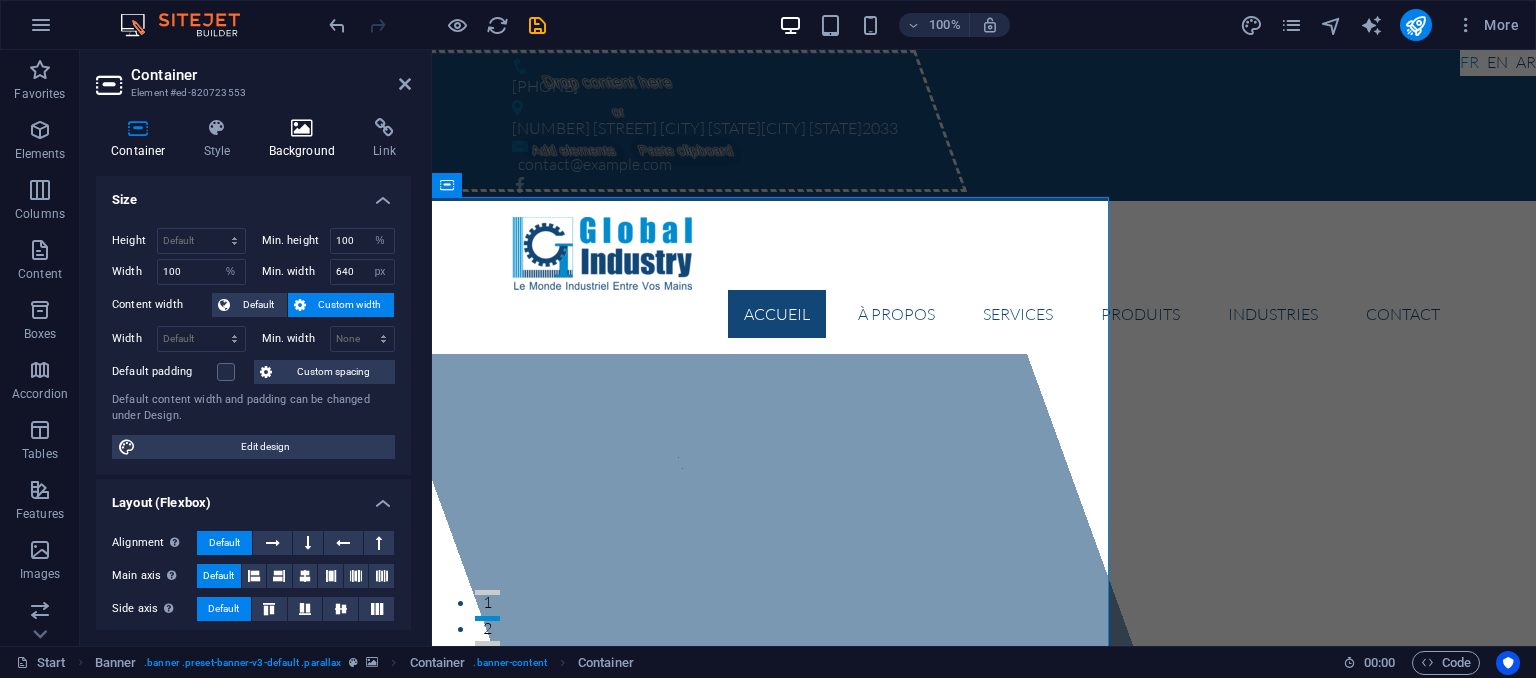 click at bounding box center (302, 128) 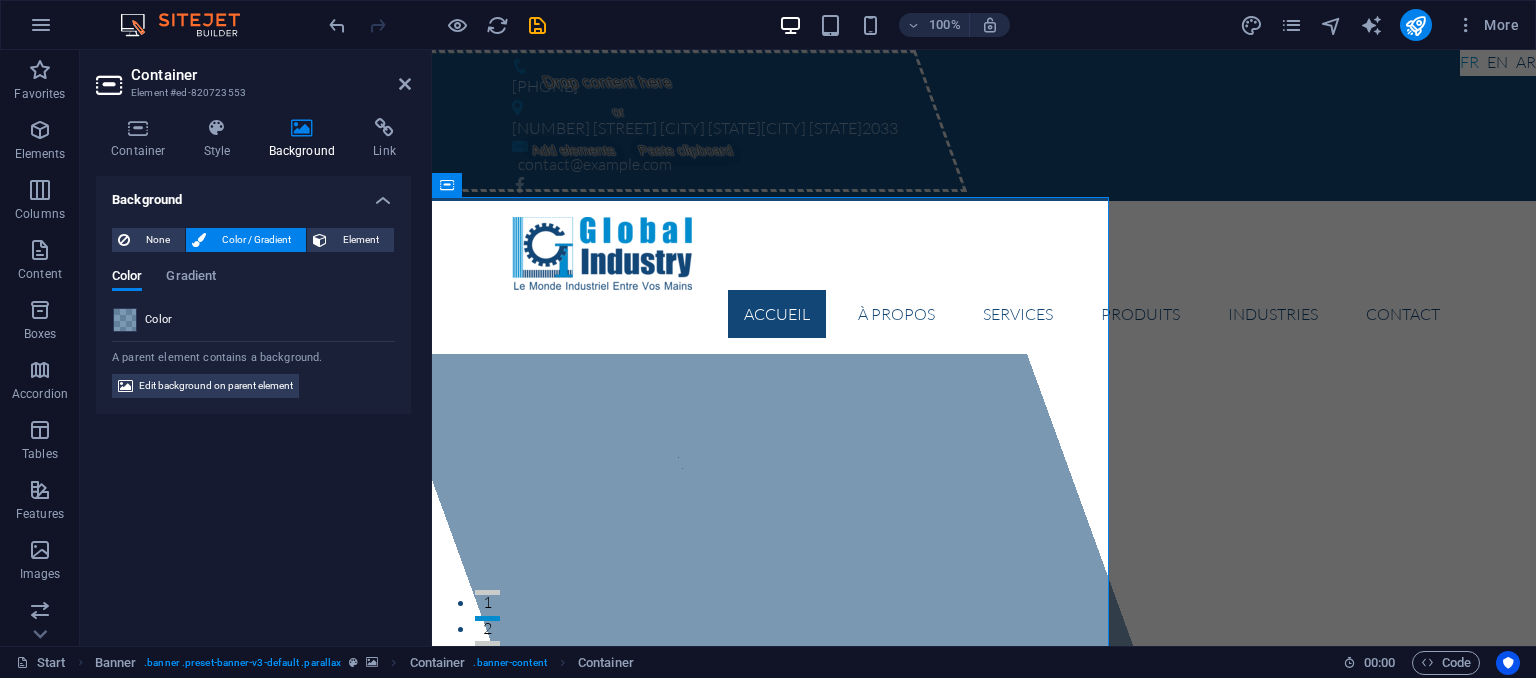 click at bounding box center (125, 320) 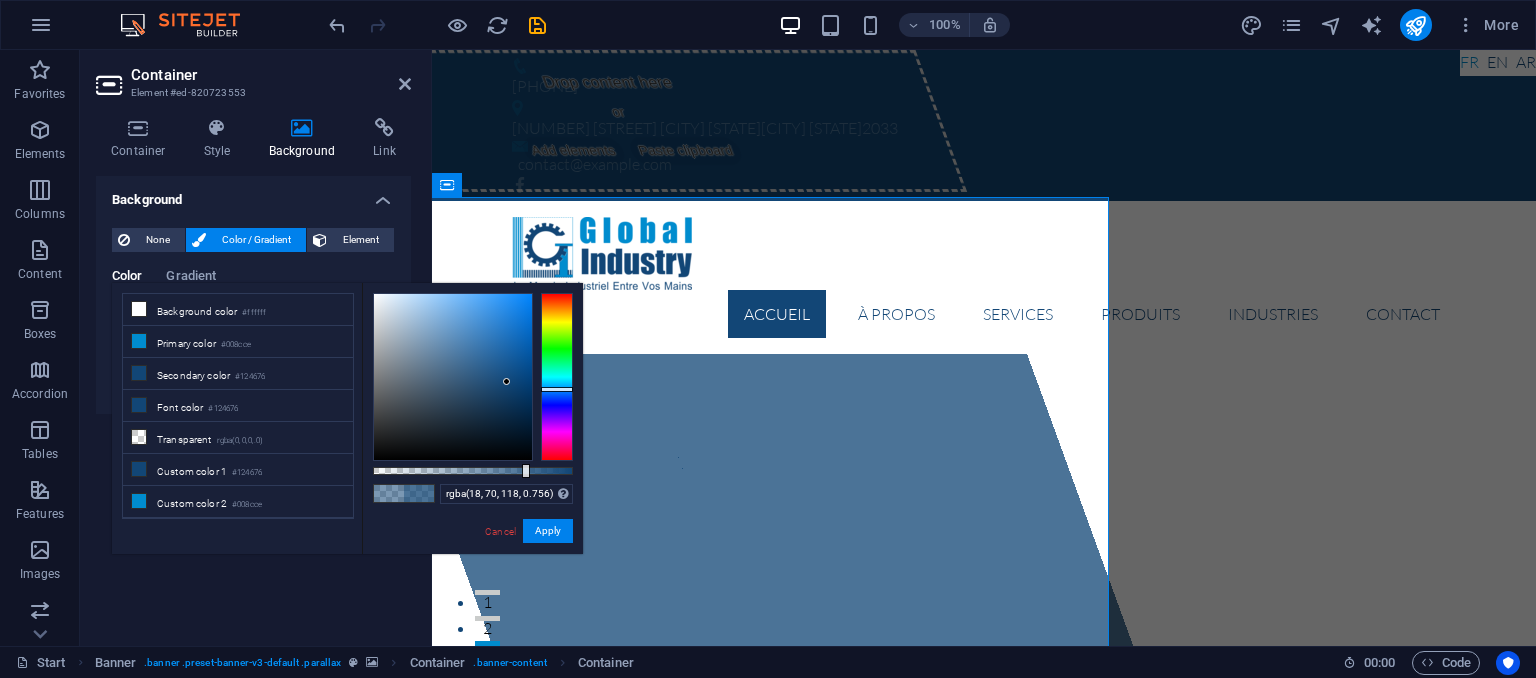 click at bounding box center [473, 471] 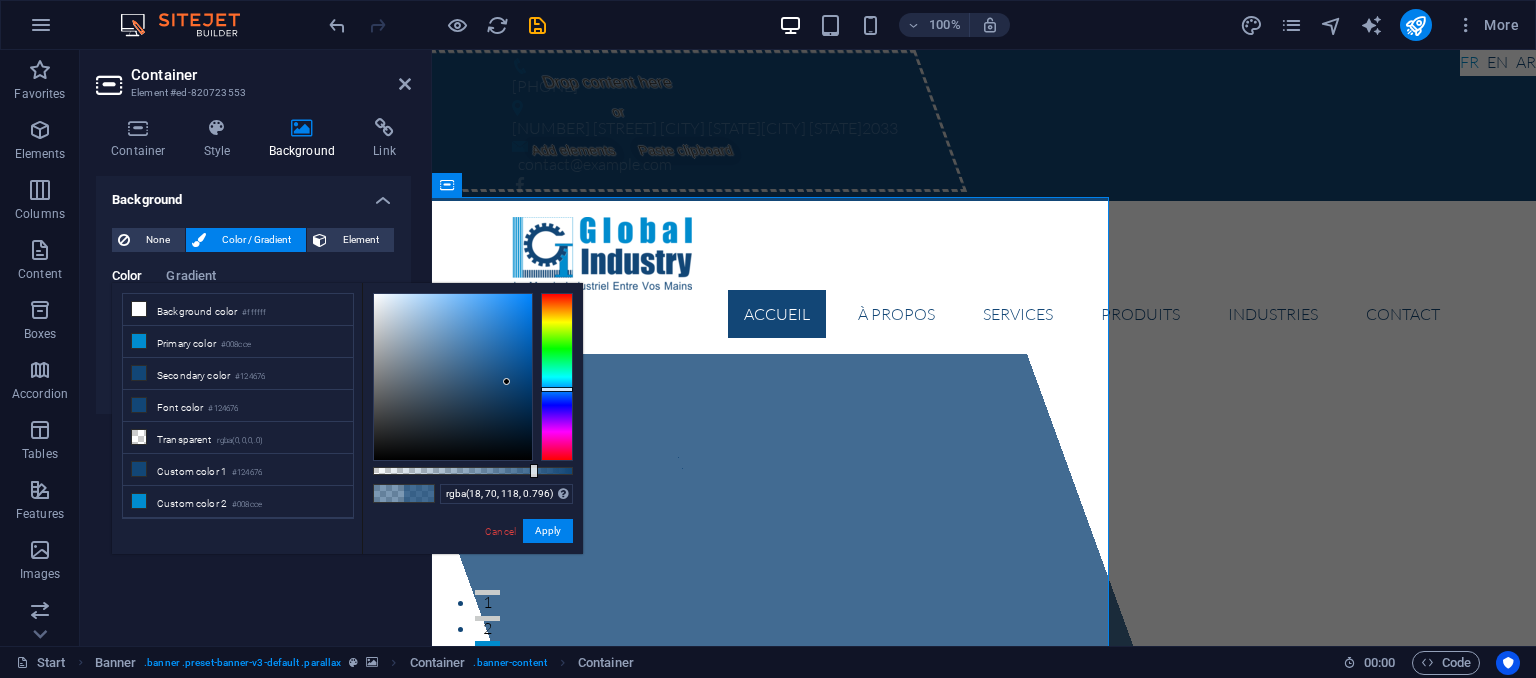 click at bounding box center [473, 471] 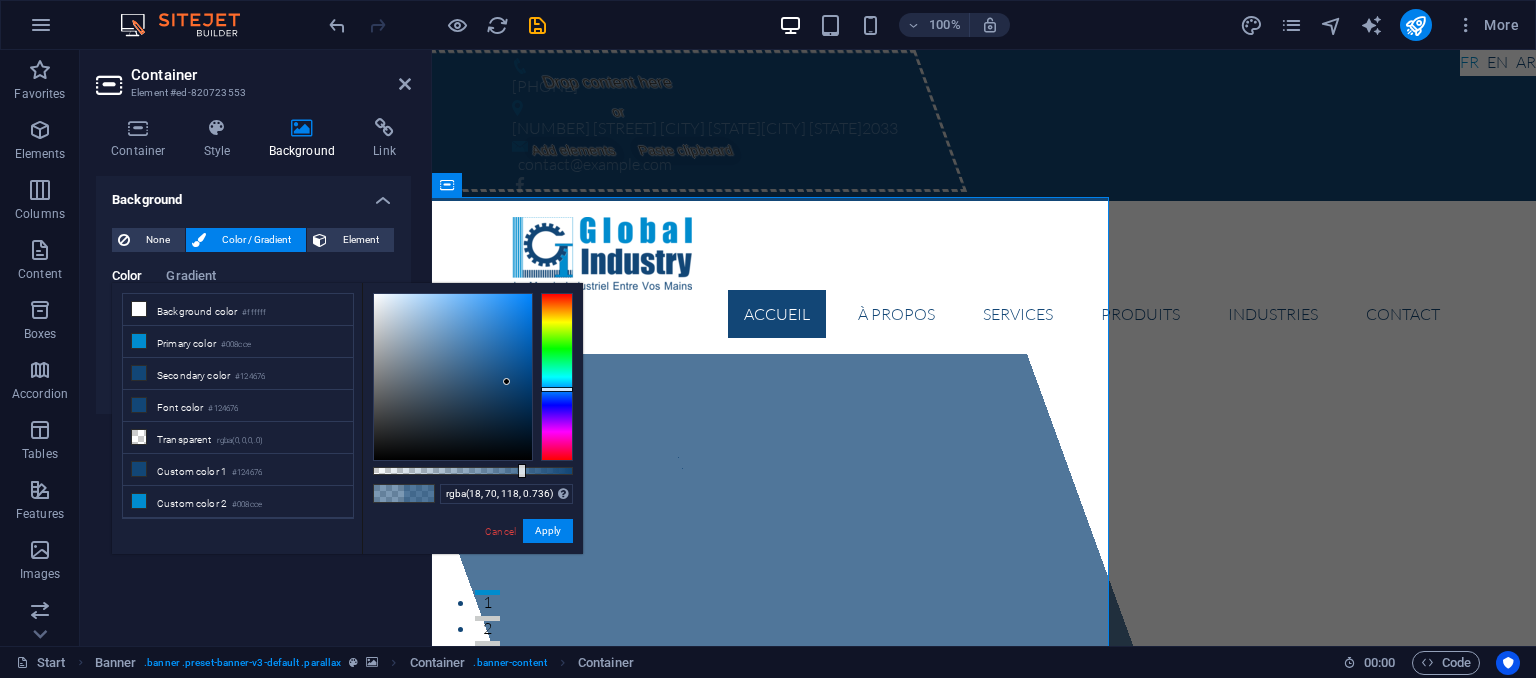 click at bounding box center (473, 471) 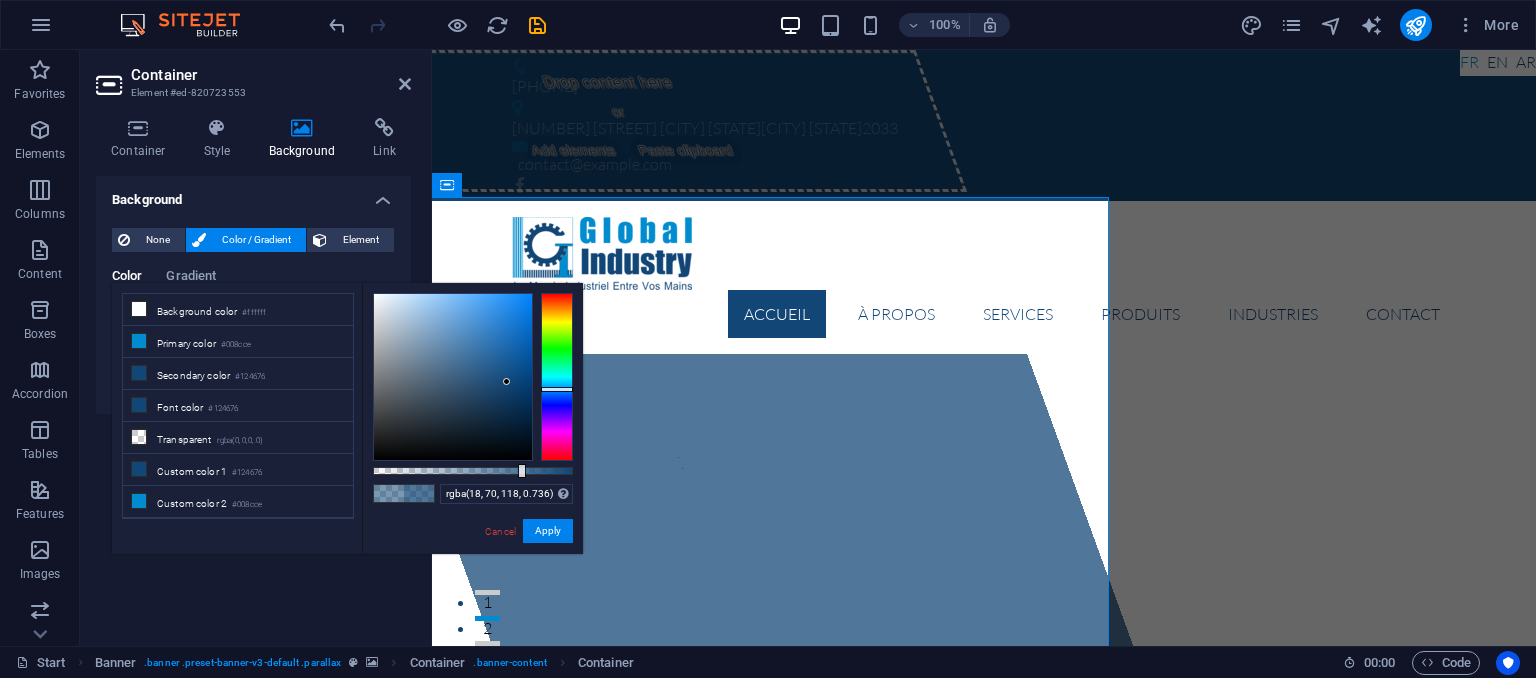 type on "rgba(18, 70, 118, 0.696)" 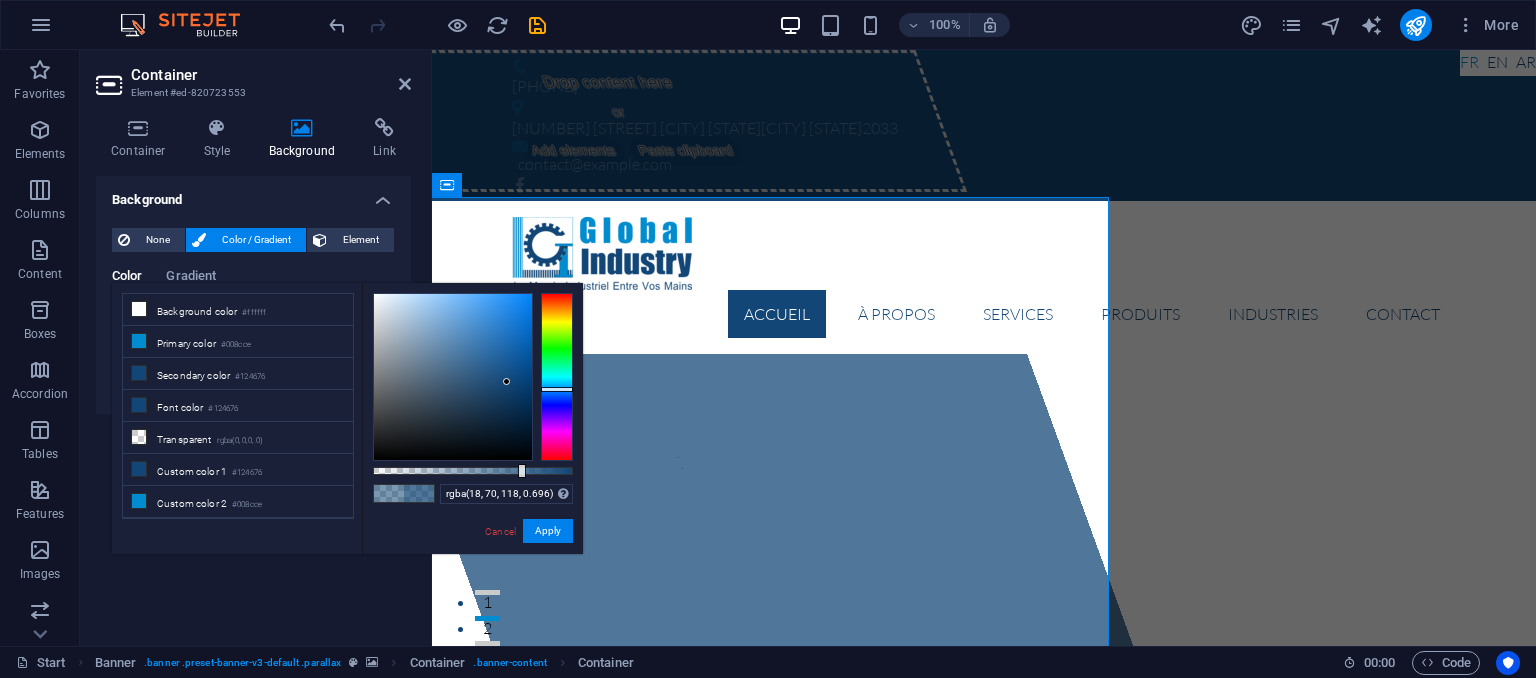 click at bounding box center [473, 471] 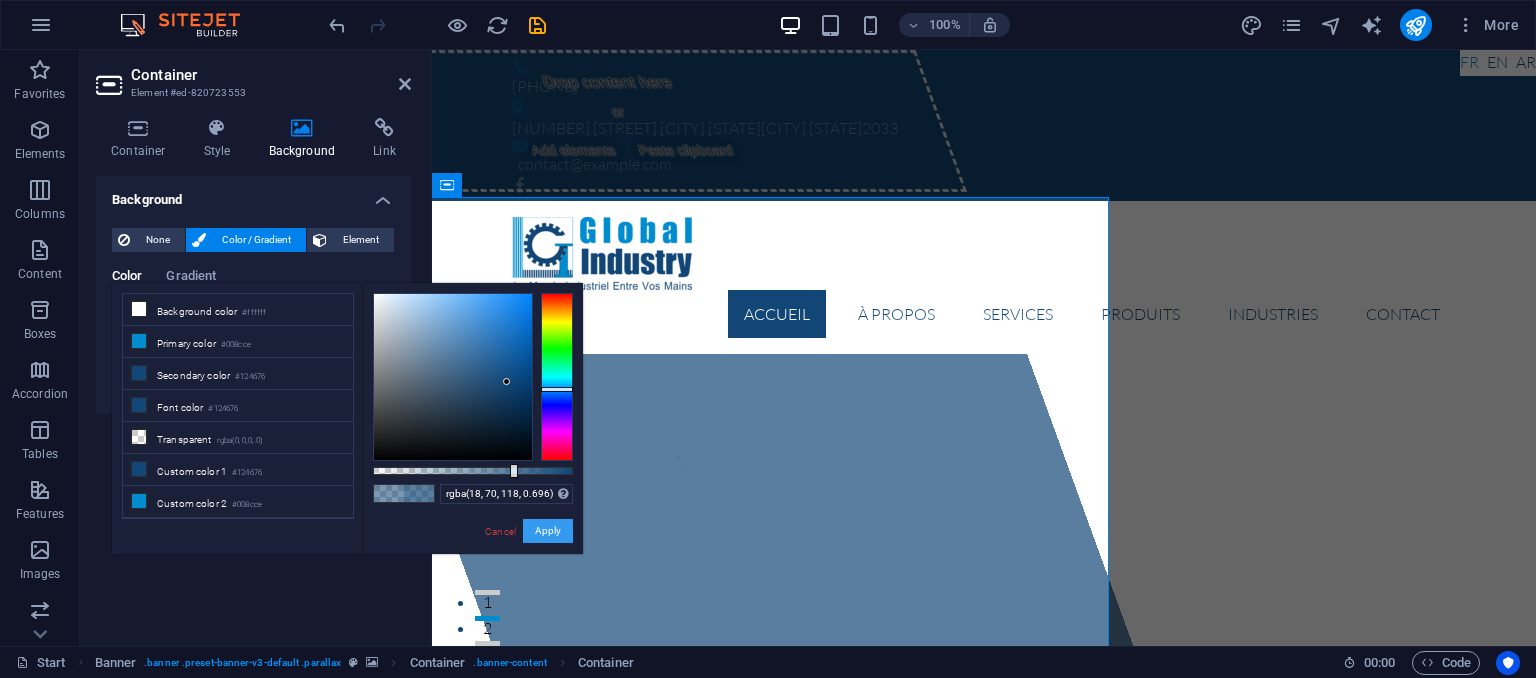 click on "Apply" at bounding box center (548, 531) 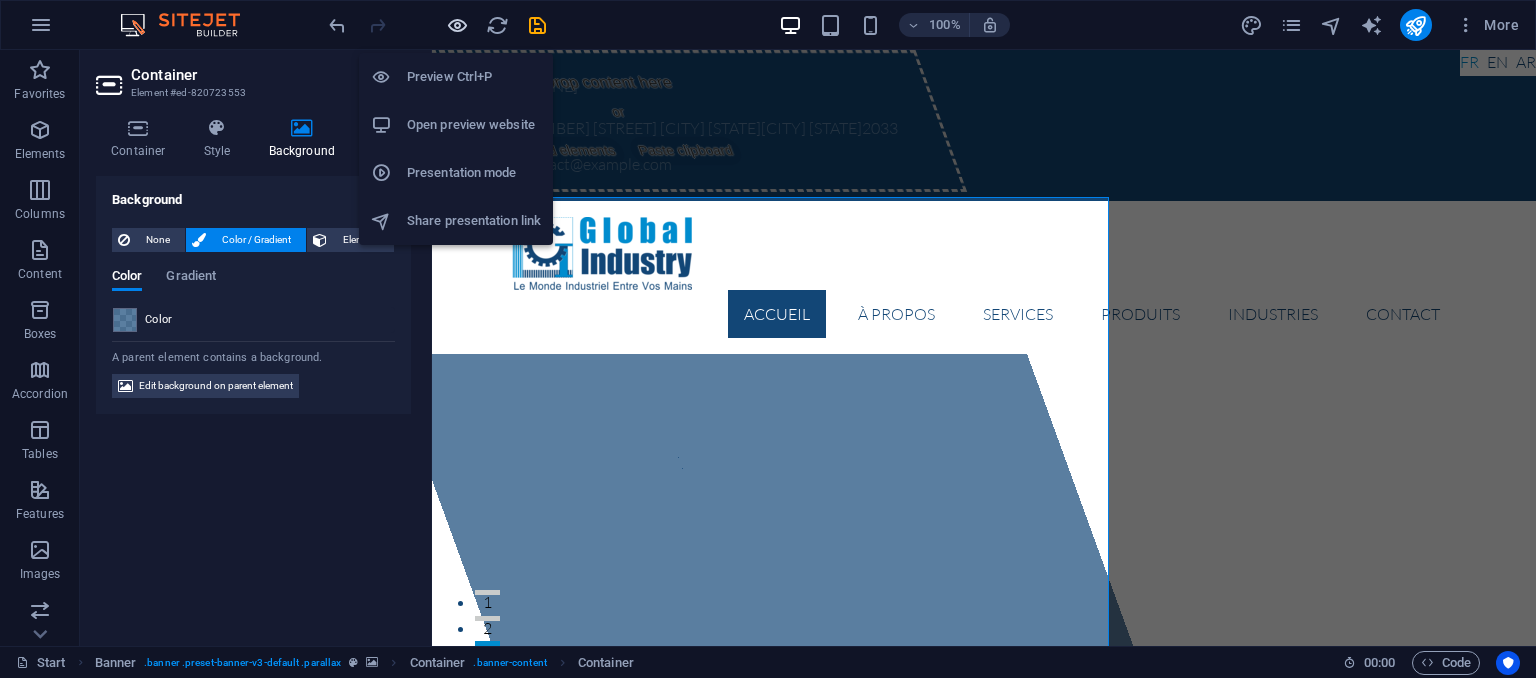 click at bounding box center (457, 25) 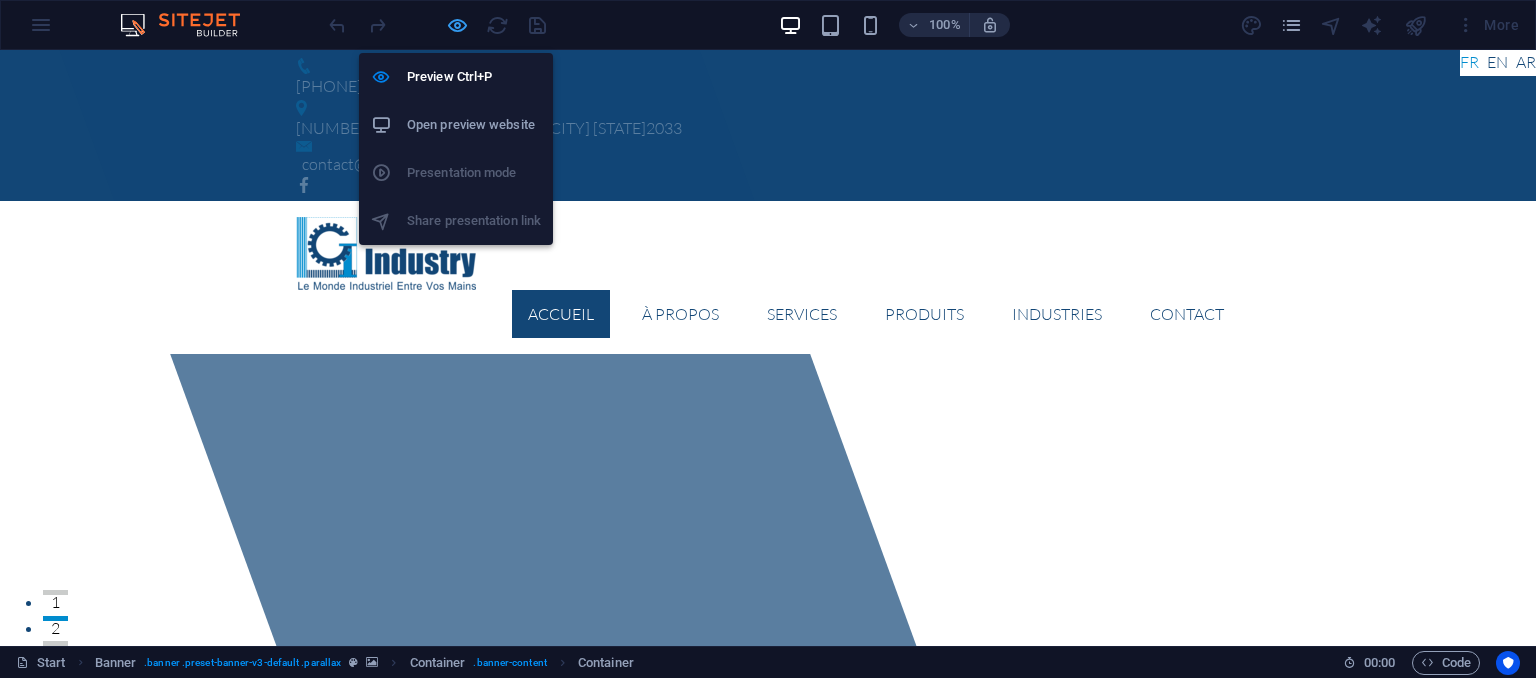 click at bounding box center [457, 25] 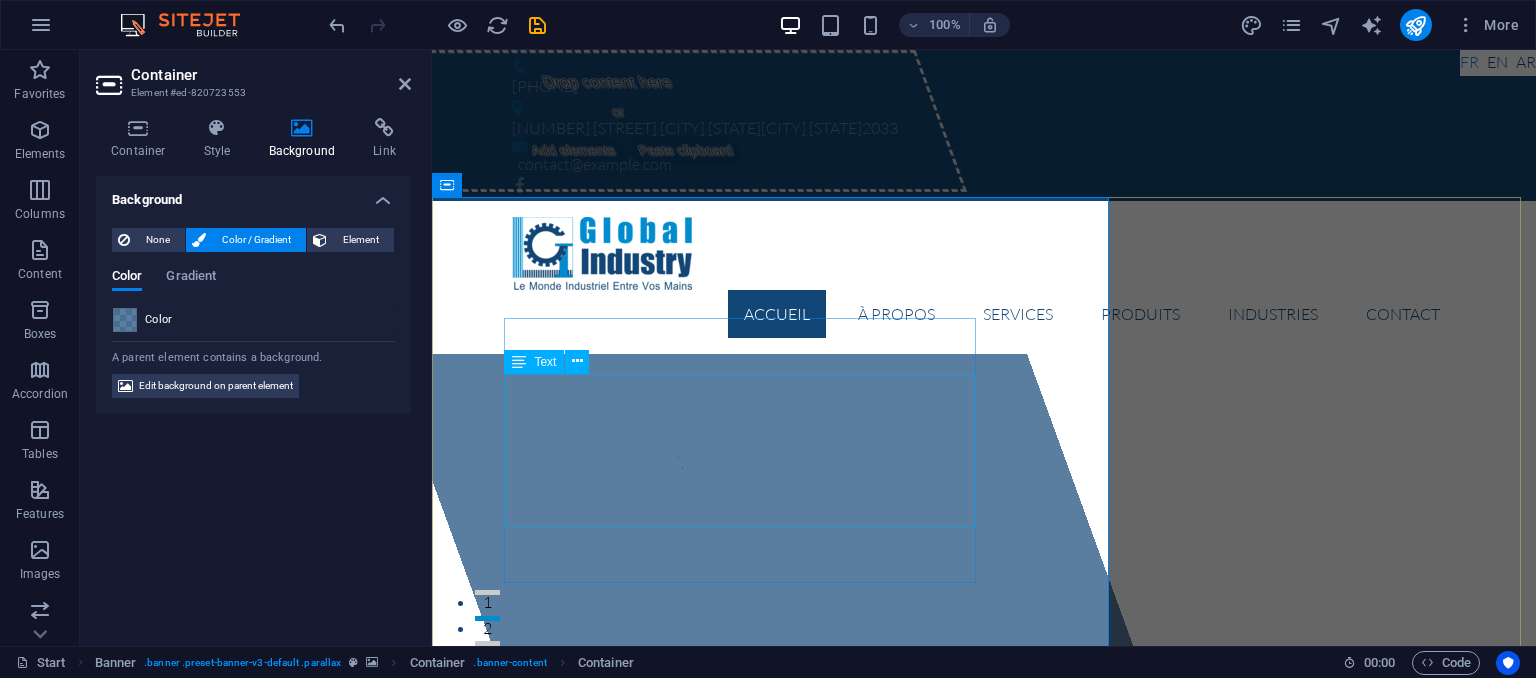 click on "Bienvenue sur notre site ! Nous sommes ravis de vous accueillir dans notre entreprise, qui se positionne comme un leader dans le domaine des solutions de maintenance et des équipements industriels. Notre expertise et notre engagement envers l'innovation nous permettent de fournir des services de haute qualité, répondant ainsi aux besoins variés de nos clients." at bounding box center [984, 1082] 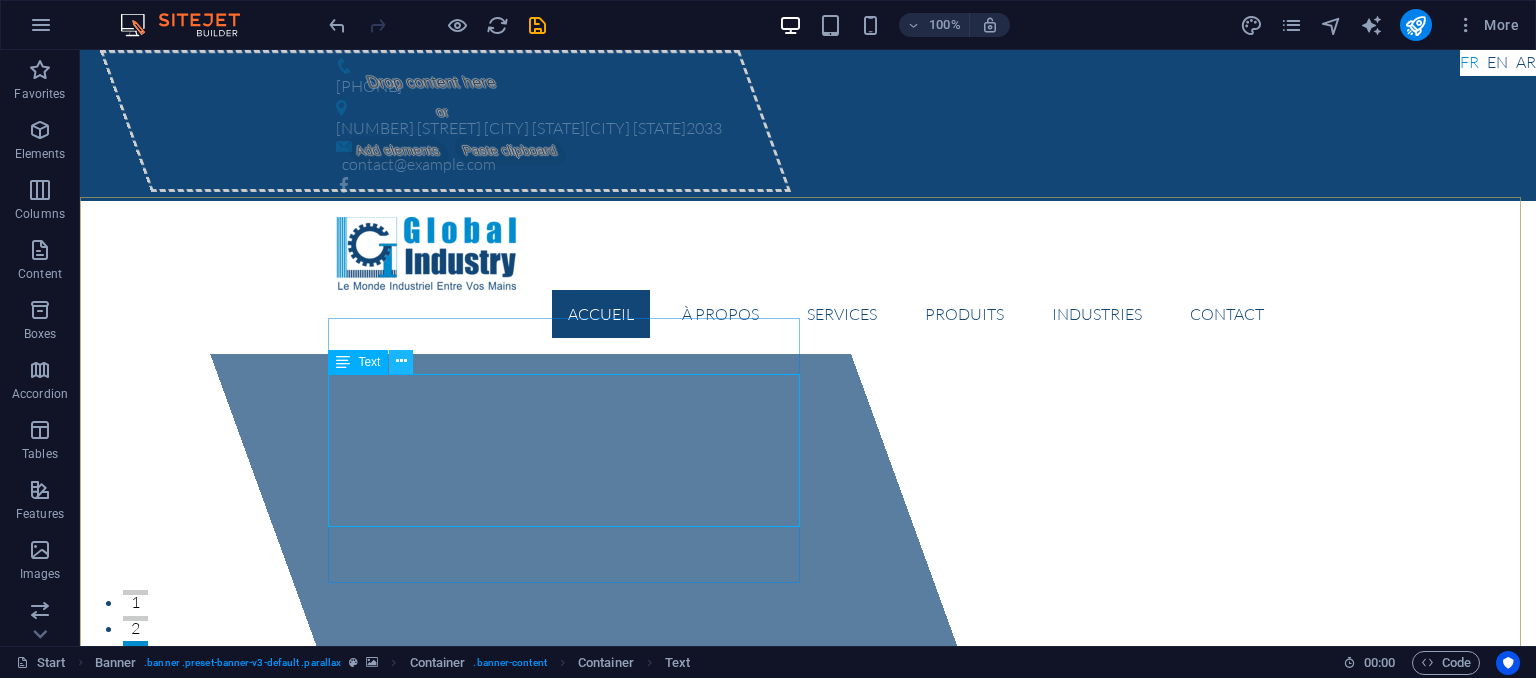 click at bounding box center (401, 361) 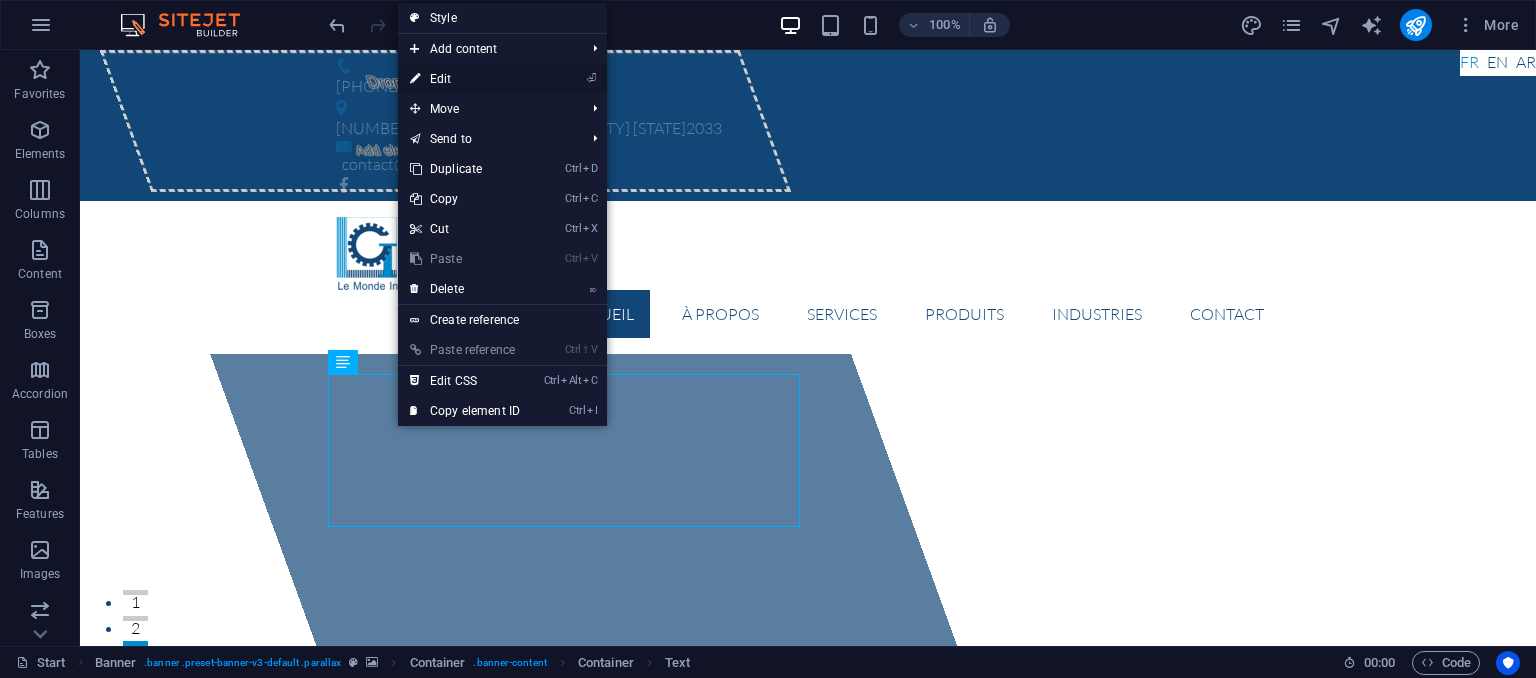 click on "⏎  Edit" at bounding box center (465, 79) 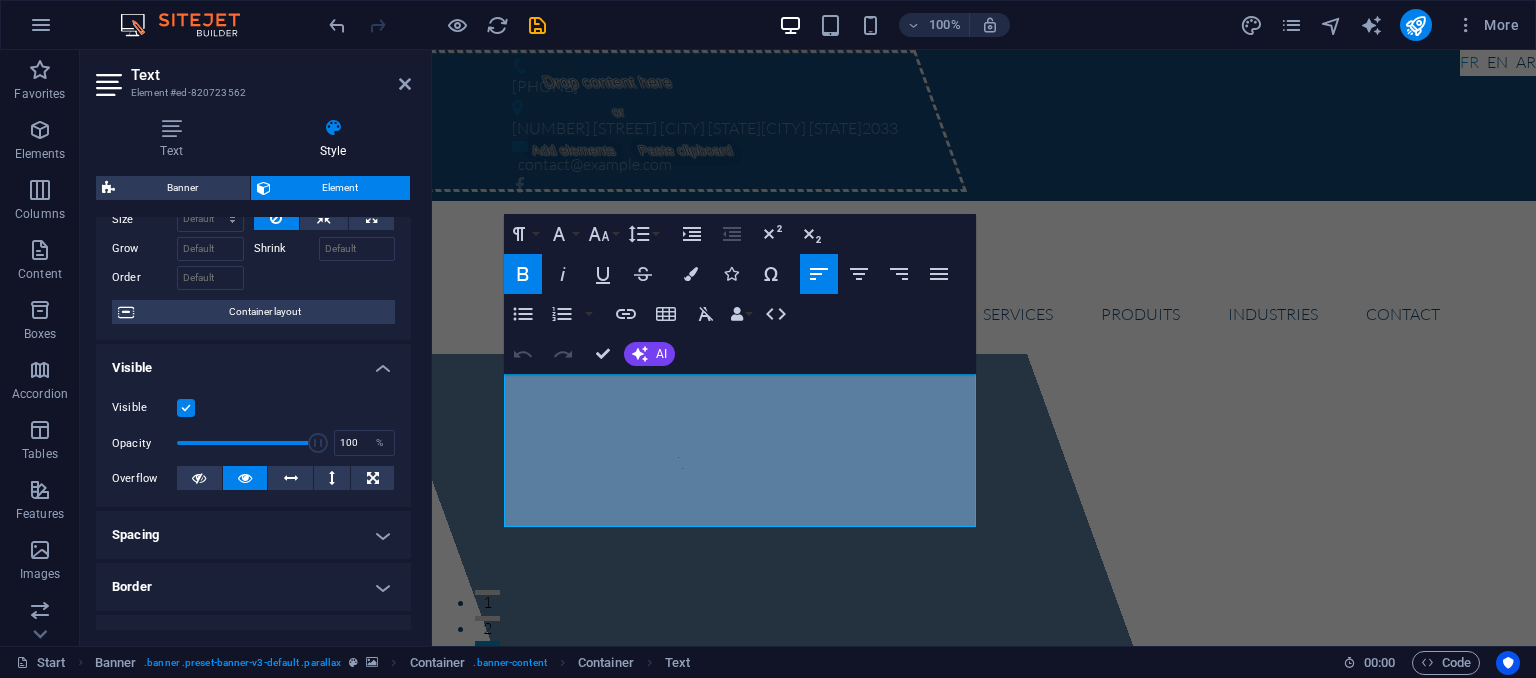 scroll, scrollTop: 300, scrollLeft: 0, axis: vertical 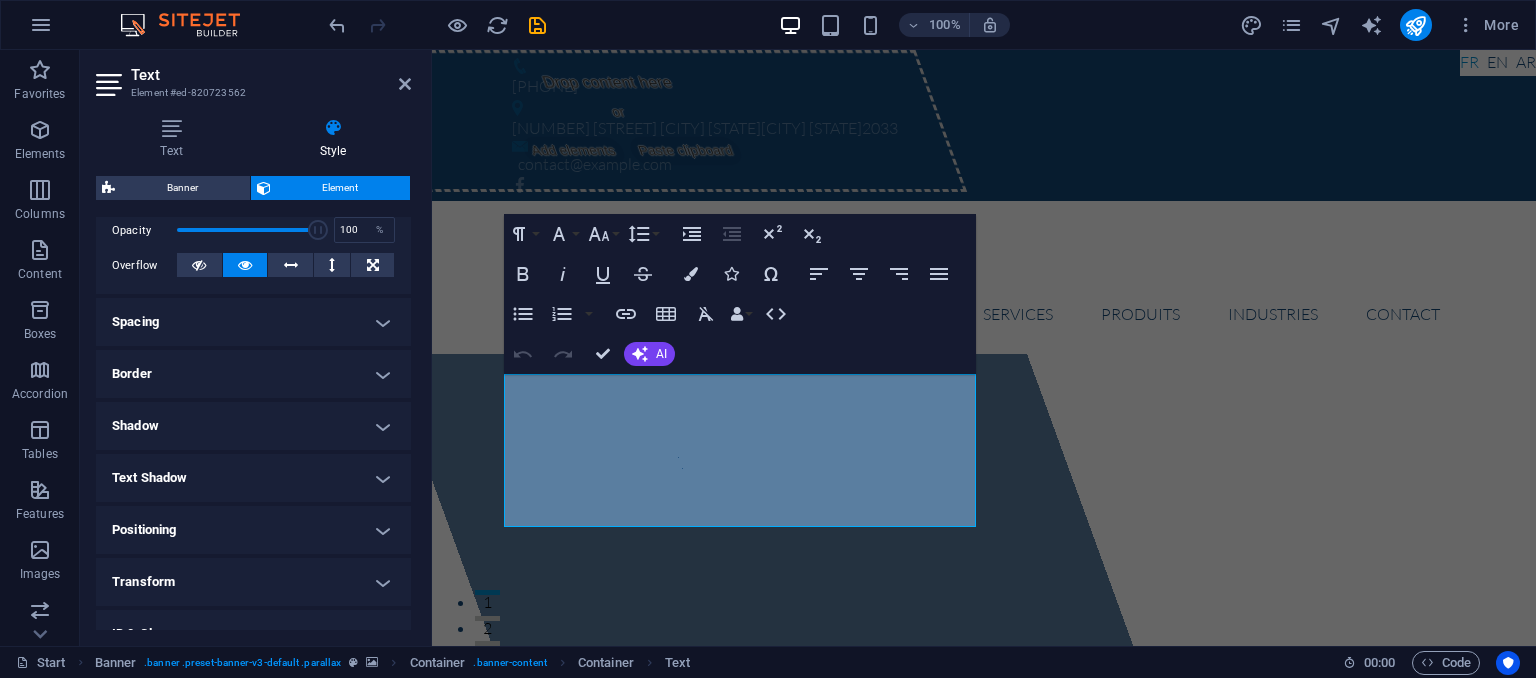 click on "Shadow" at bounding box center [253, 426] 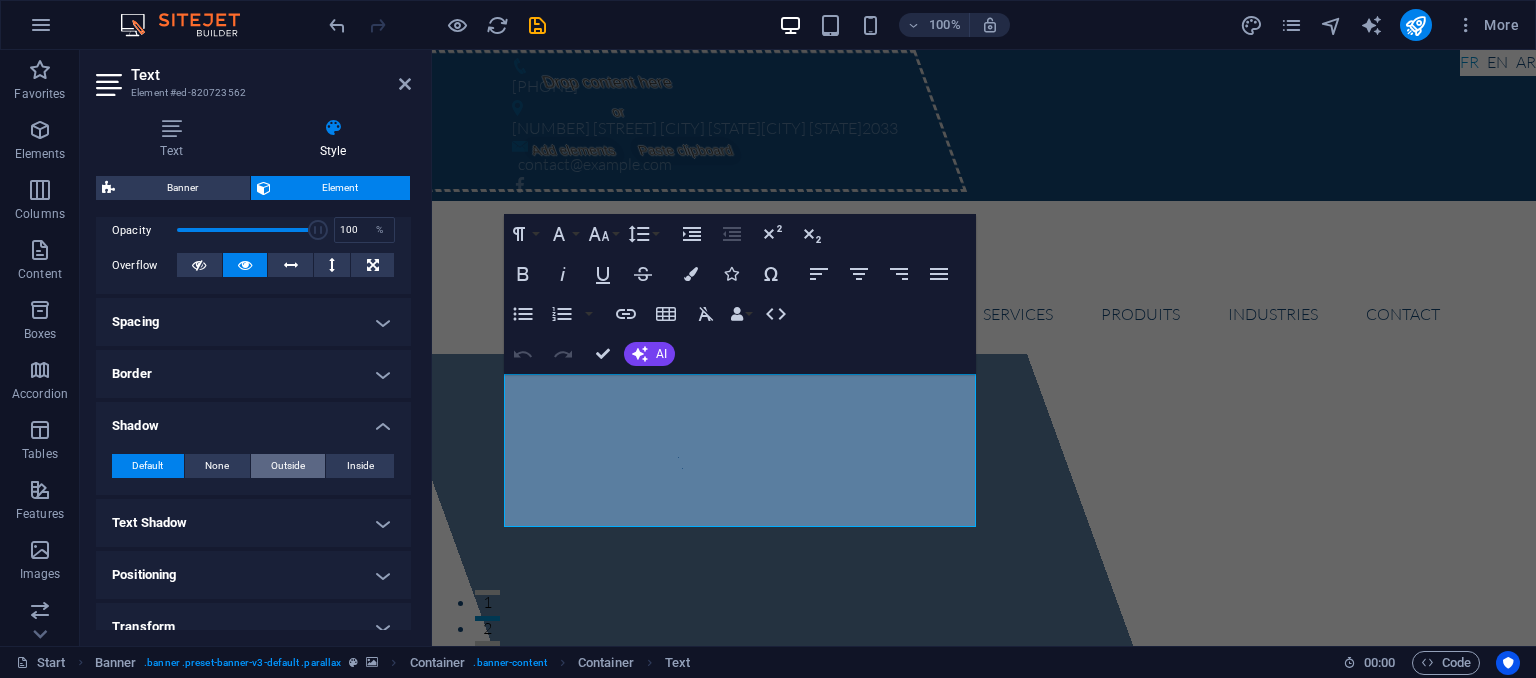 click on "Outside" at bounding box center [288, 466] 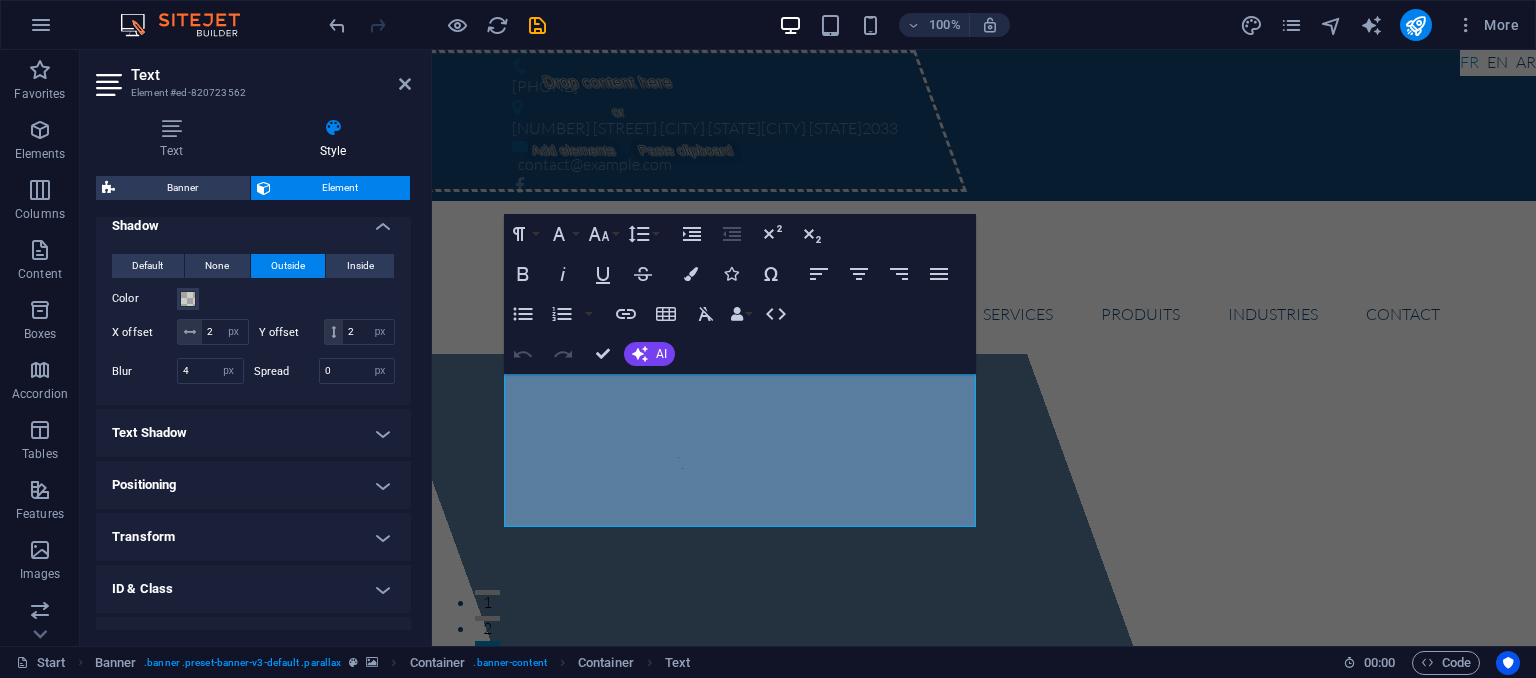 scroll, scrollTop: 400, scrollLeft: 0, axis: vertical 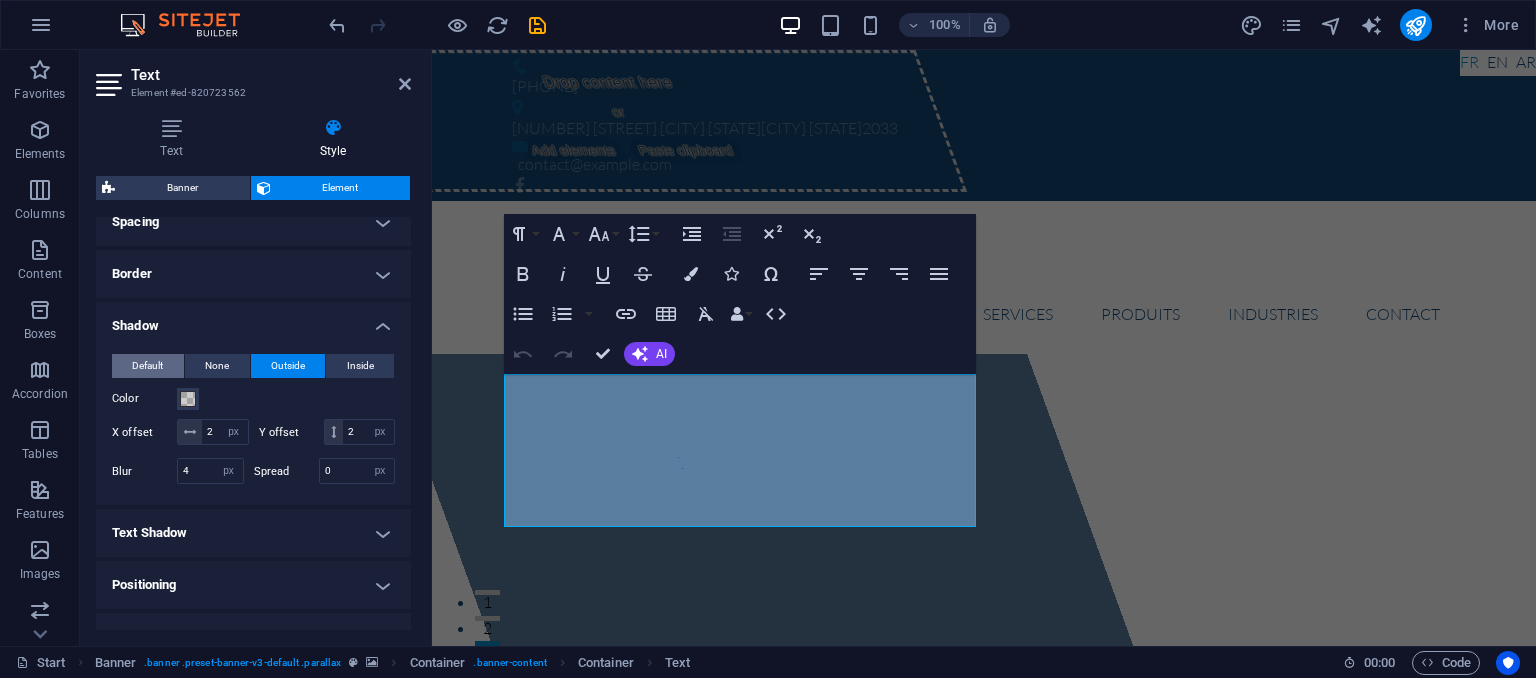 click on "Default" at bounding box center (147, 366) 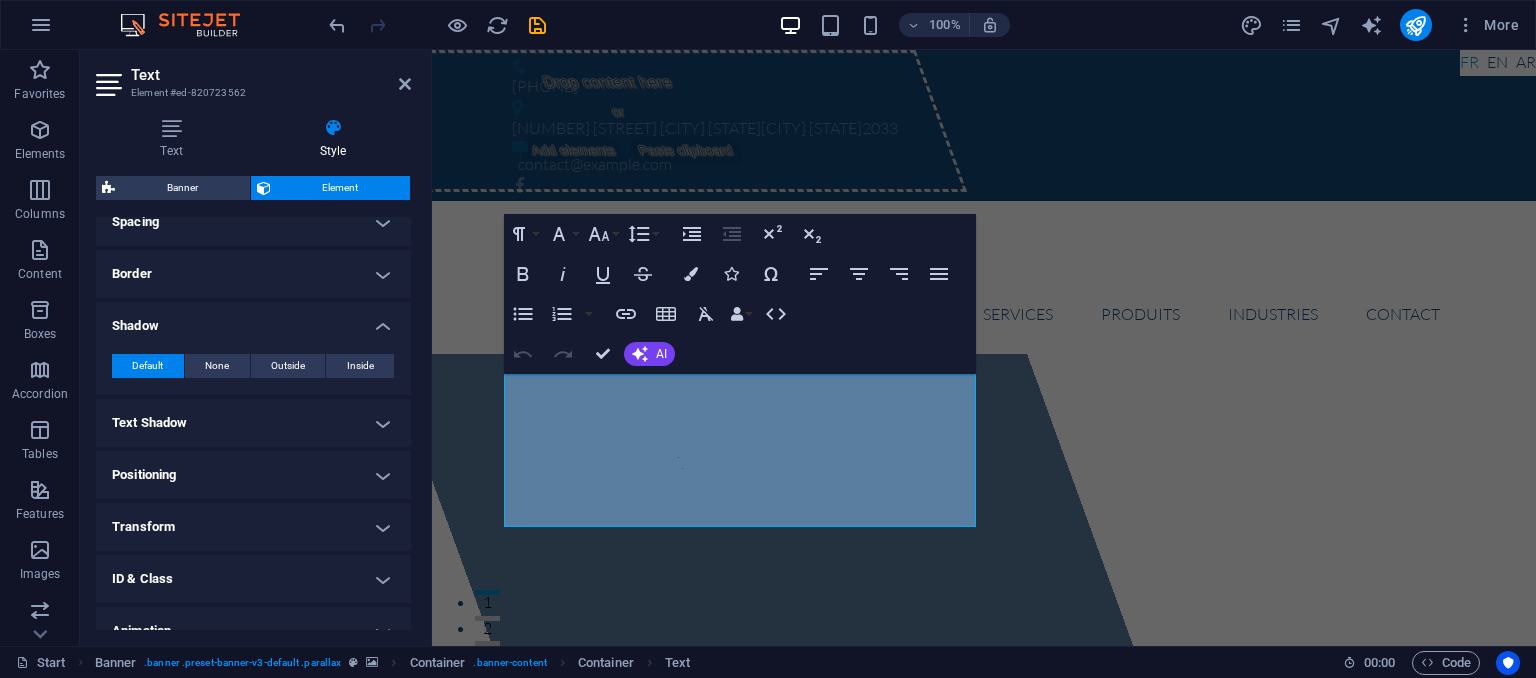 click on "Text Shadow" at bounding box center (253, 423) 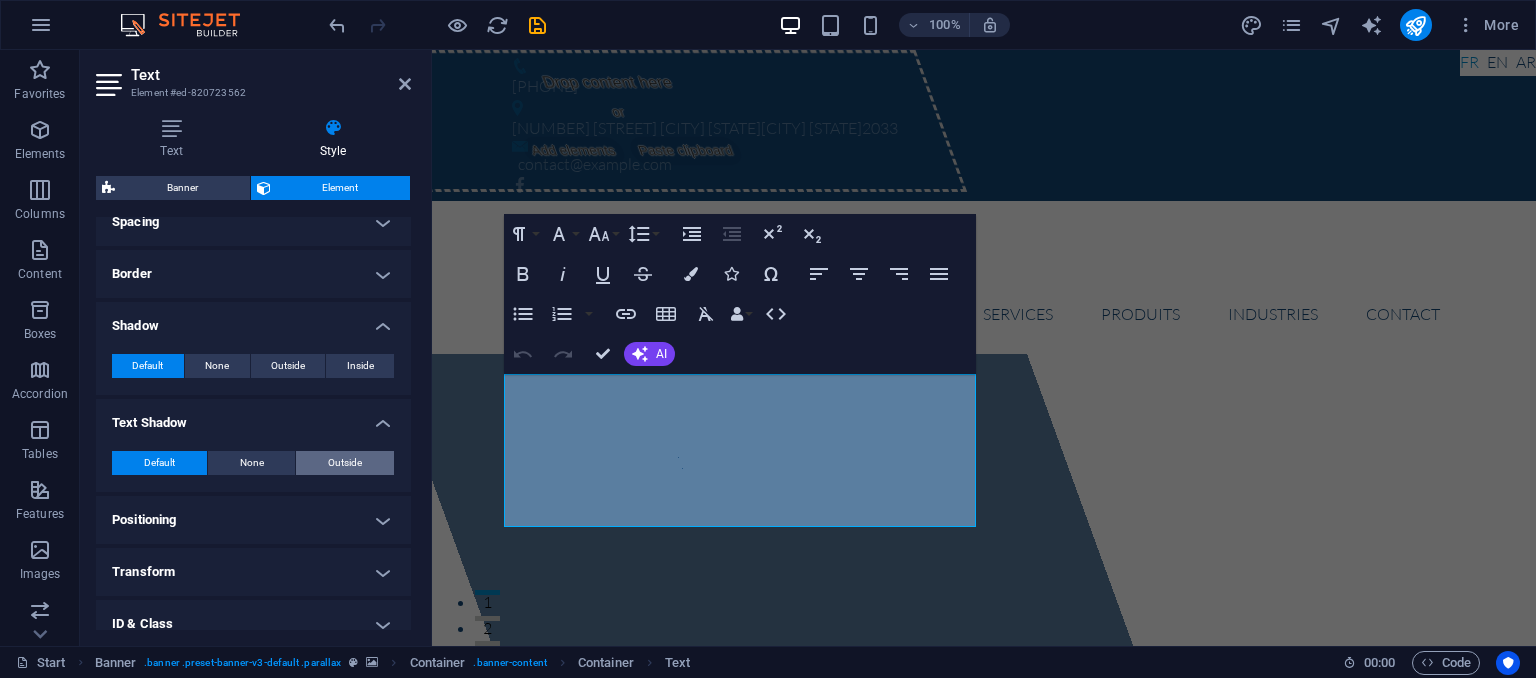click on "Outside" at bounding box center [345, 463] 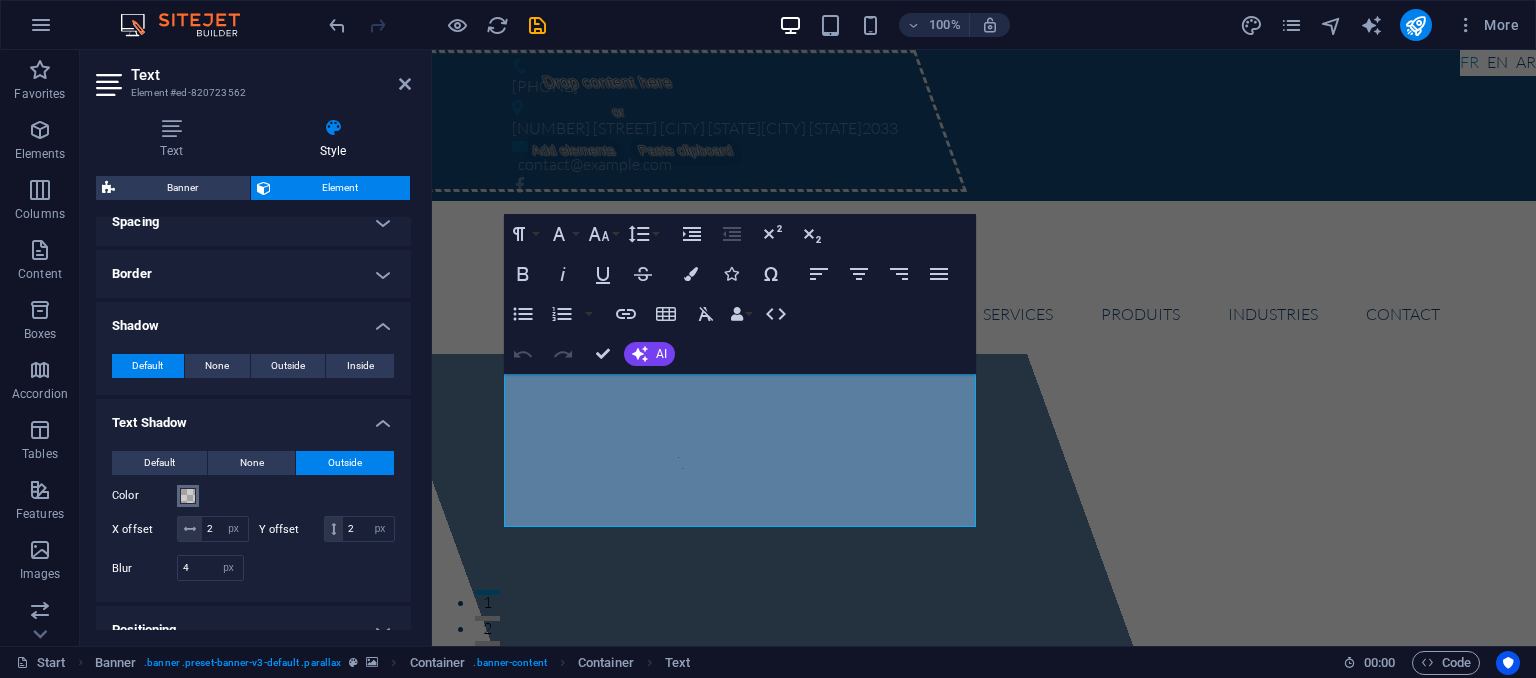click at bounding box center [188, 496] 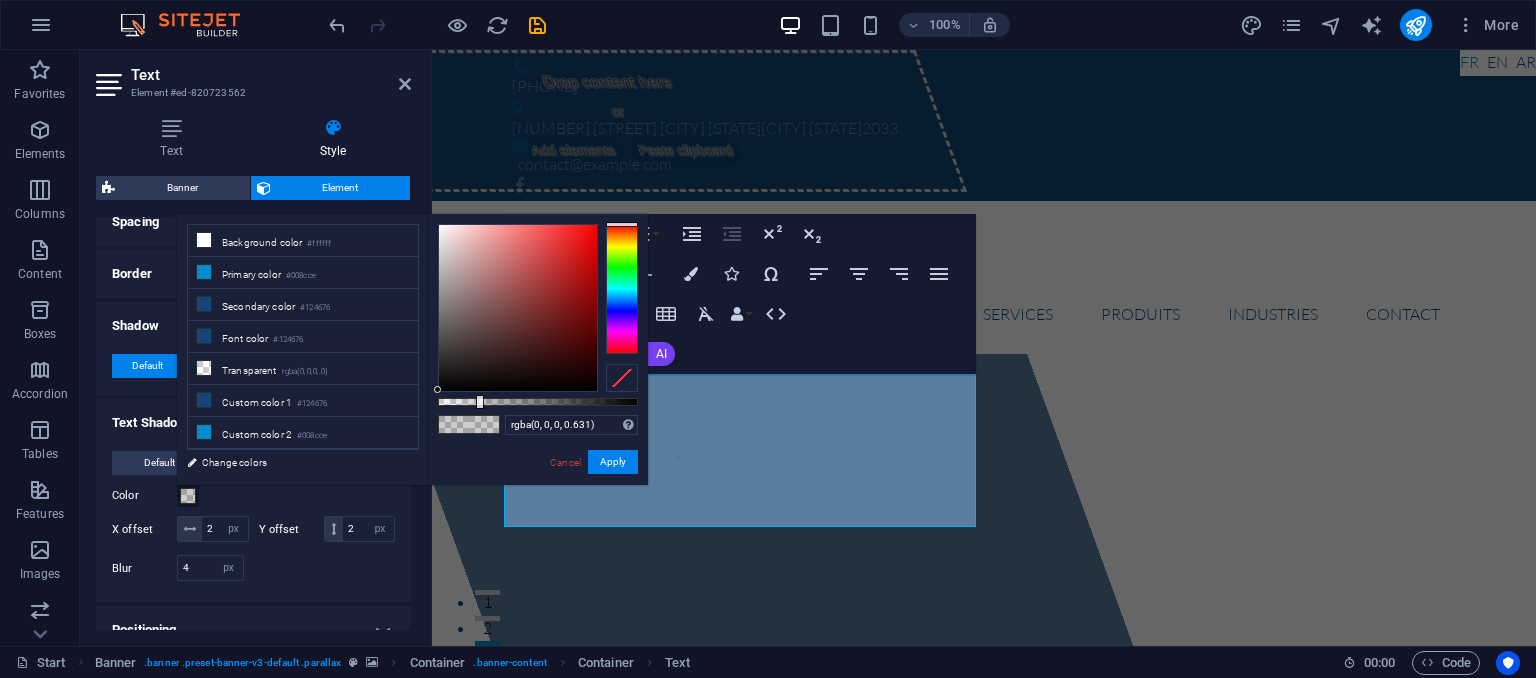 click at bounding box center [538, 402] 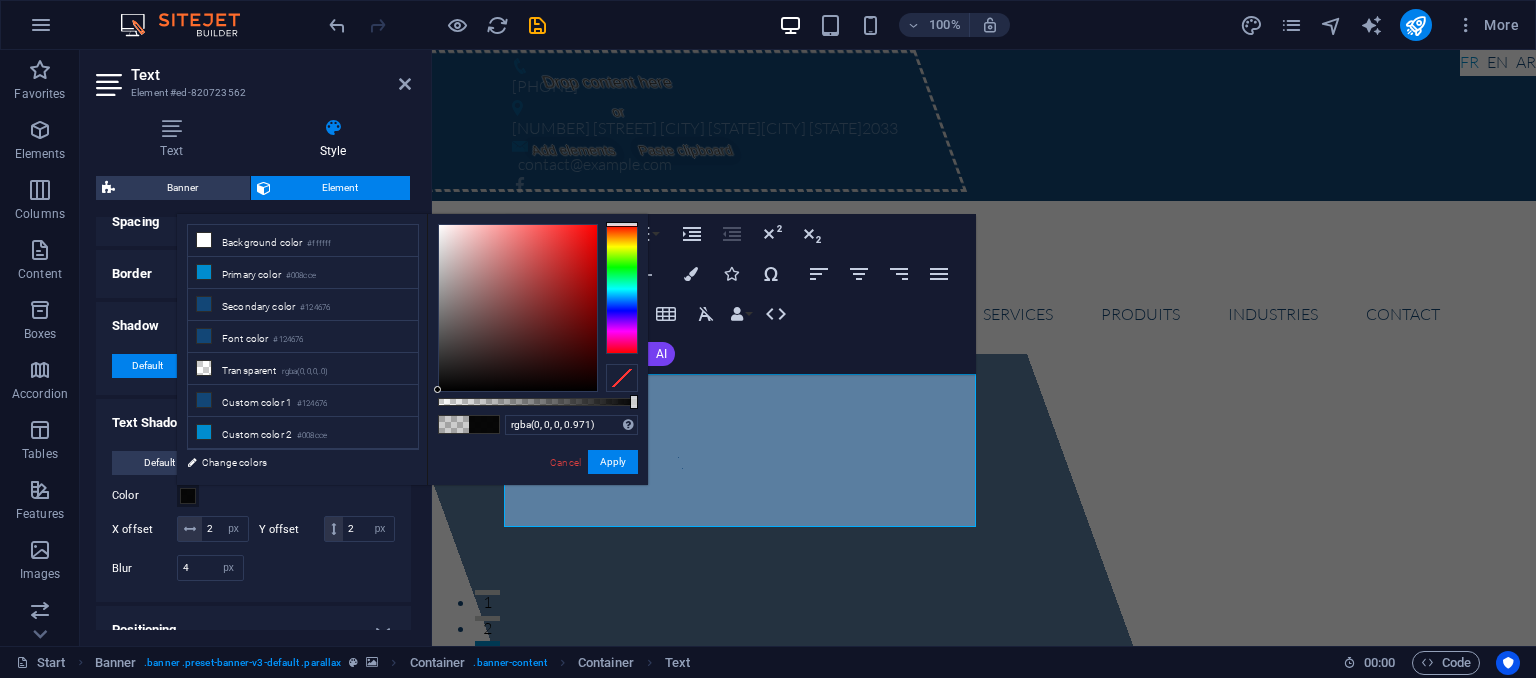 click at bounding box center [538, 402] 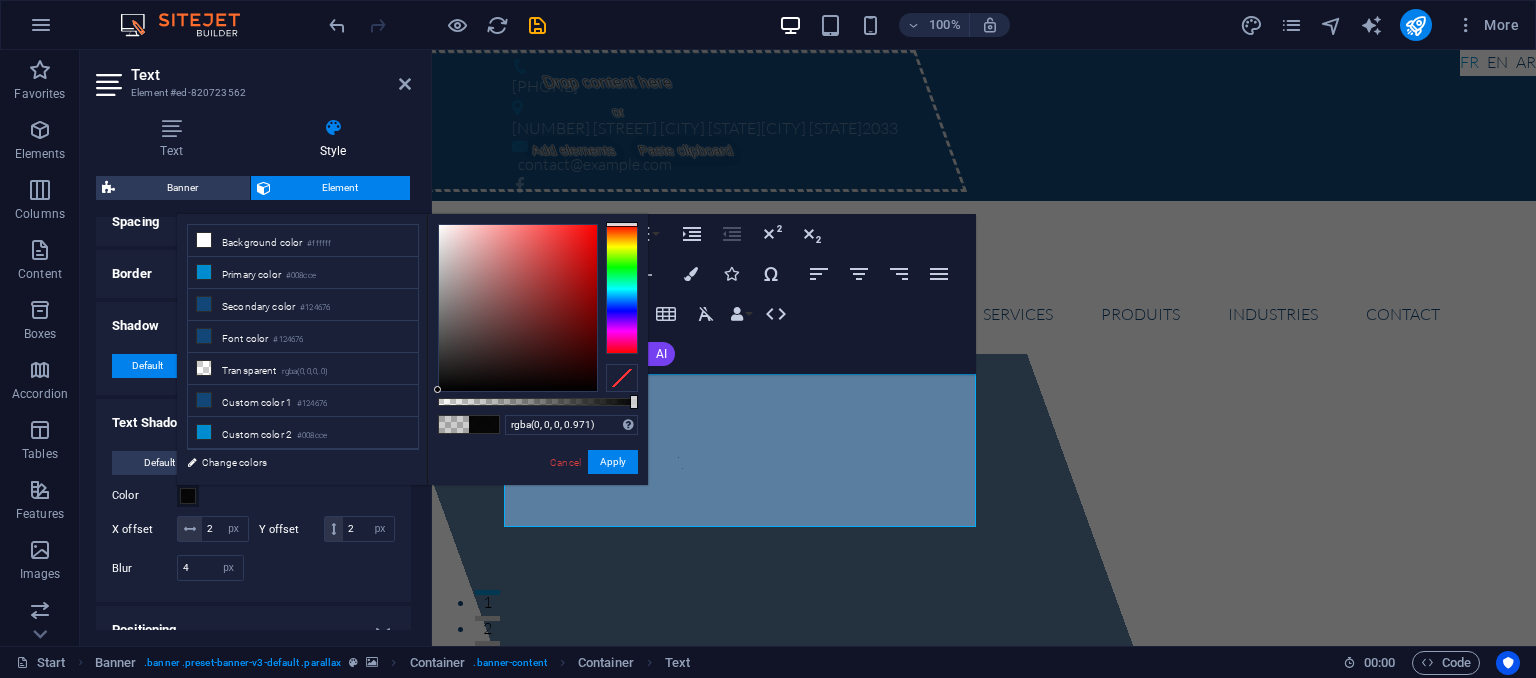 type on "rgba(0, 0, 0, 0.666)" 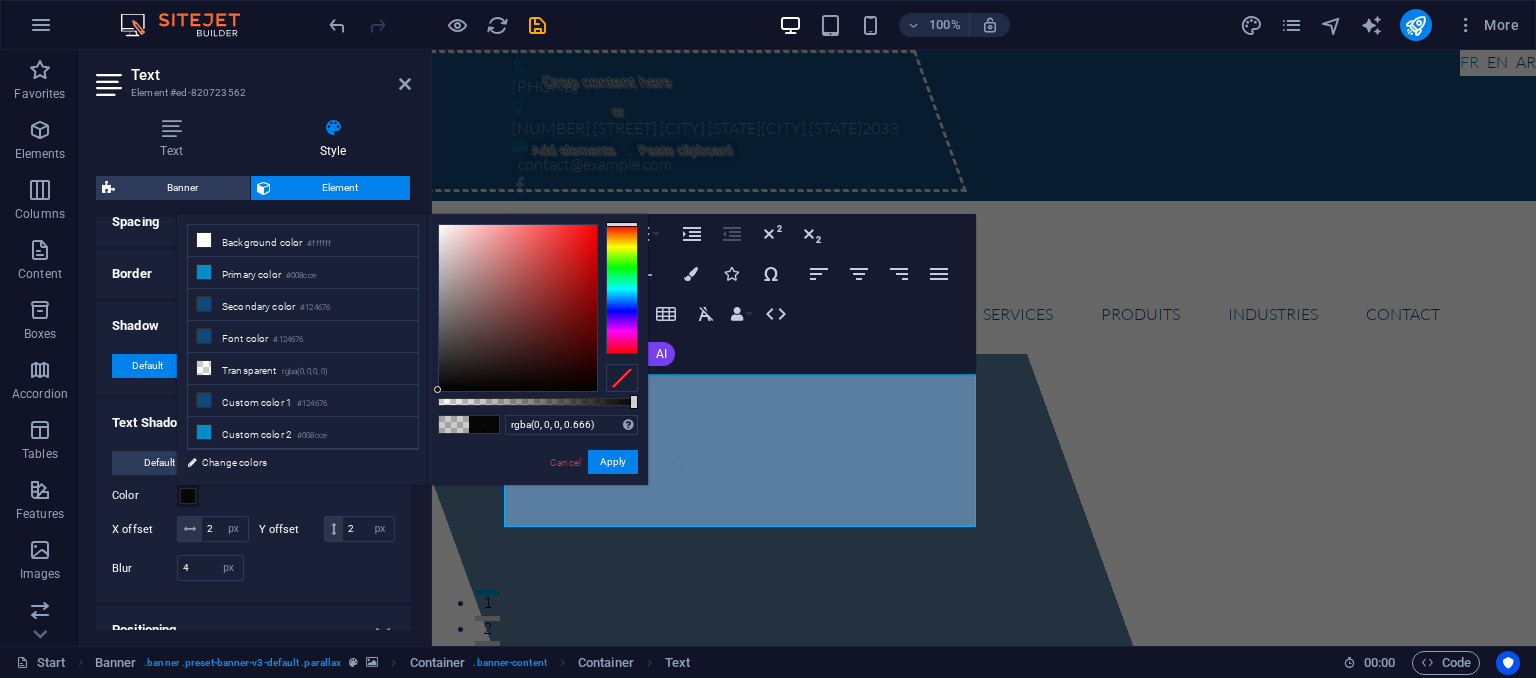 click at bounding box center (538, 402) 